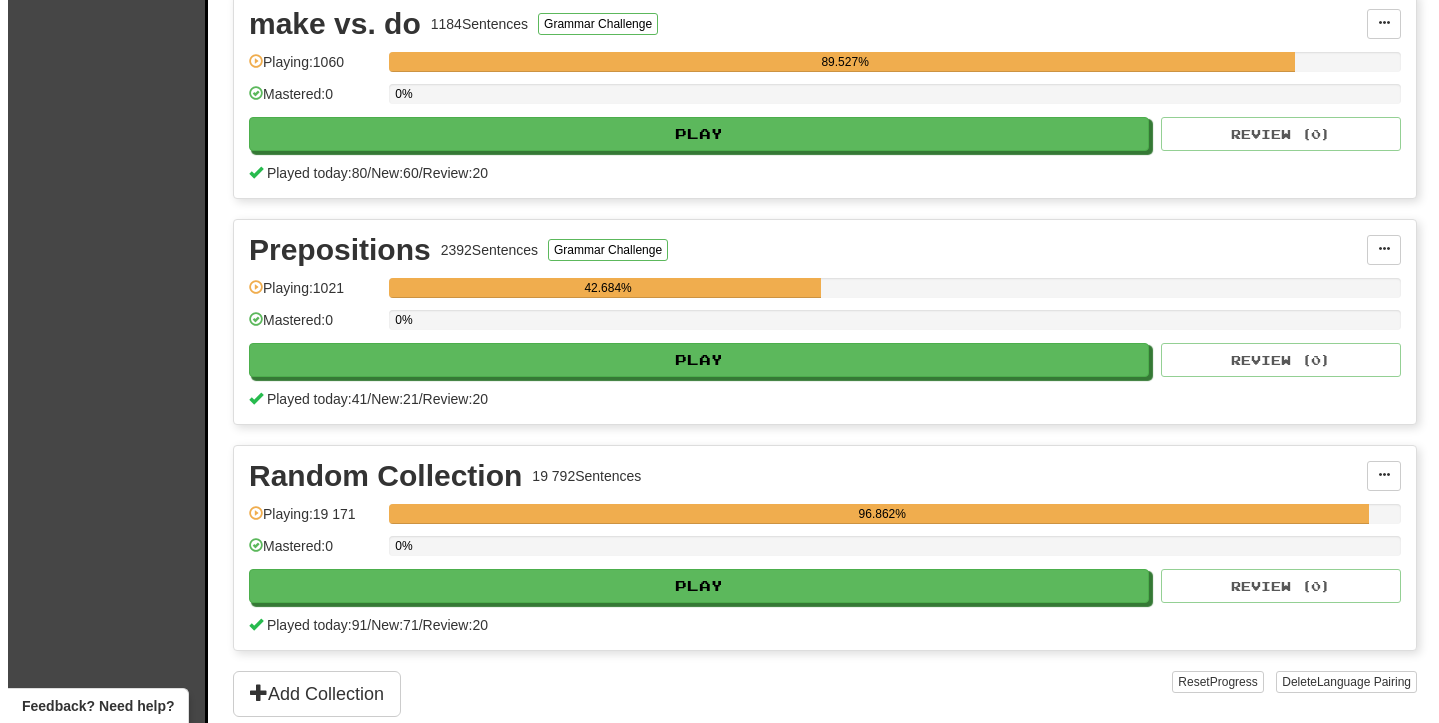 scroll, scrollTop: 1768, scrollLeft: 0, axis: vertical 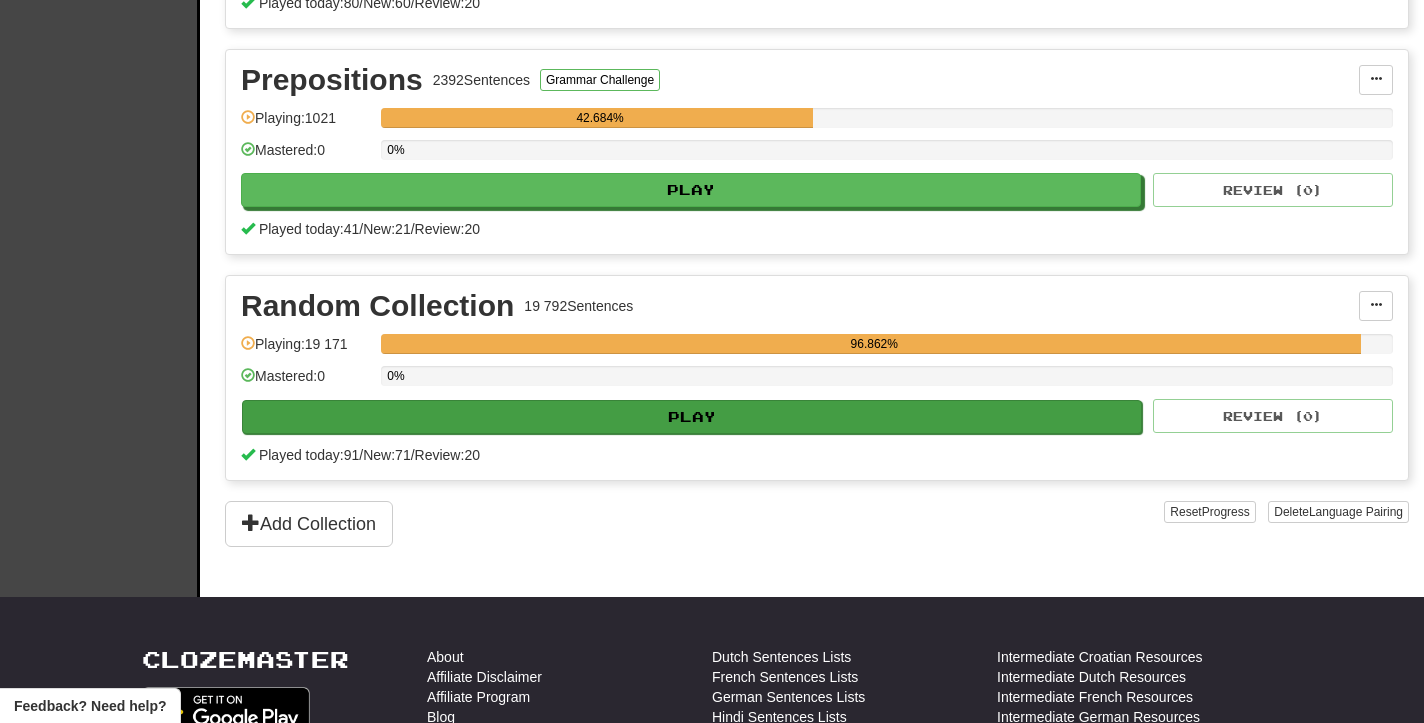 click on "Play" at bounding box center (692, 417) 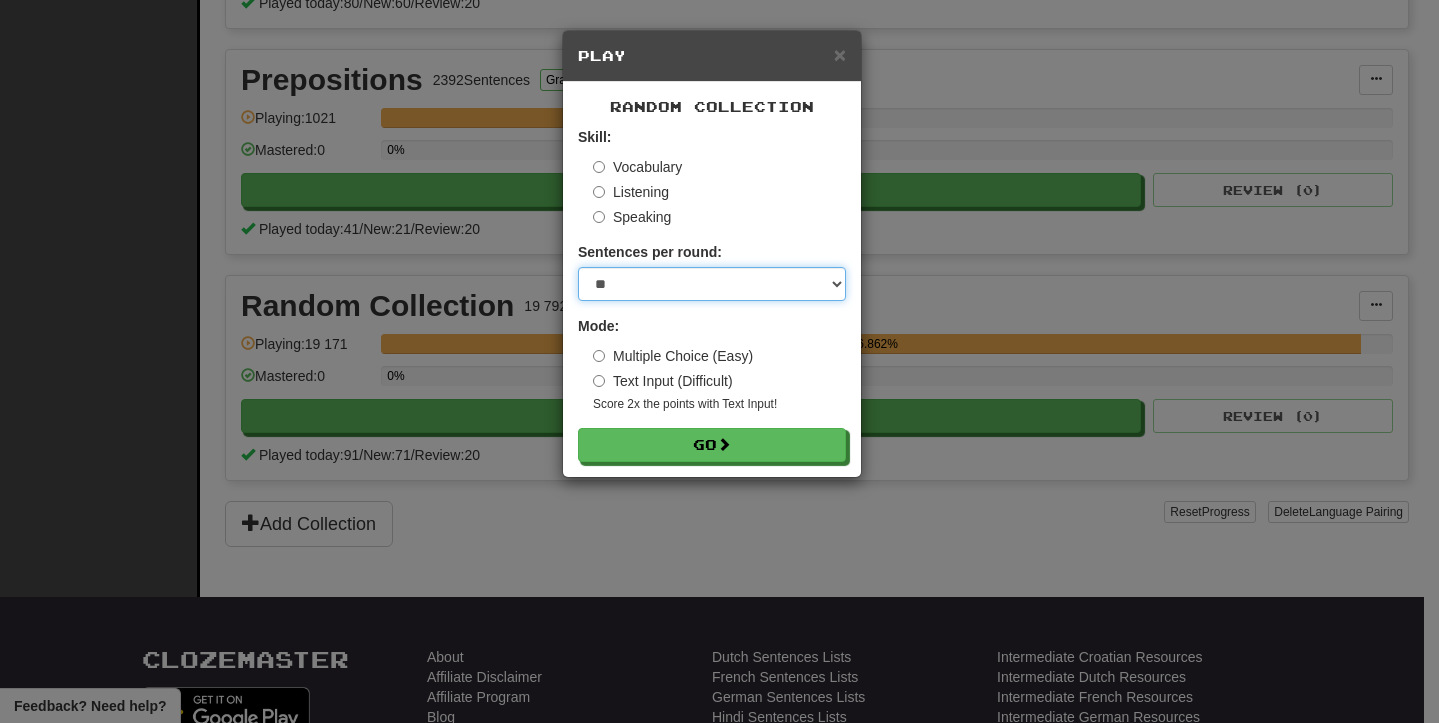 select on "**" 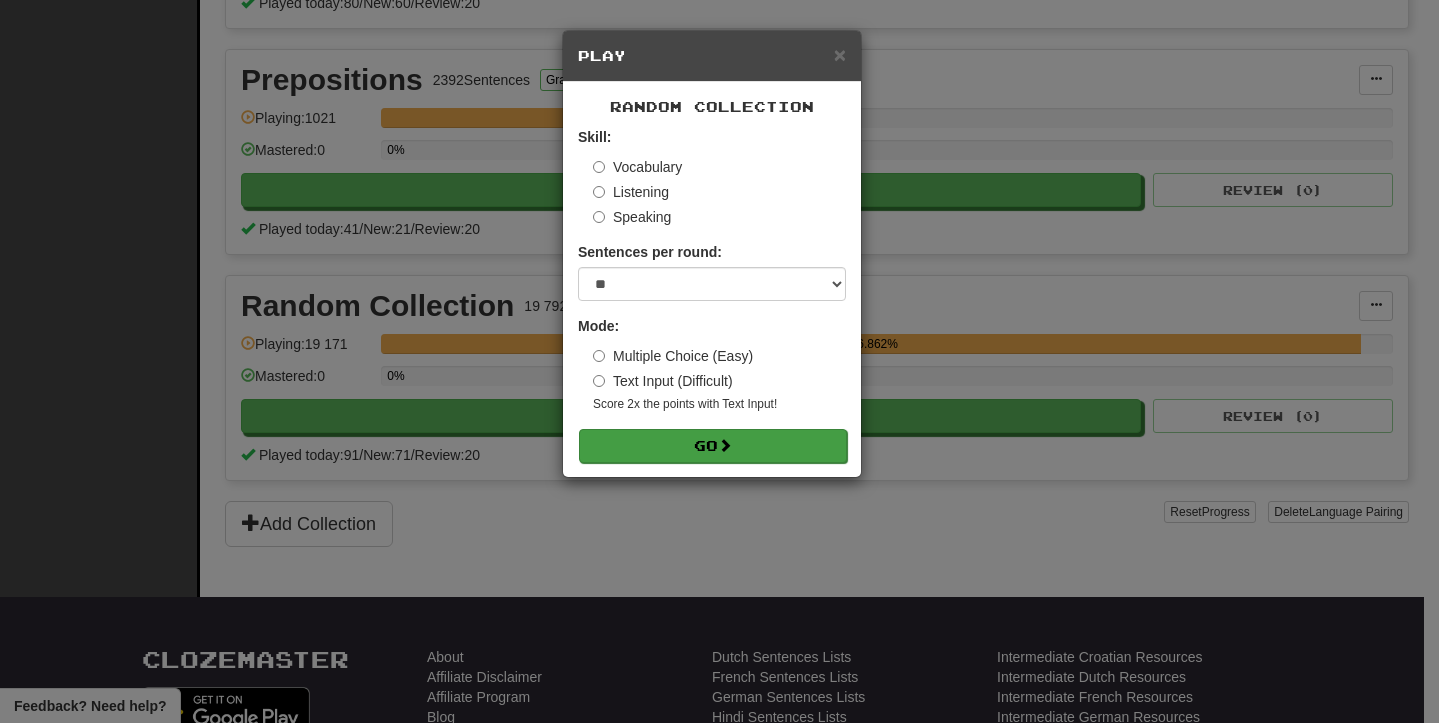 click on "Go" at bounding box center [713, 446] 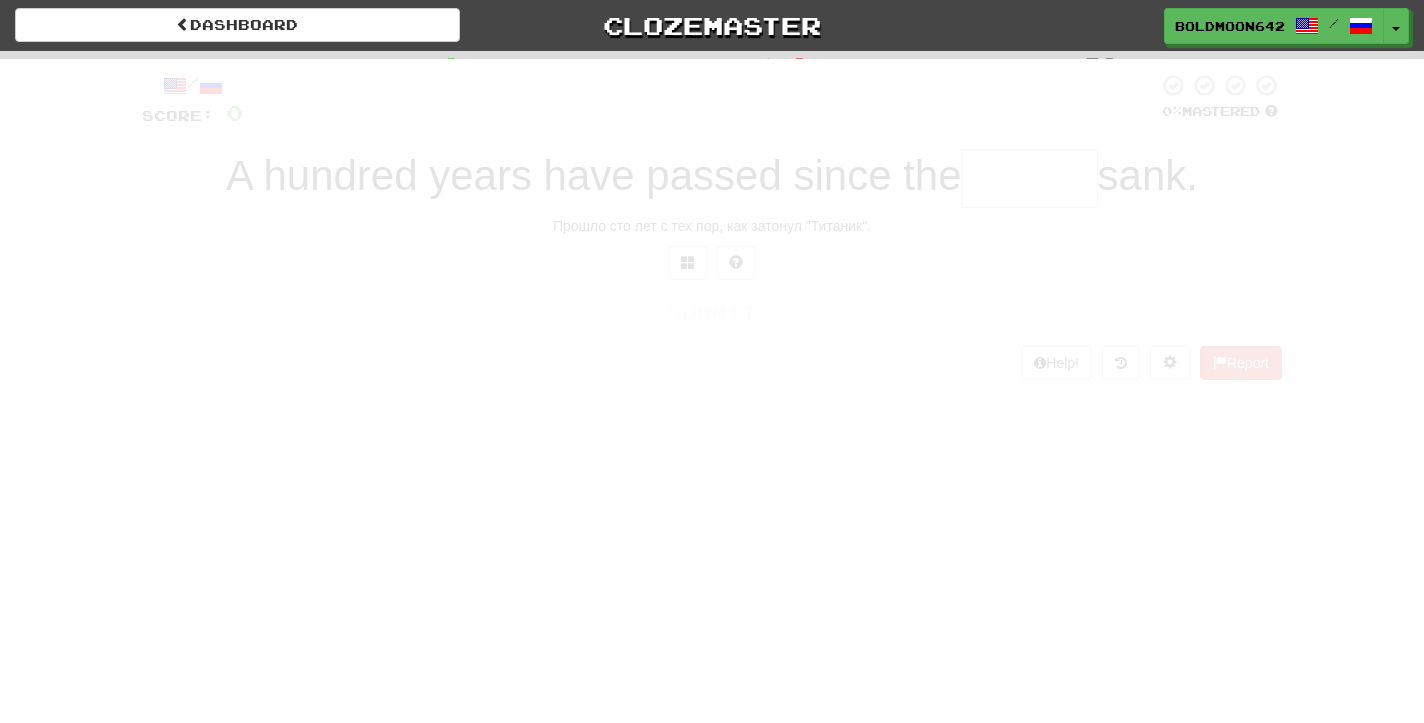 scroll, scrollTop: 0, scrollLeft: 0, axis: both 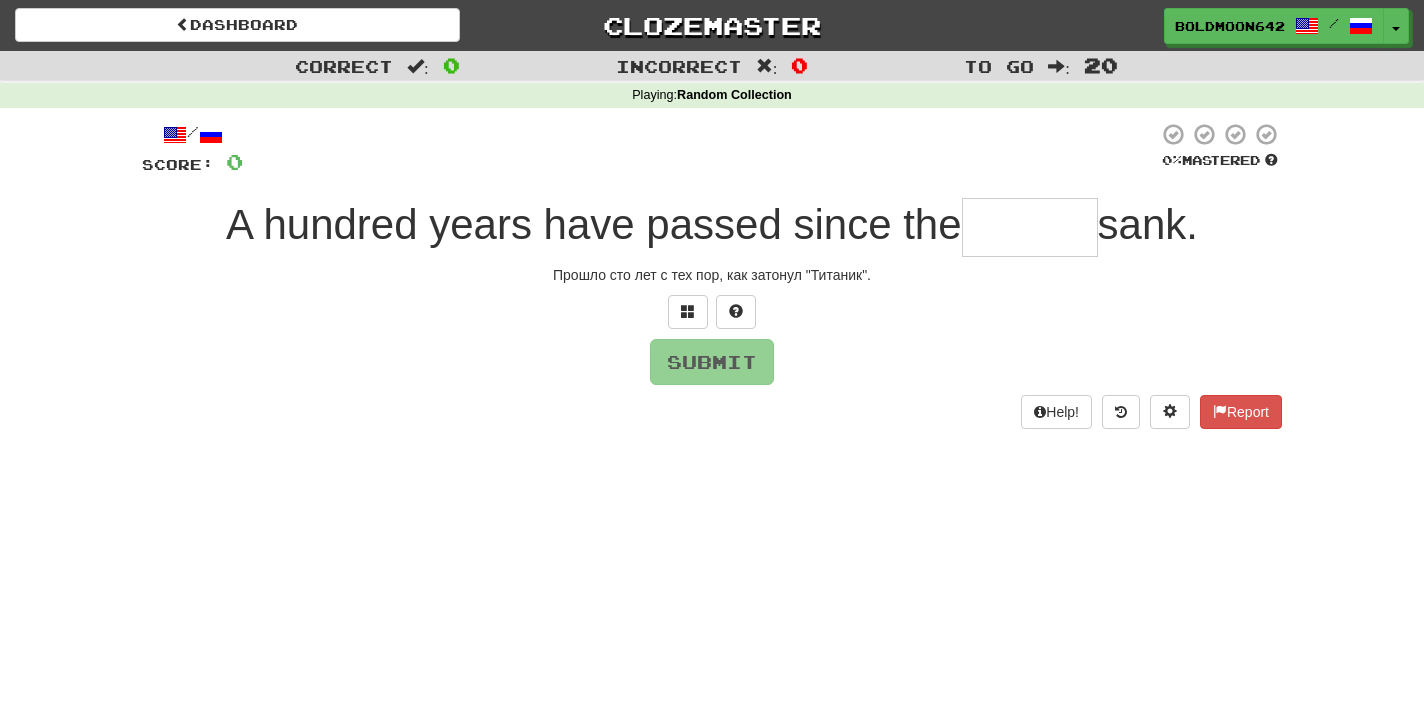click at bounding box center [1030, 227] 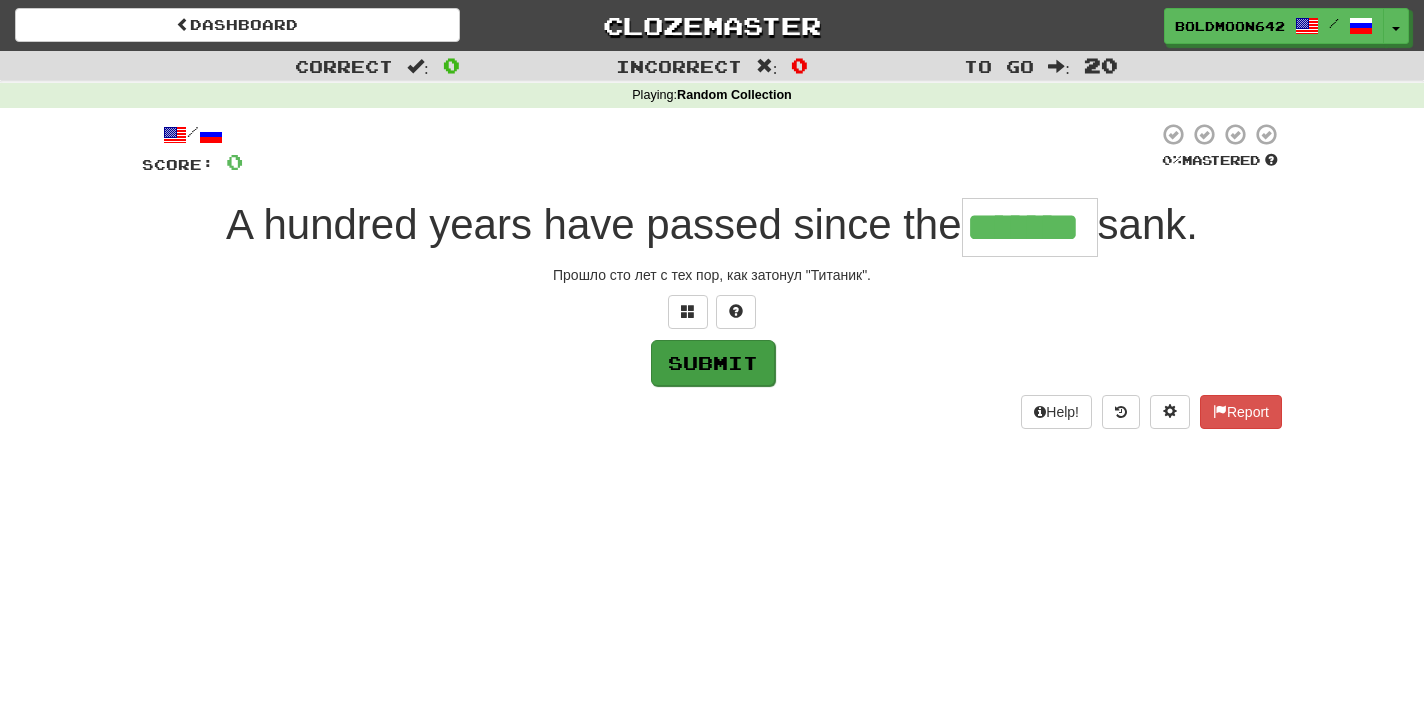 type on "*******" 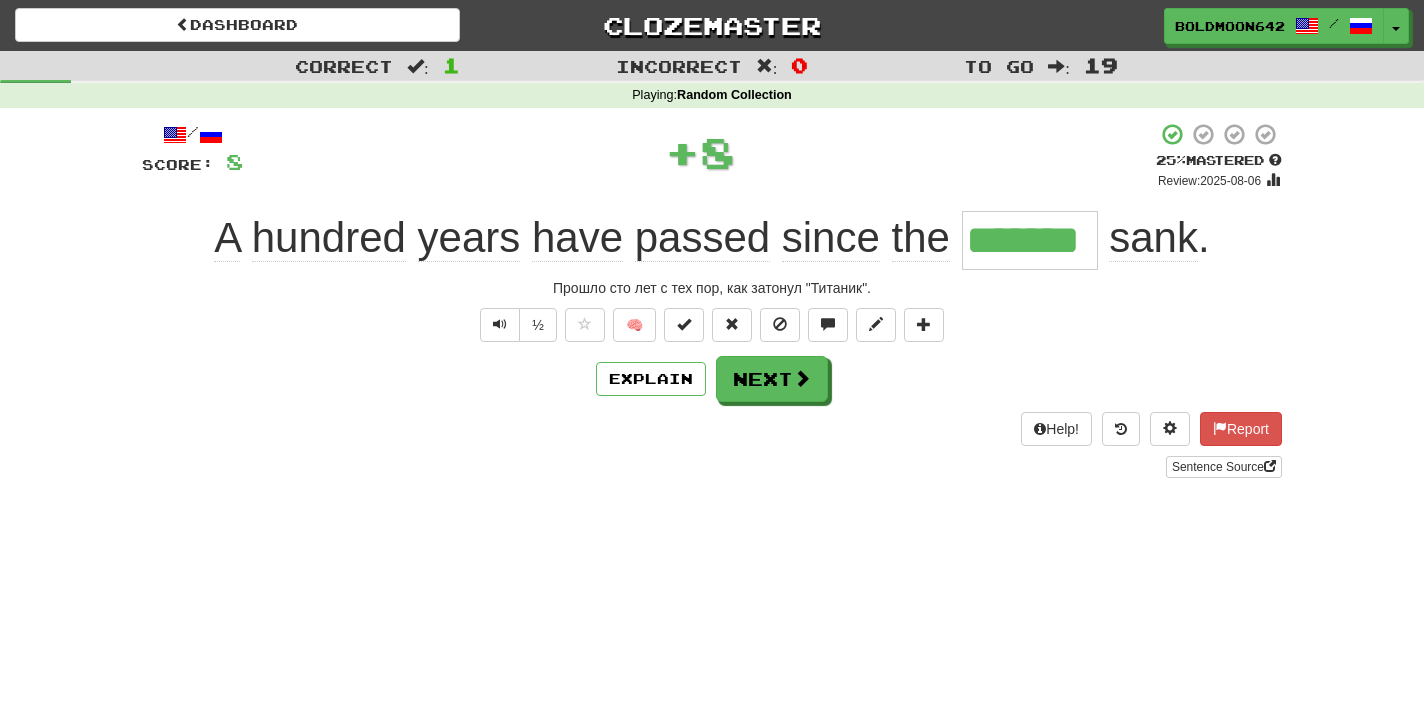 click on "Next" at bounding box center (772, 379) 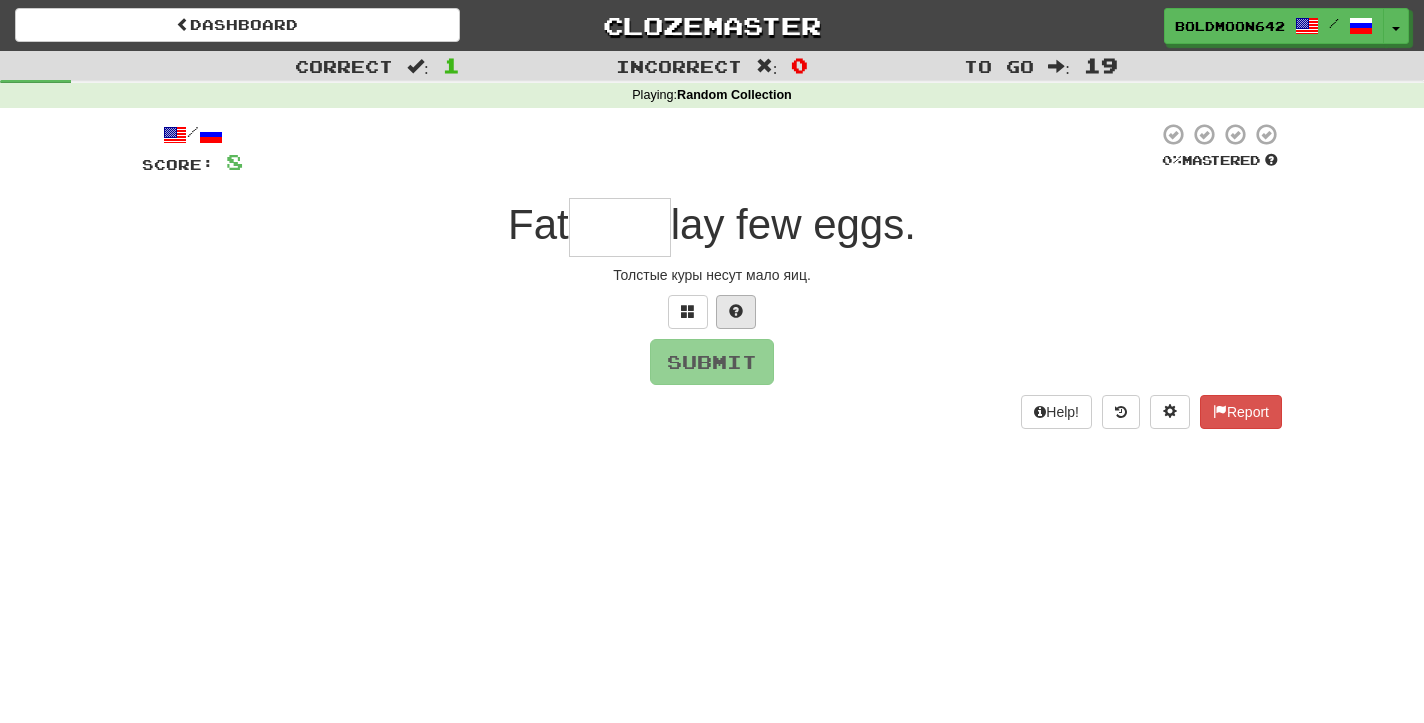 click at bounding box center [736, 312] 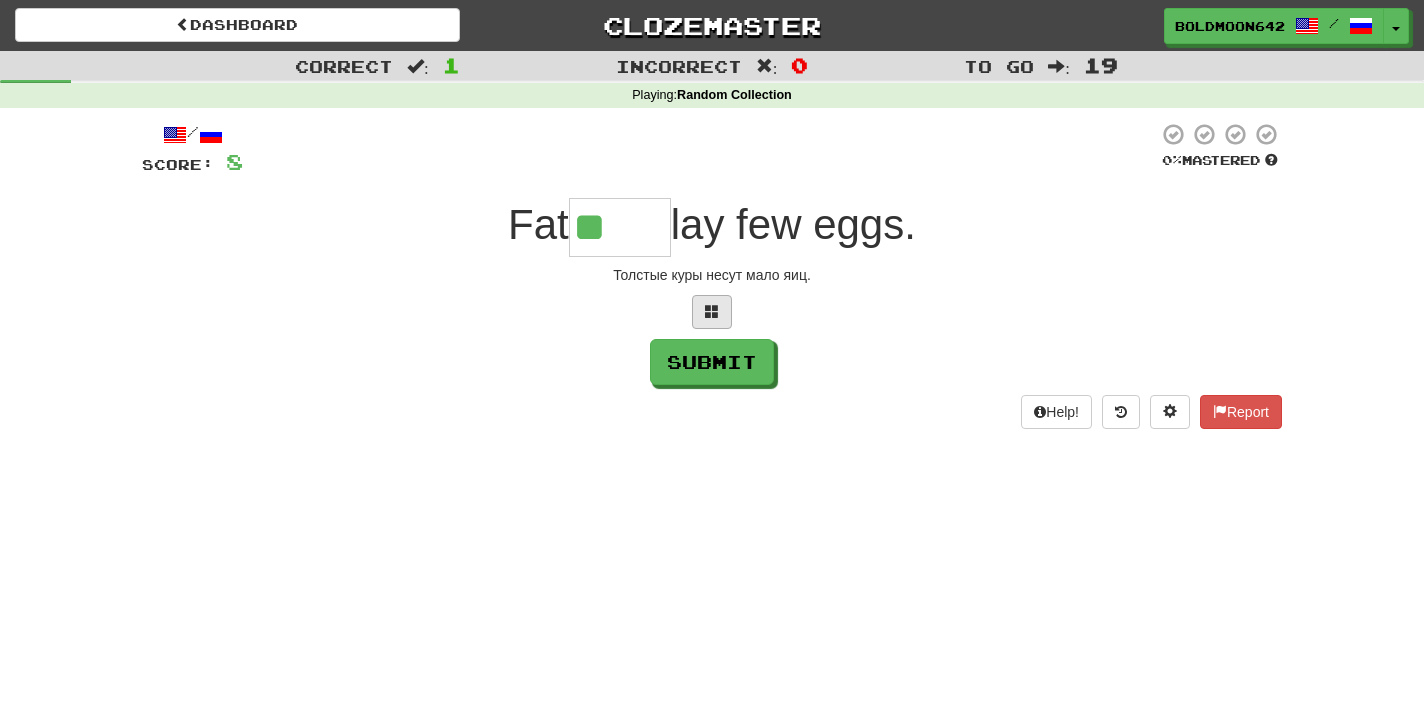 click at bounding box center (712, 312) 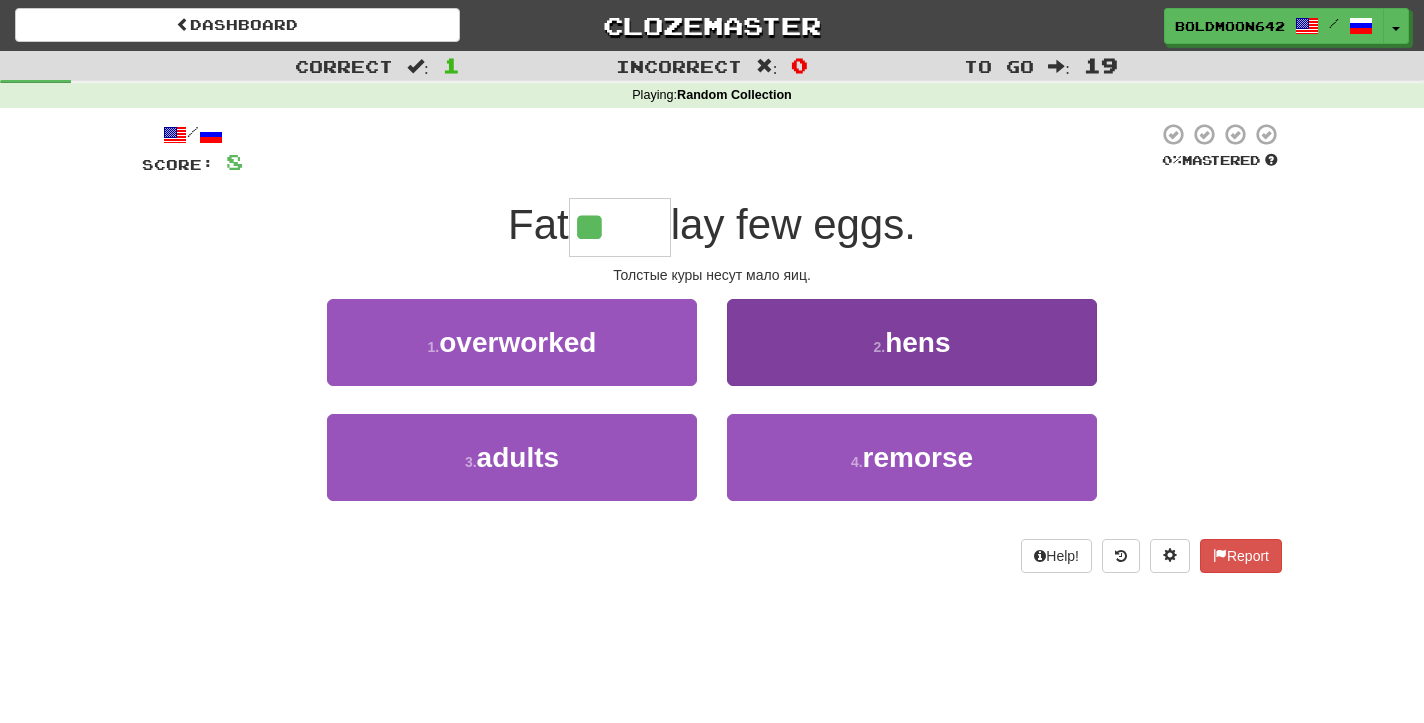 click on "2 .  hens" at bounding box center [912, 342] 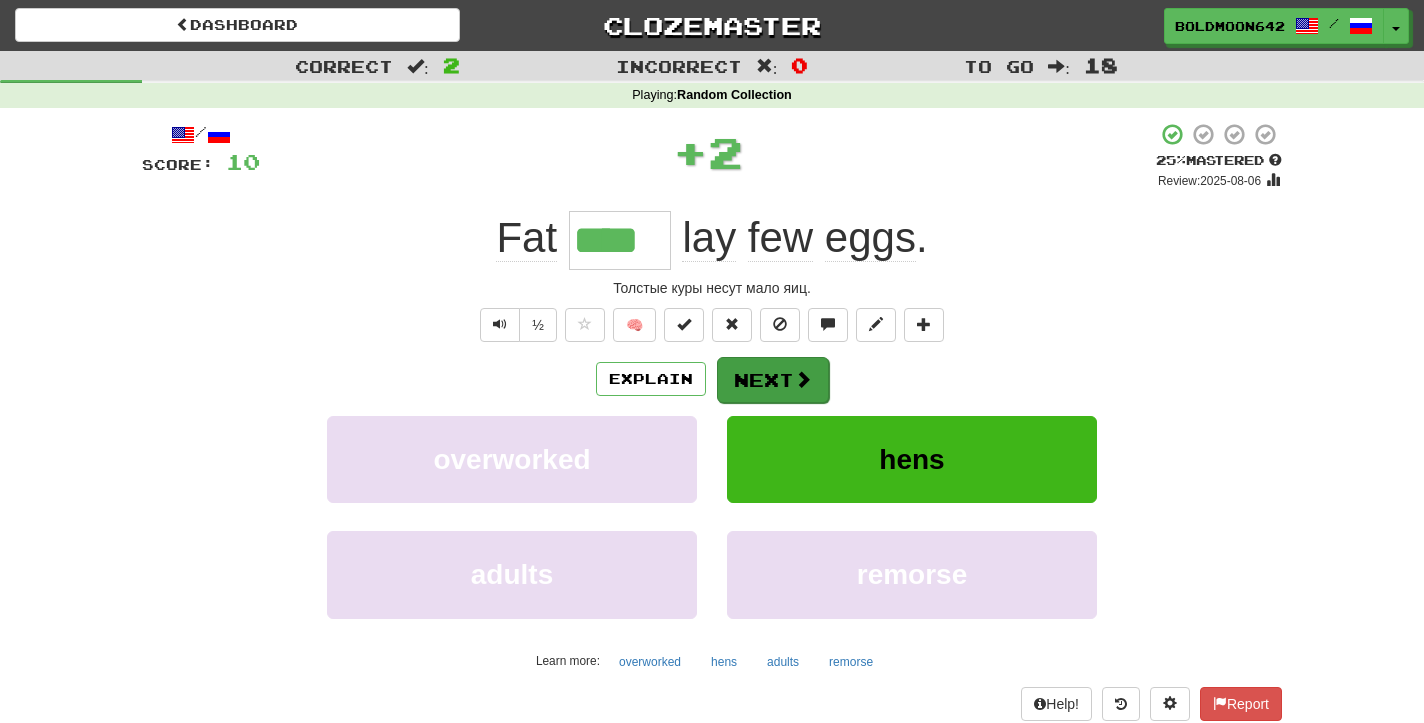click at bounding box center [803, 379] 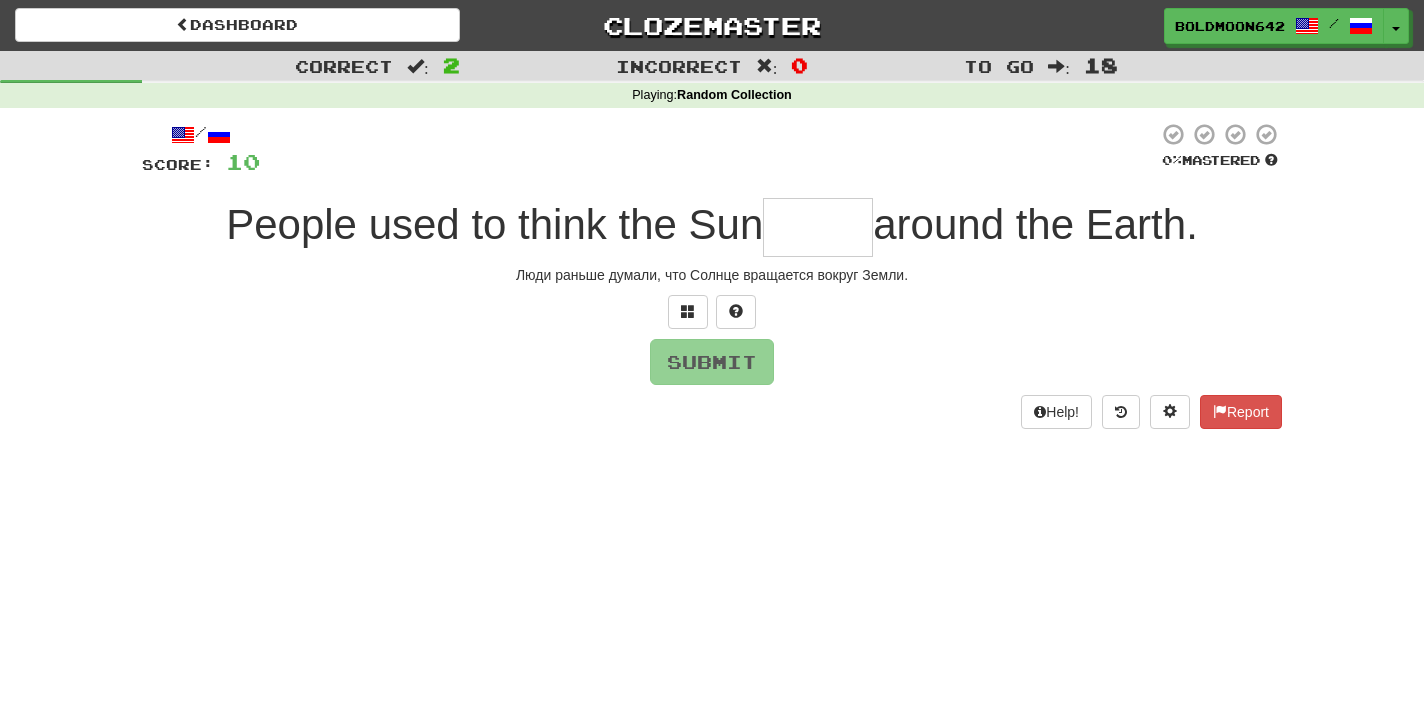 click at bounding box center (818, 227) 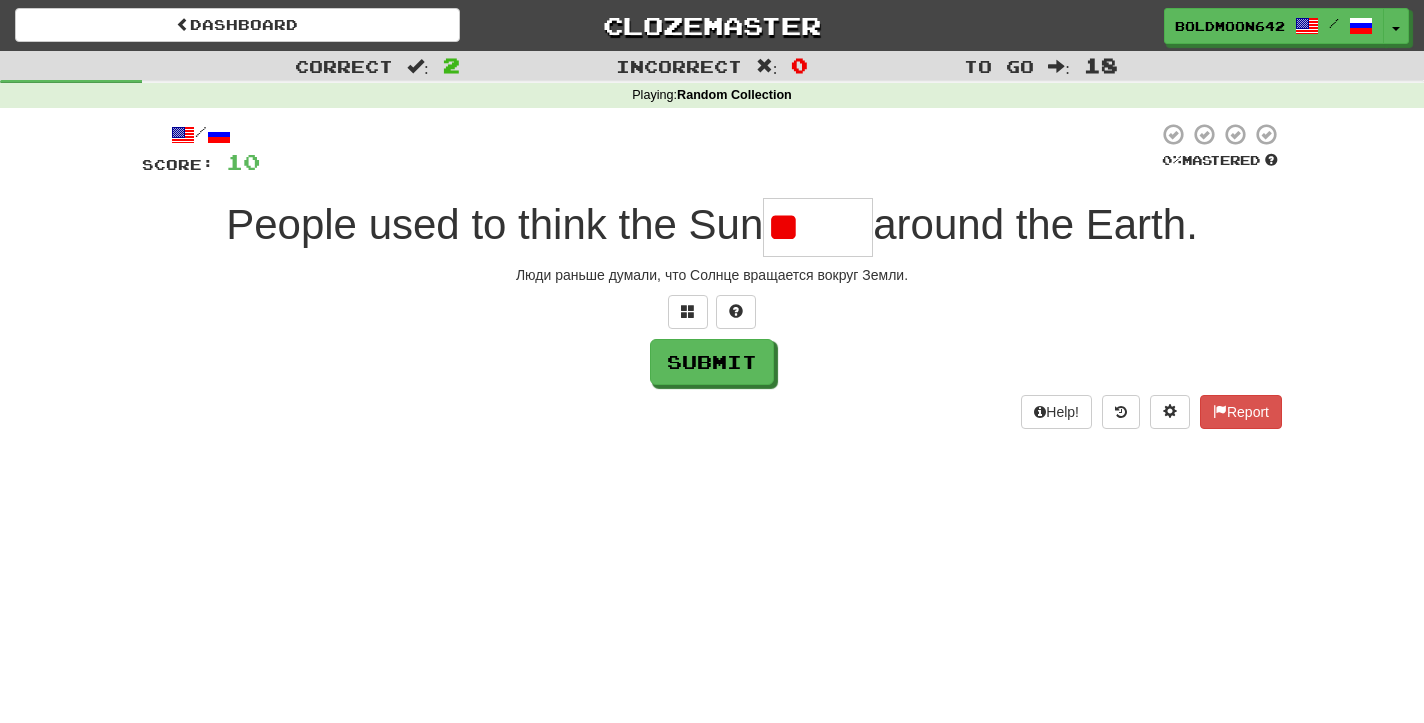 type on "*" 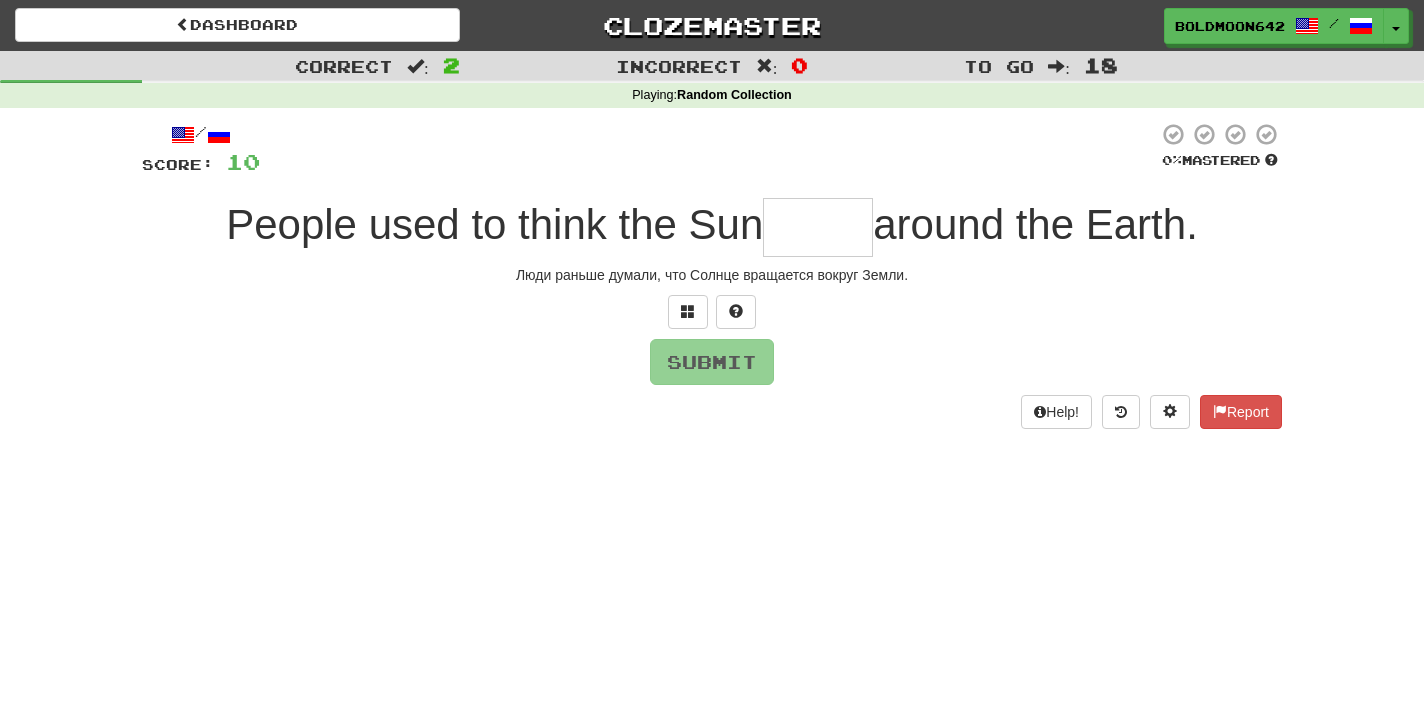 type on "*" 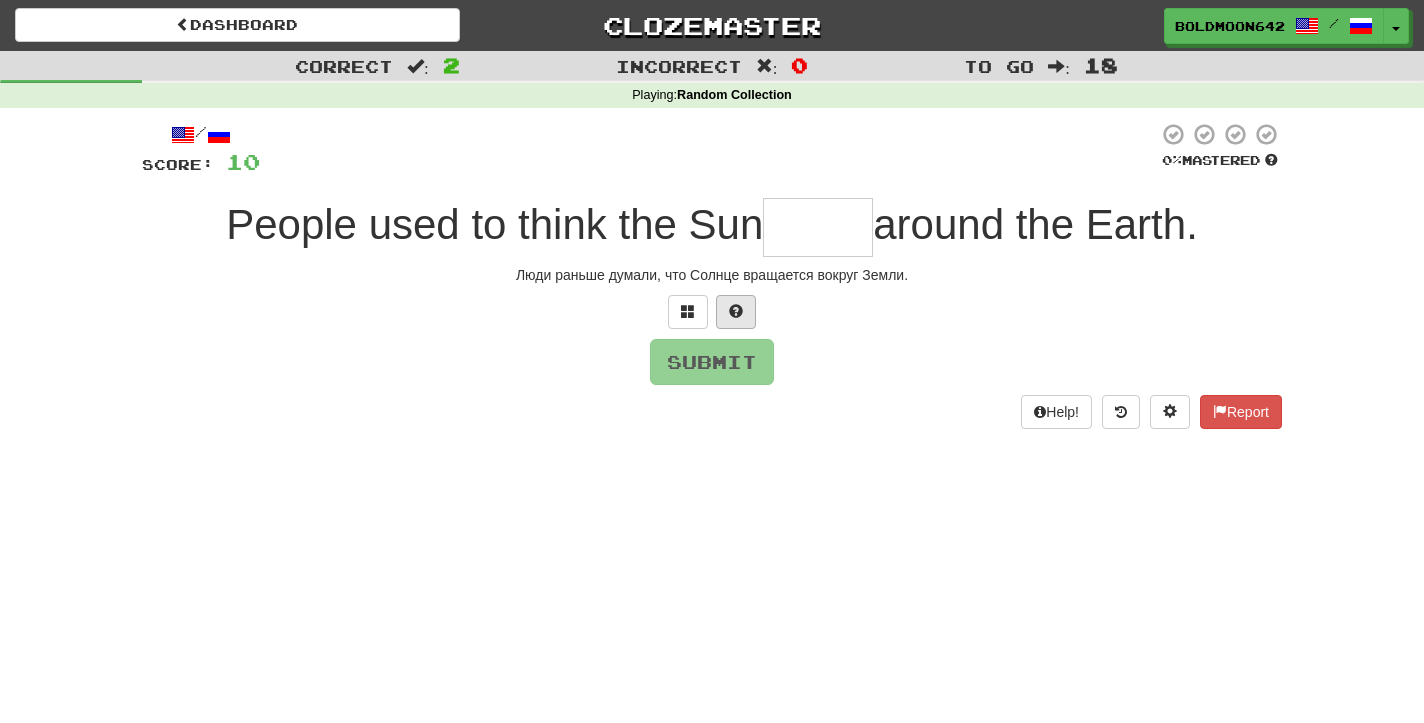 click at bounding box center [736, 312] 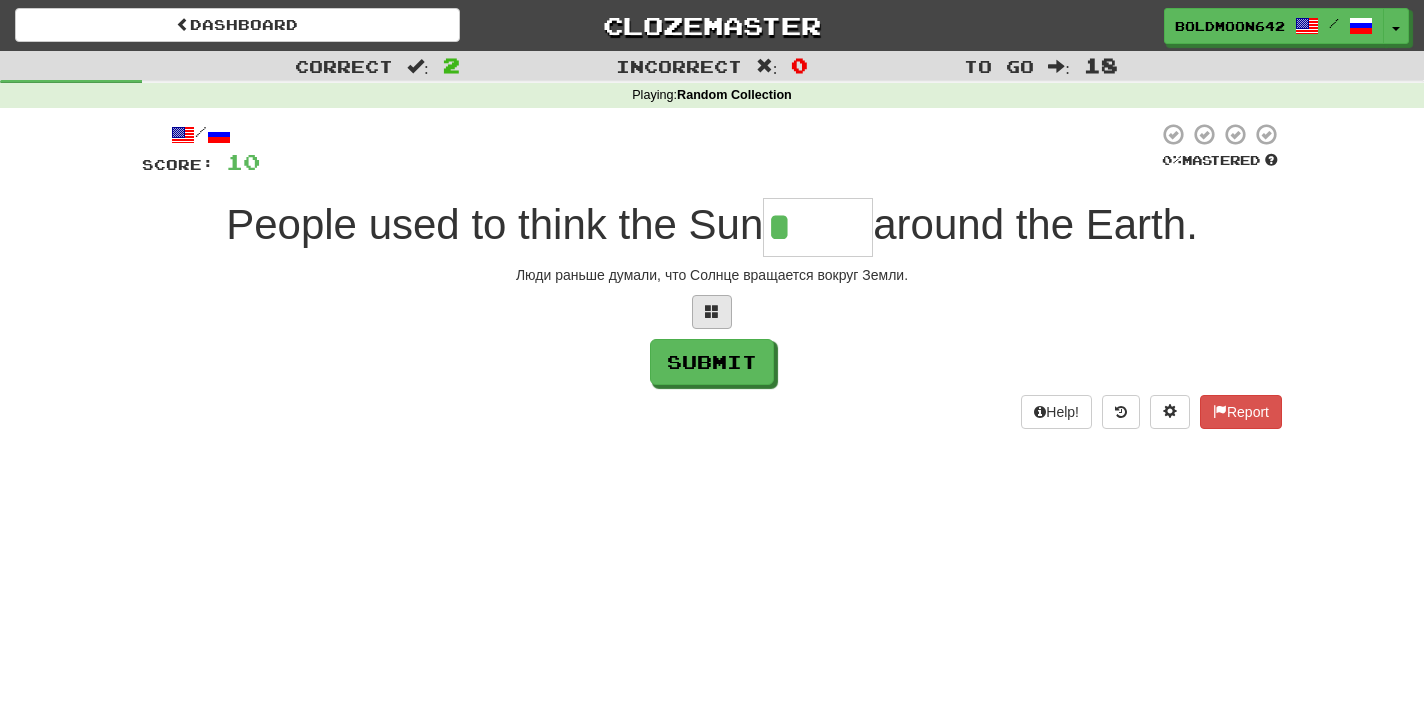click at bounding box center (712, 312) 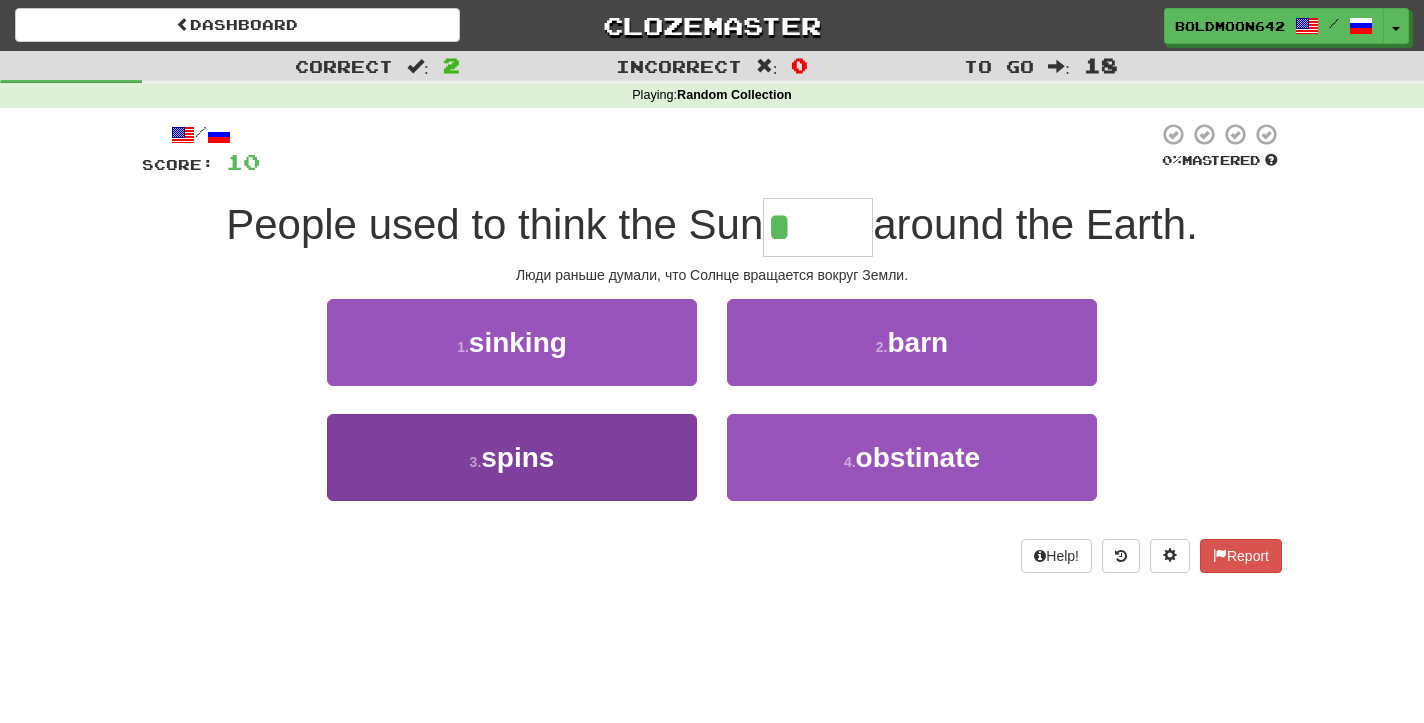 click on "3 .  spins" at bounding box center (512, 457) 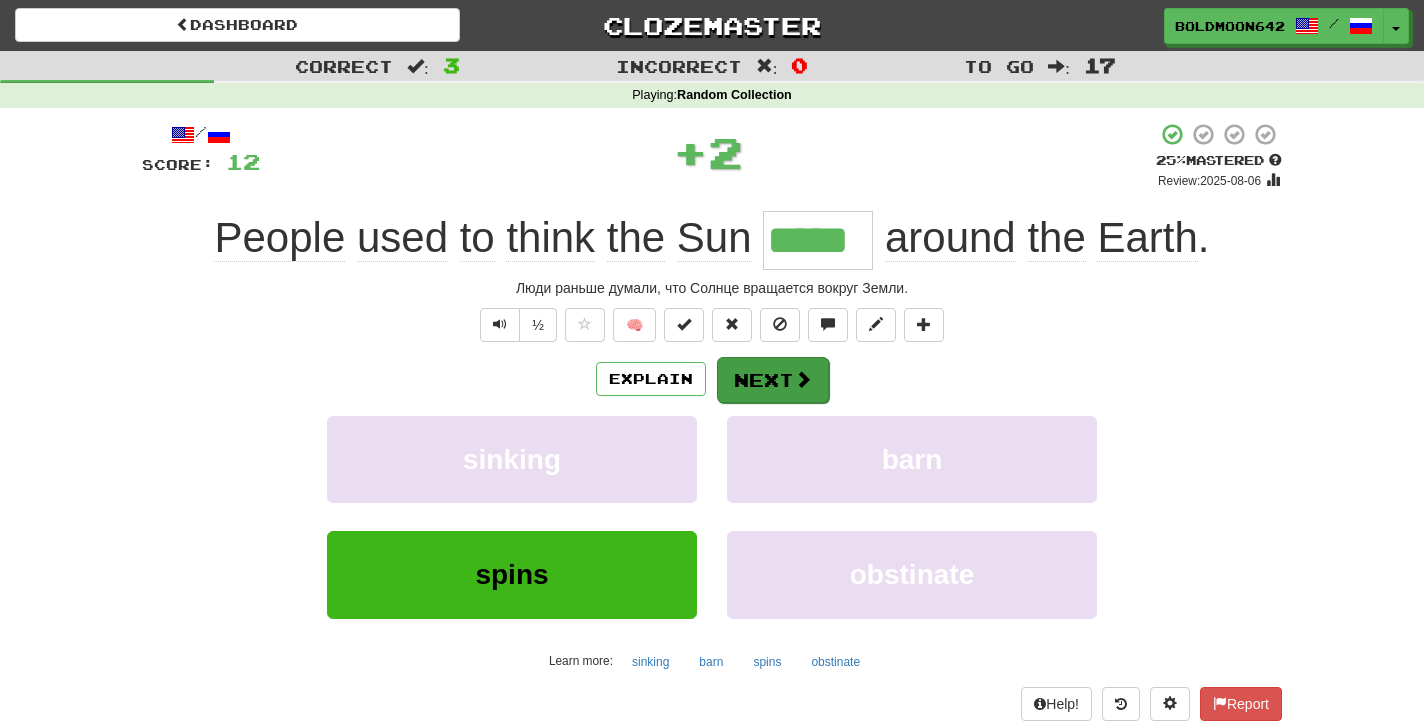 click on "Next" at bounding box center (773, 380) 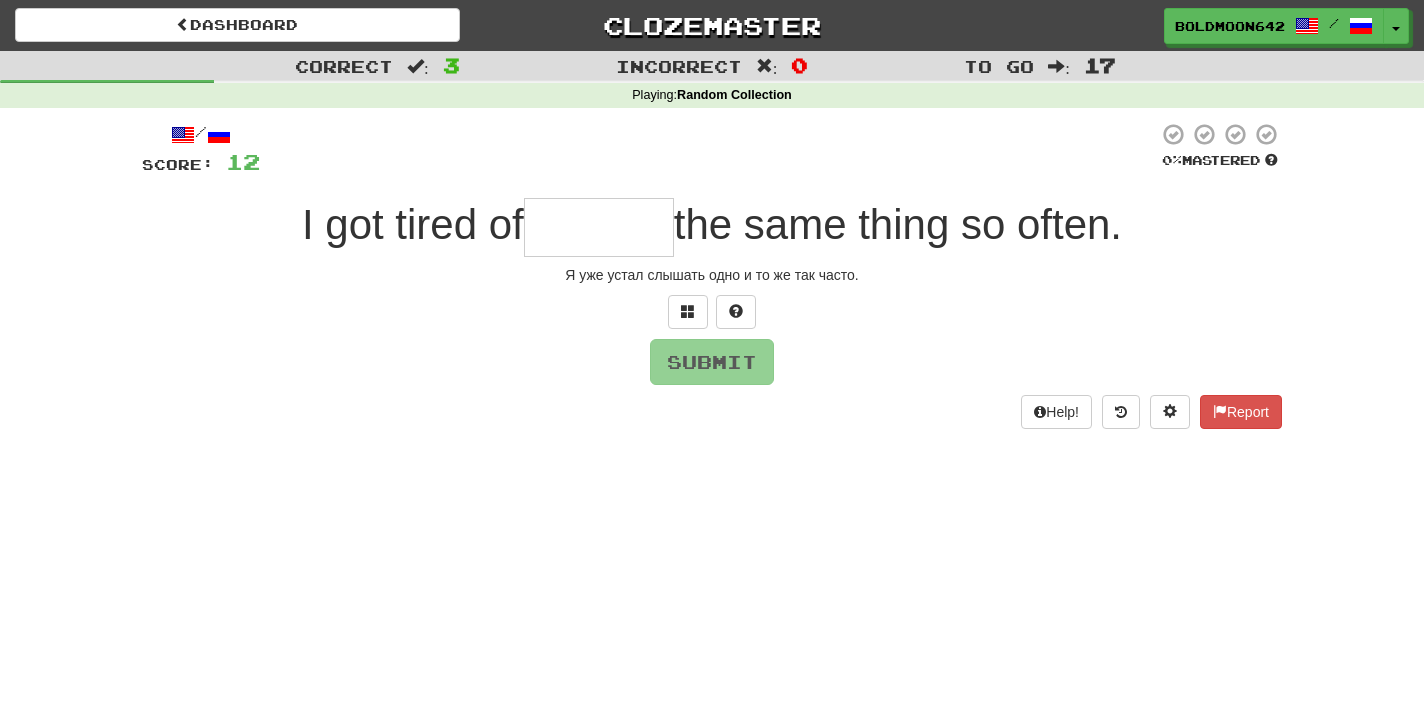 click at bounding box center [599, 227] 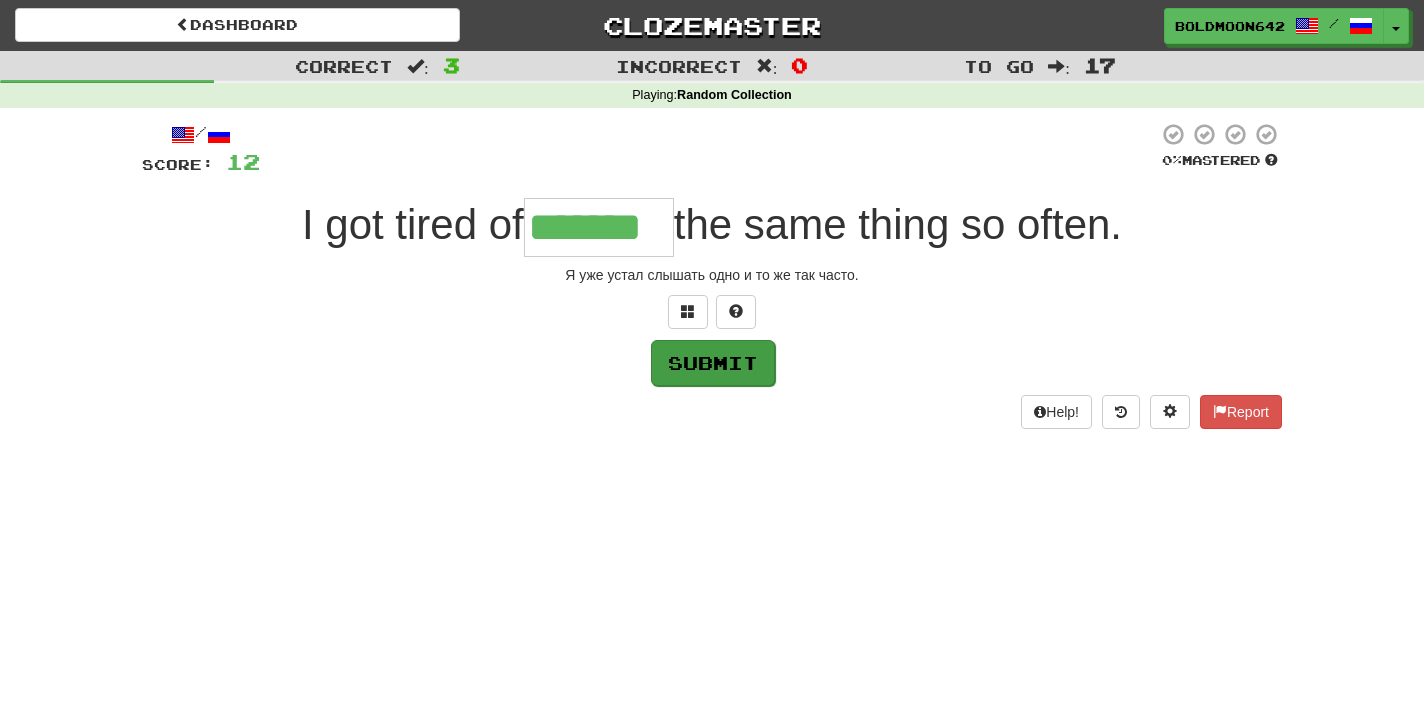 type on "*******" 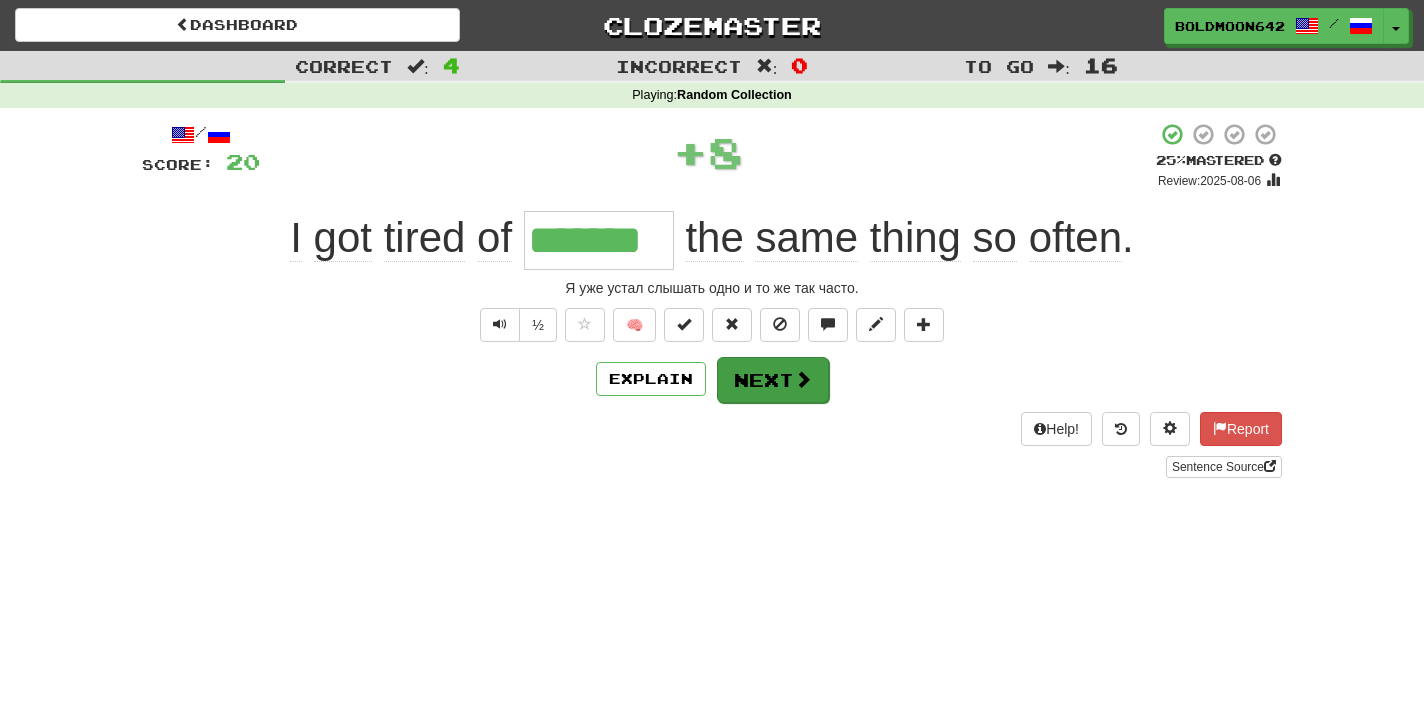 click on "Next" at bounding box center [773, 380] 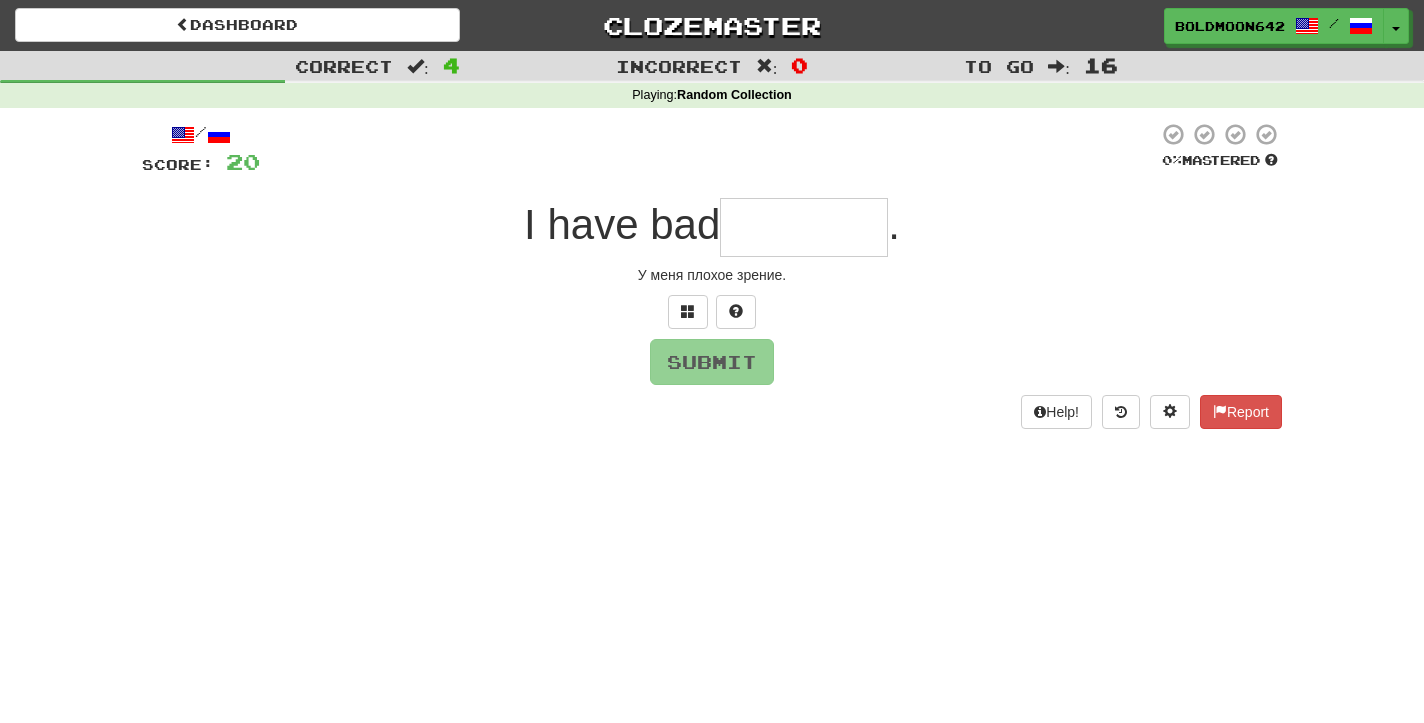 click at bounding box center (804, 227) 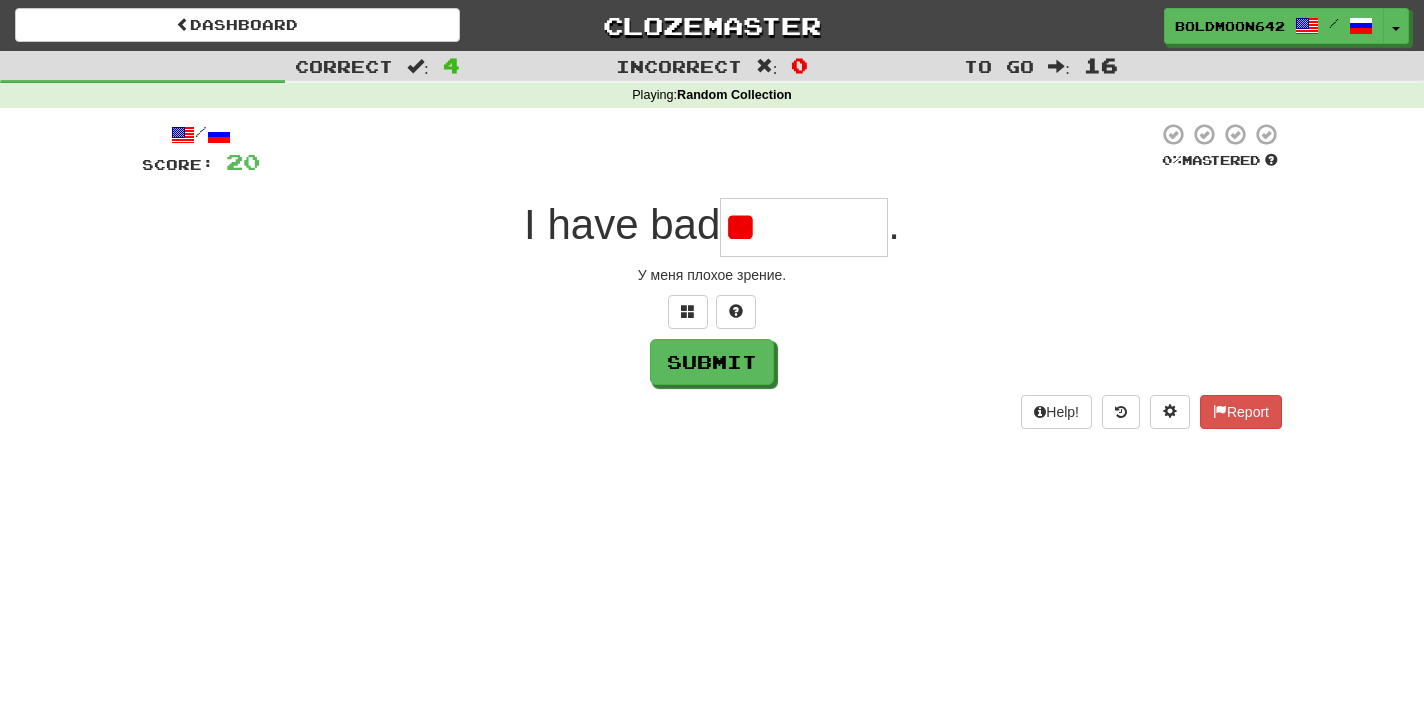 type on "*" 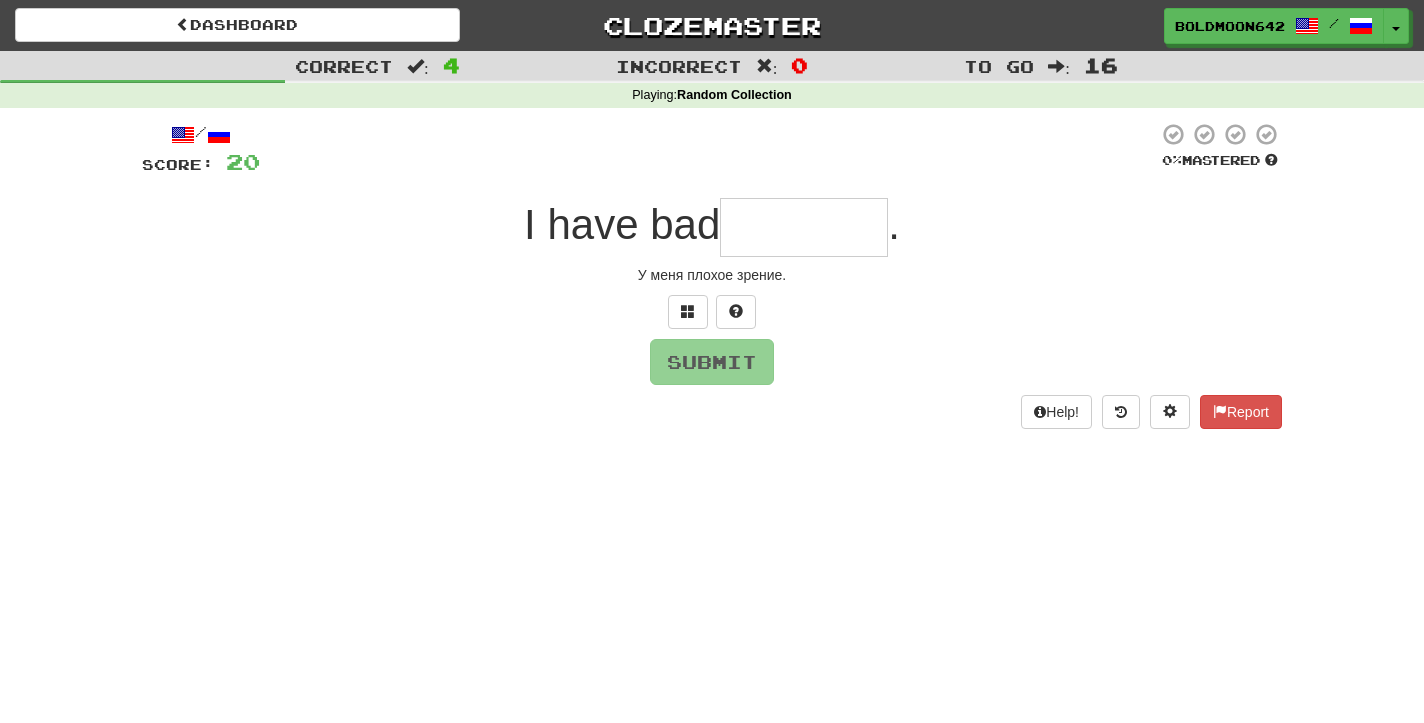 type on "*" 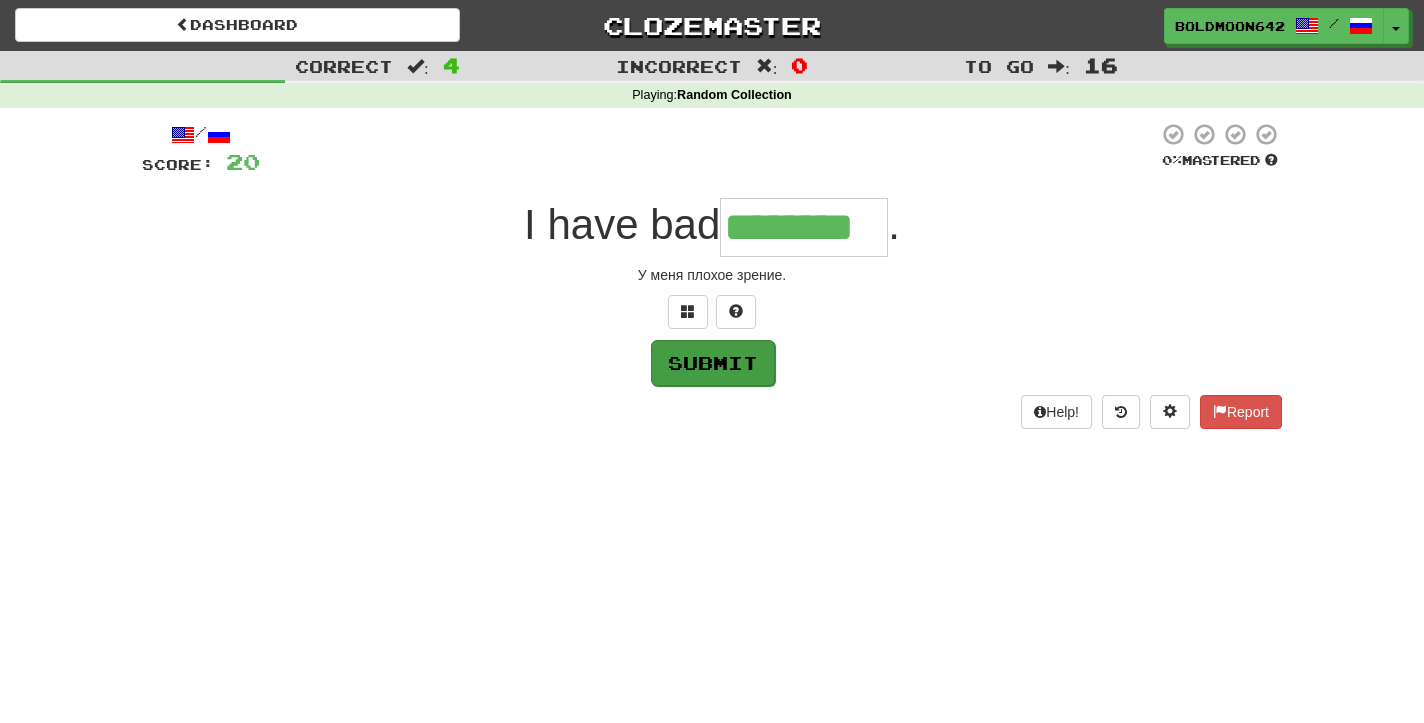 type on "********" 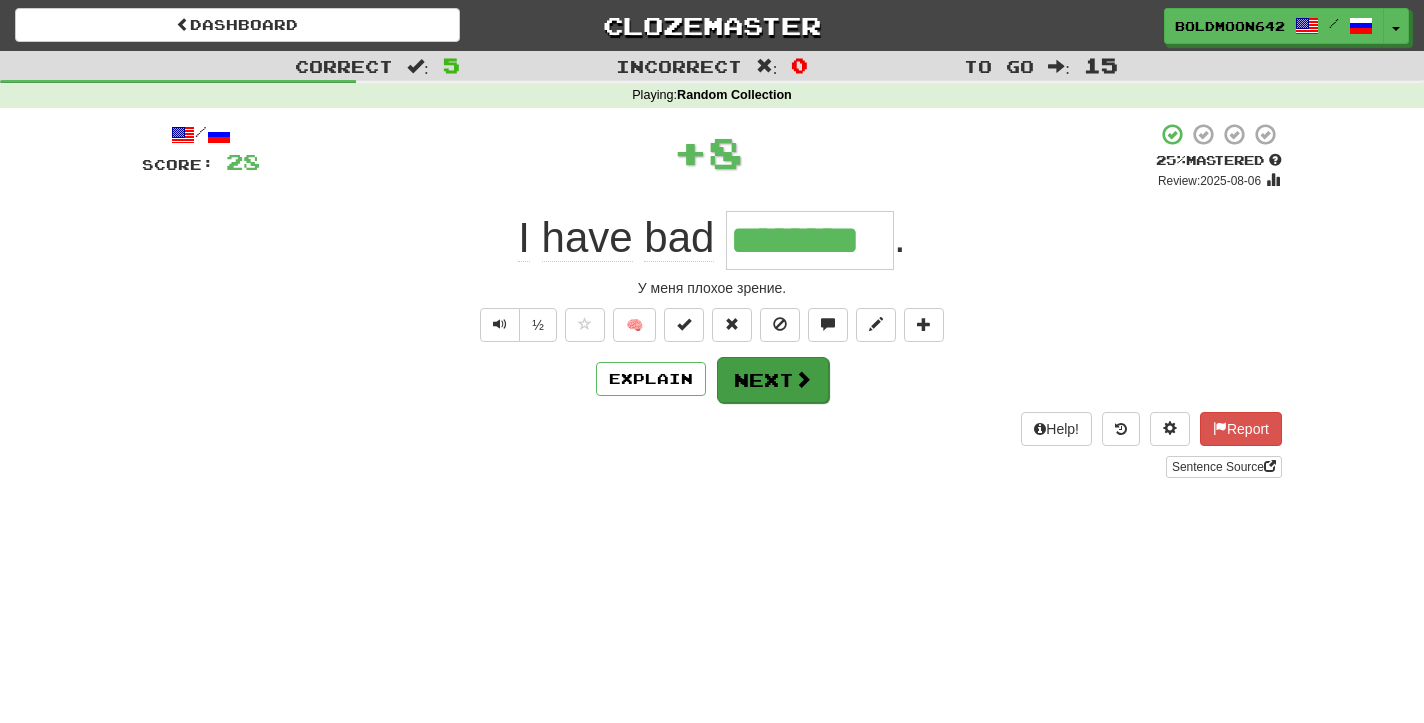 click on "Next" at bounding box center (773, 380) 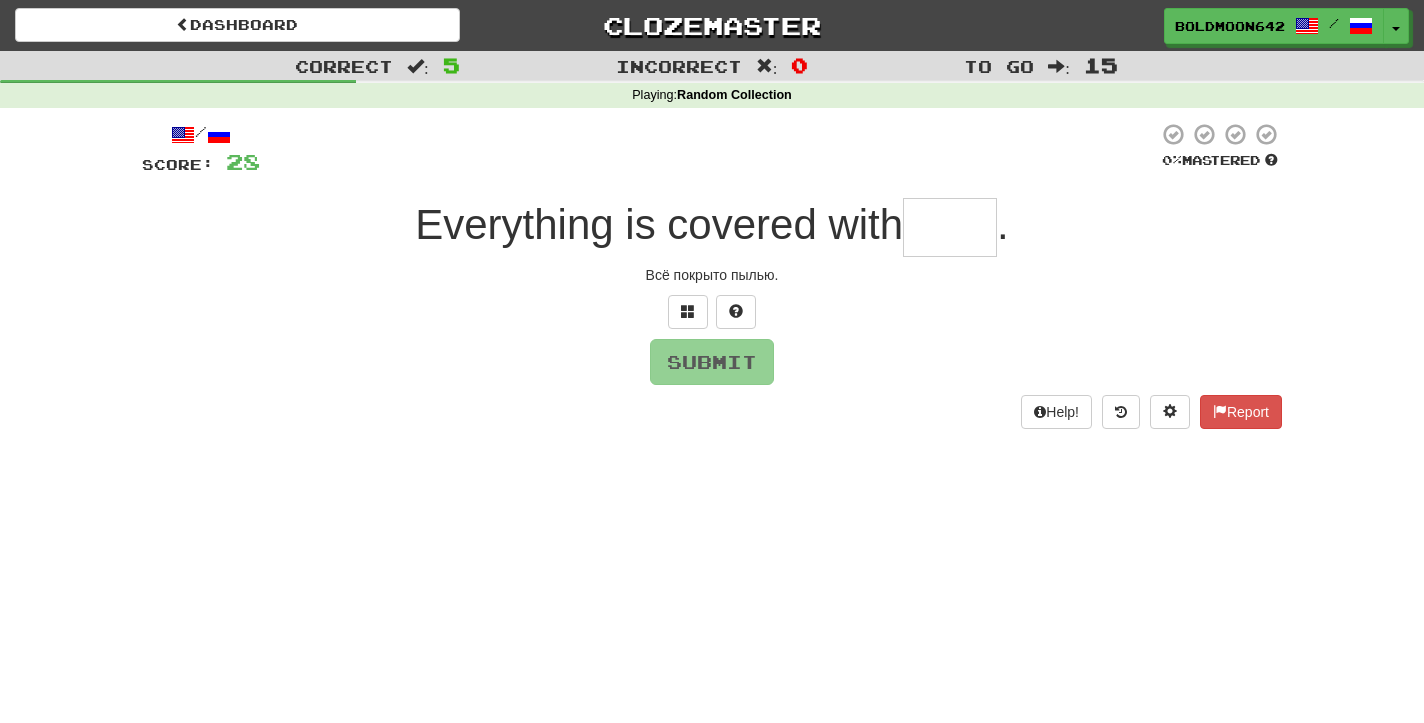 click at bounding box center [950, 227] 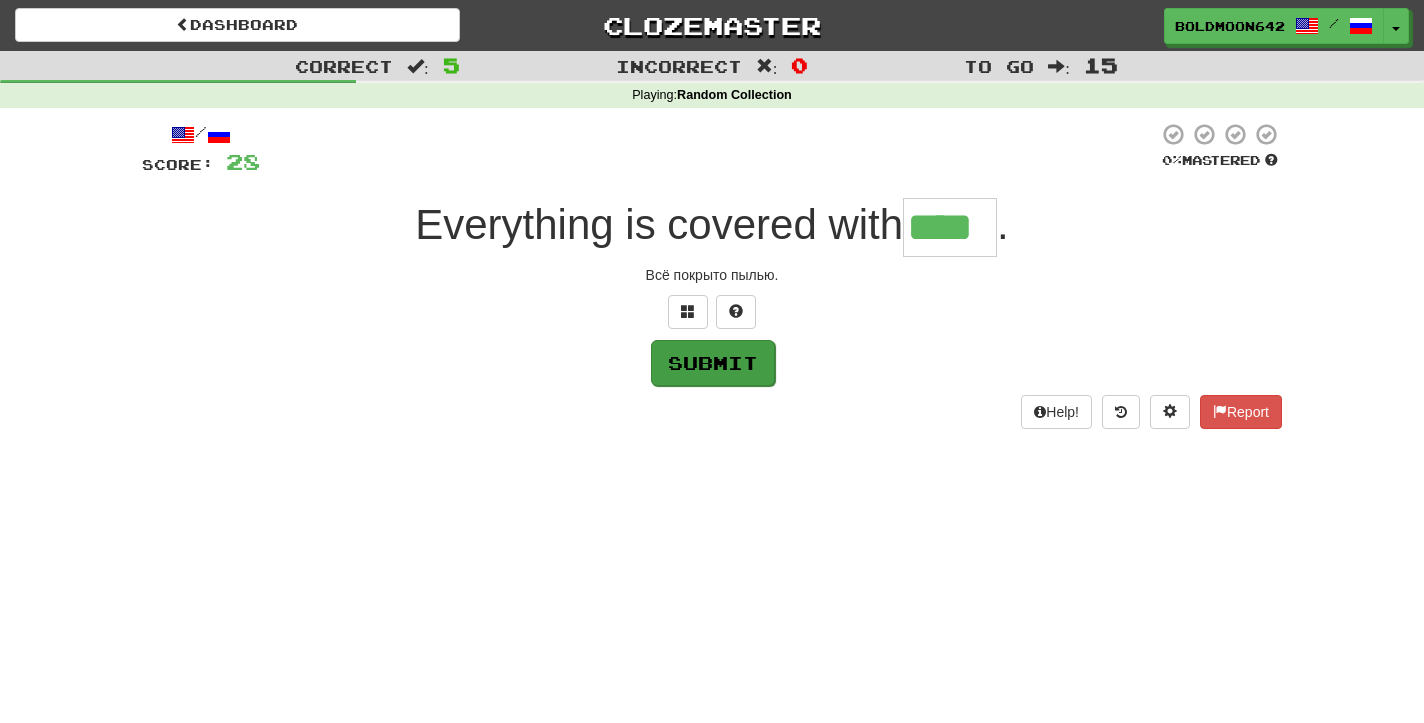 type on "****" 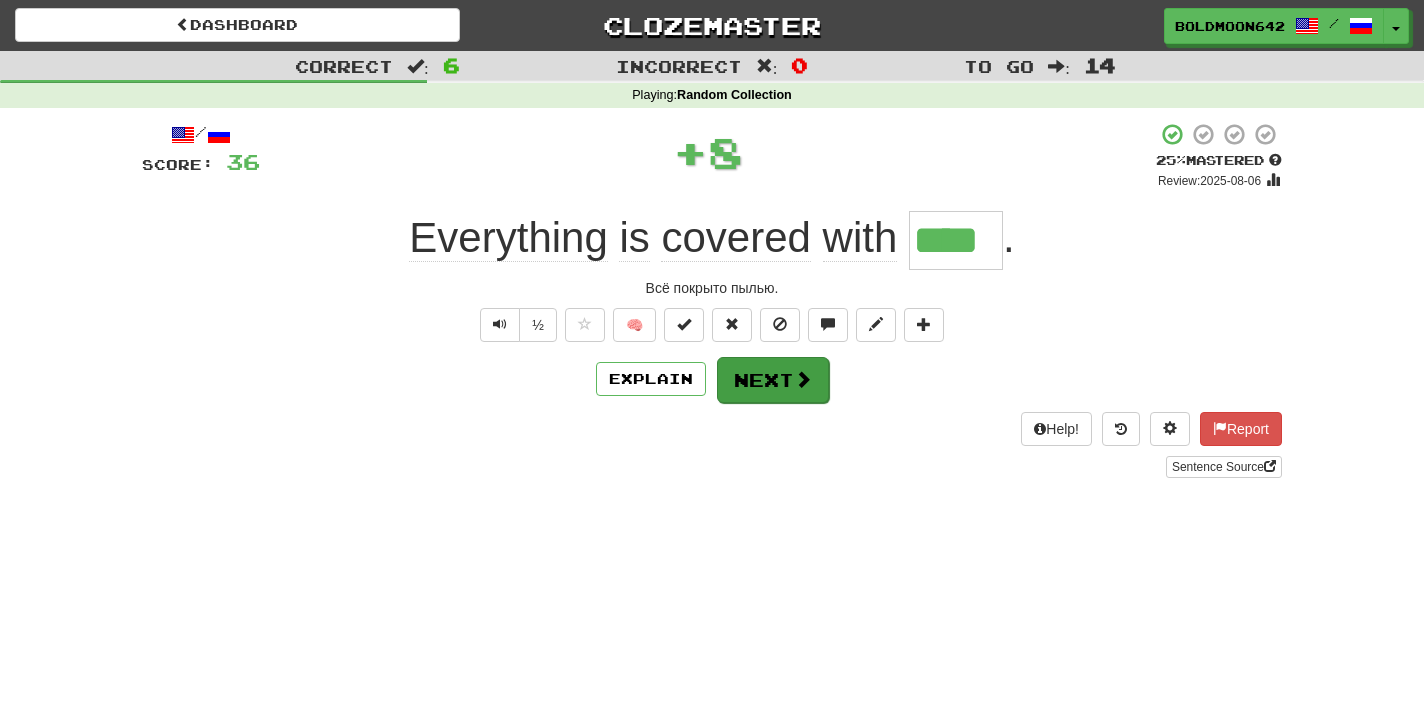 click on "Next" at bounding box center [773, 380] 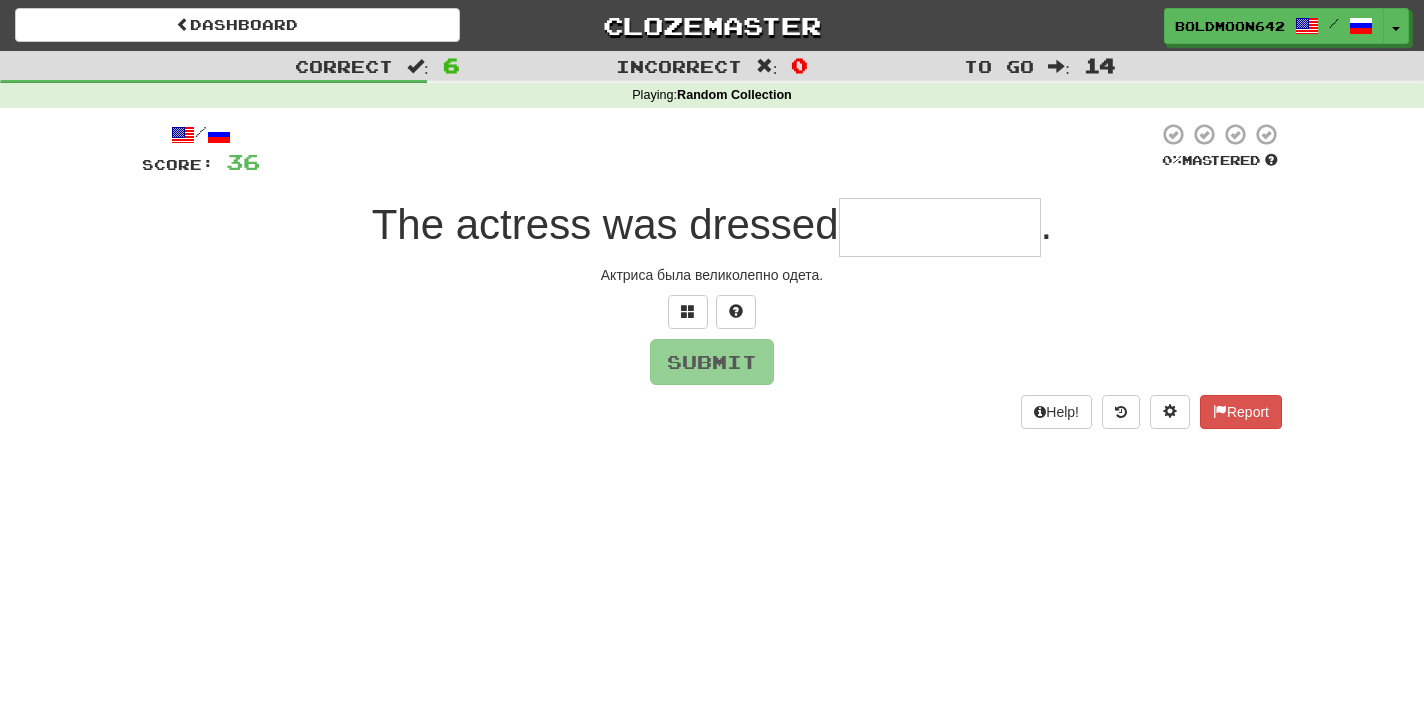 click at bounding box center (940, 227) 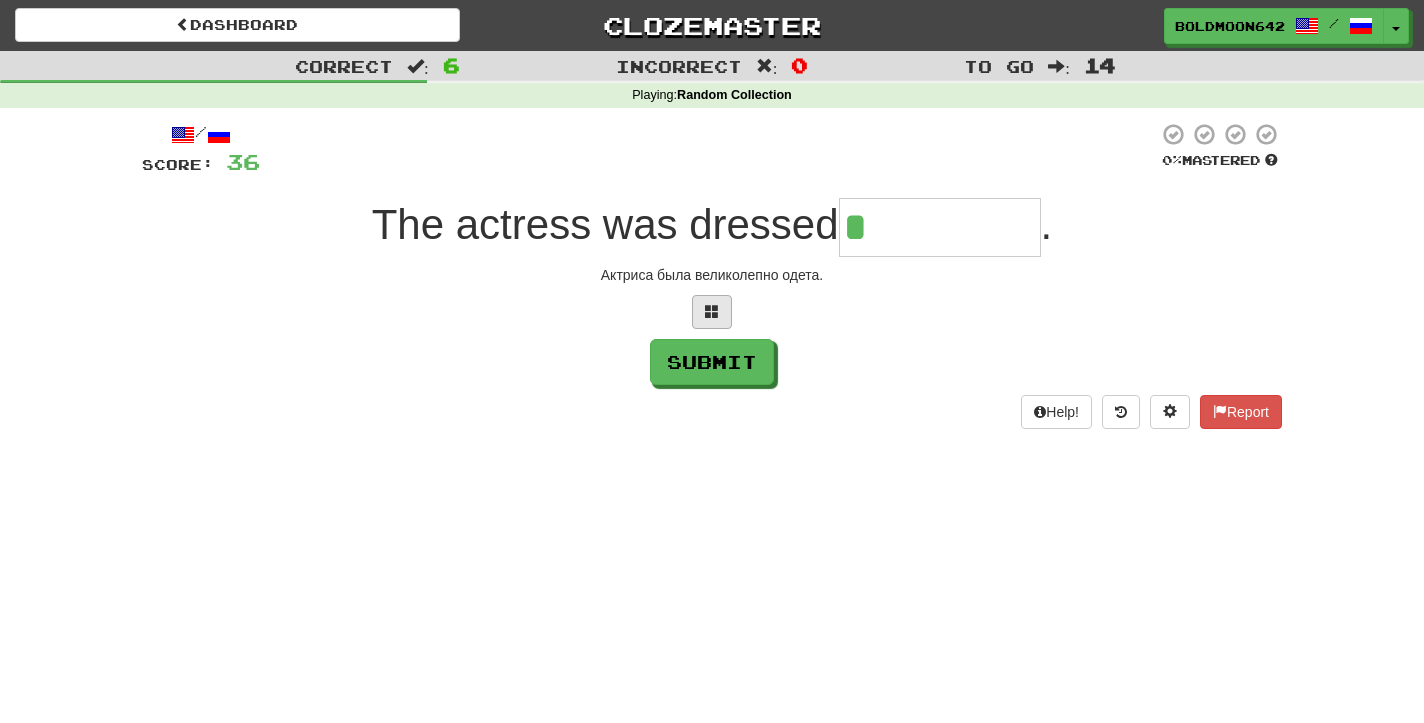 click at bounding box center [712, 311] 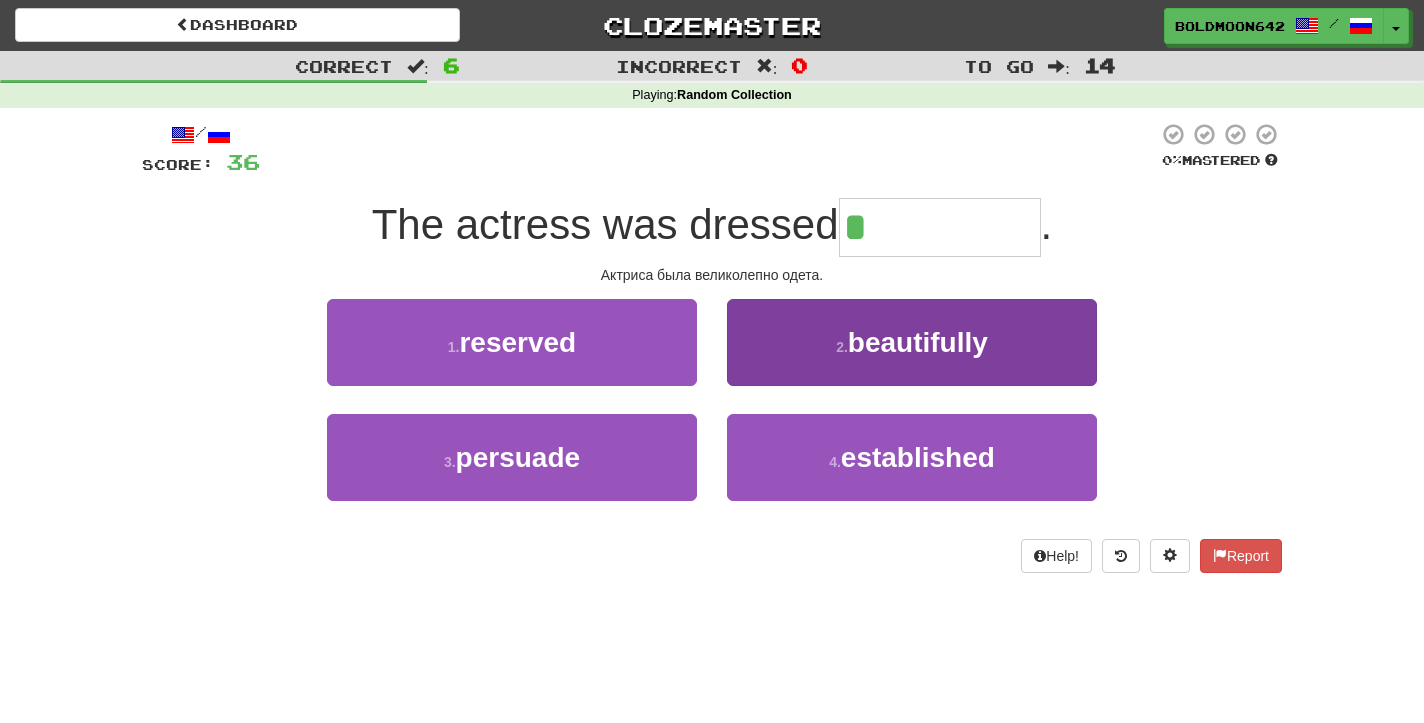 click on "beautifully" at bounding box center [918, 342] 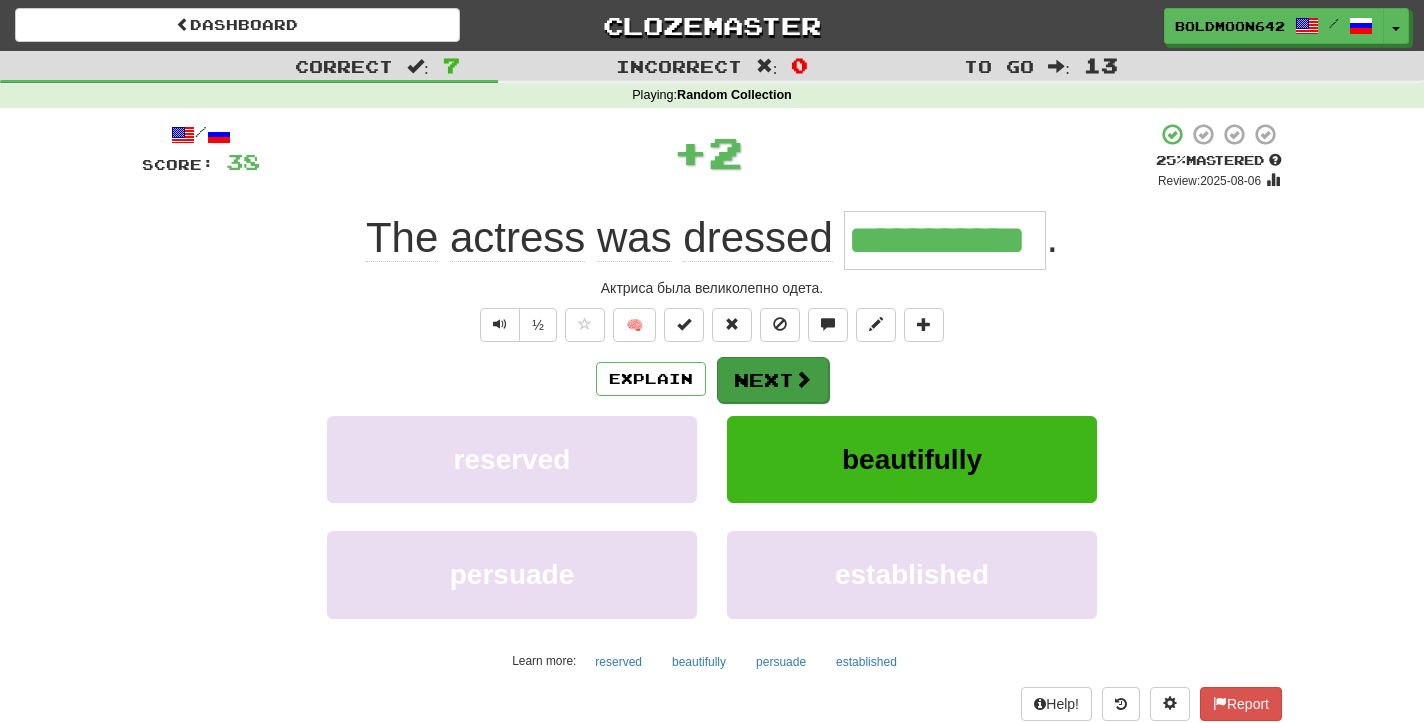 click on "Next" at bounding box center [773, 380] 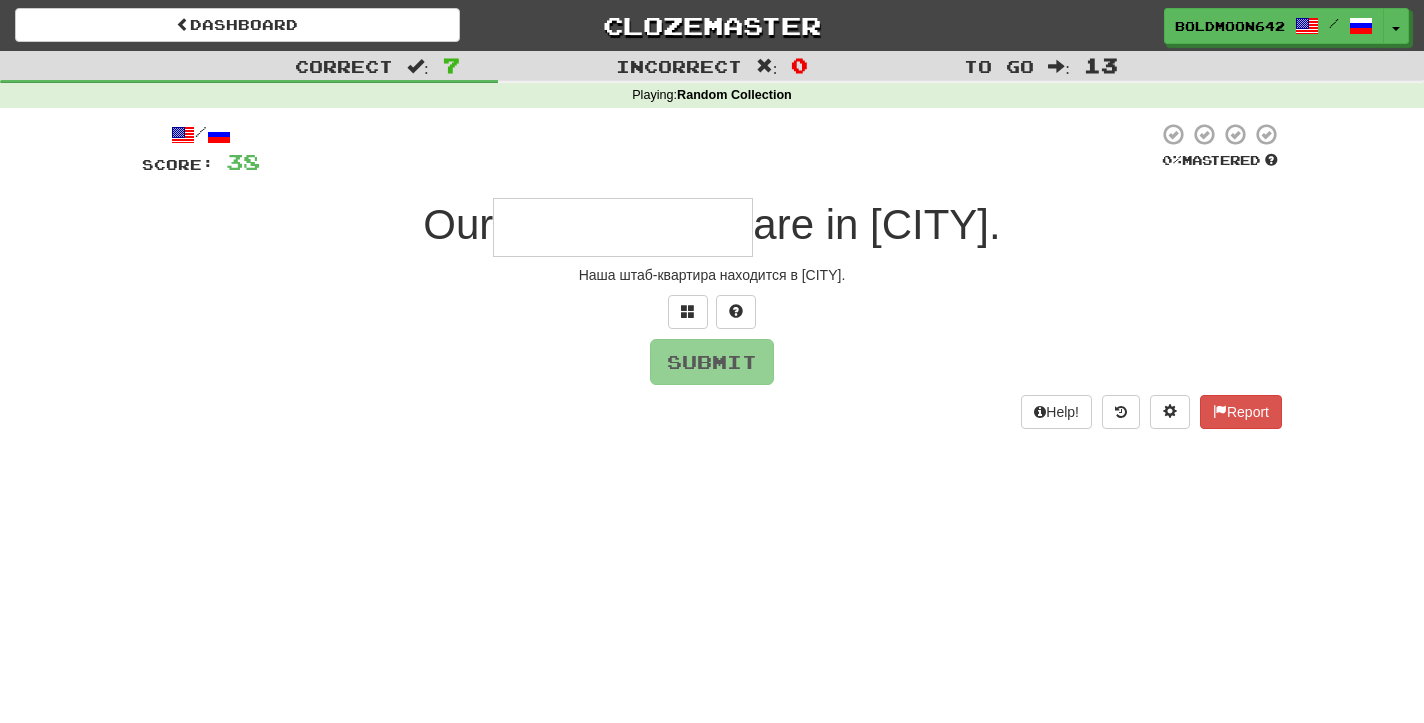 click at bounding box center (623, 227) 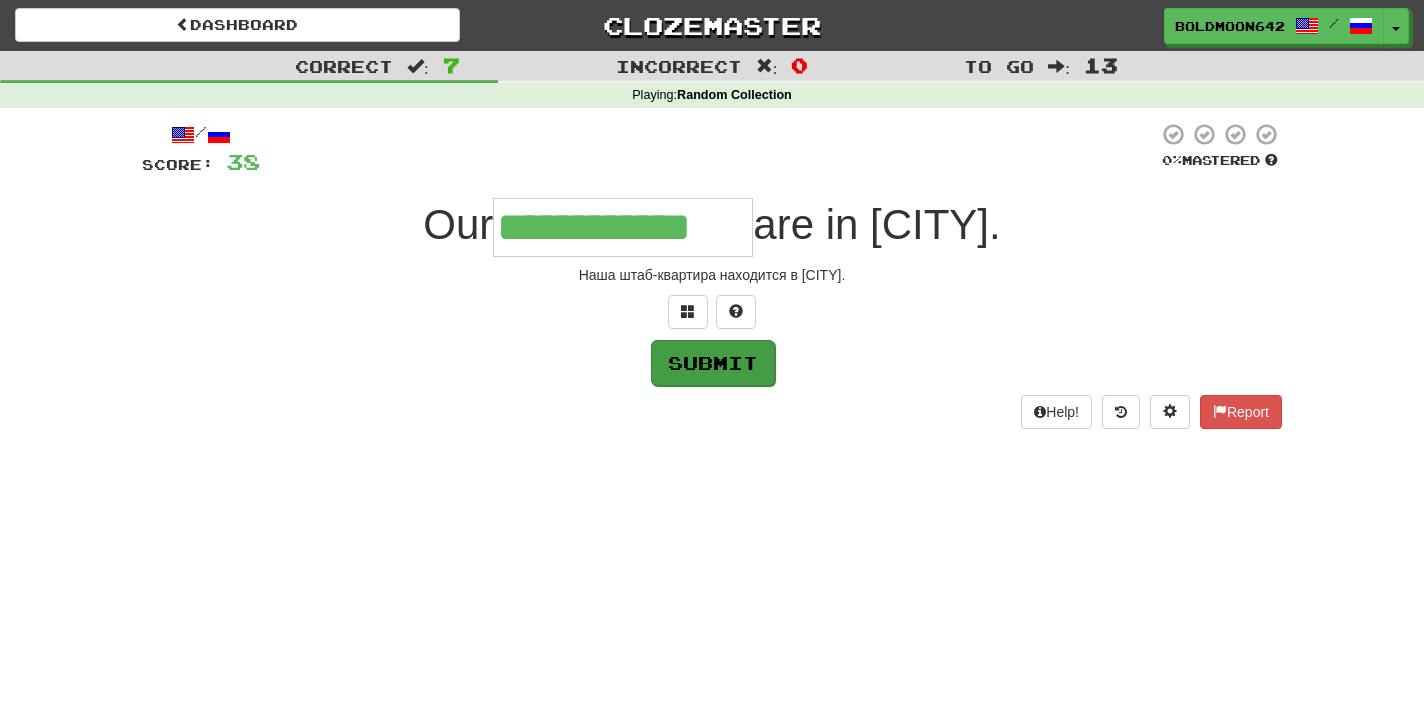 type on "**********" 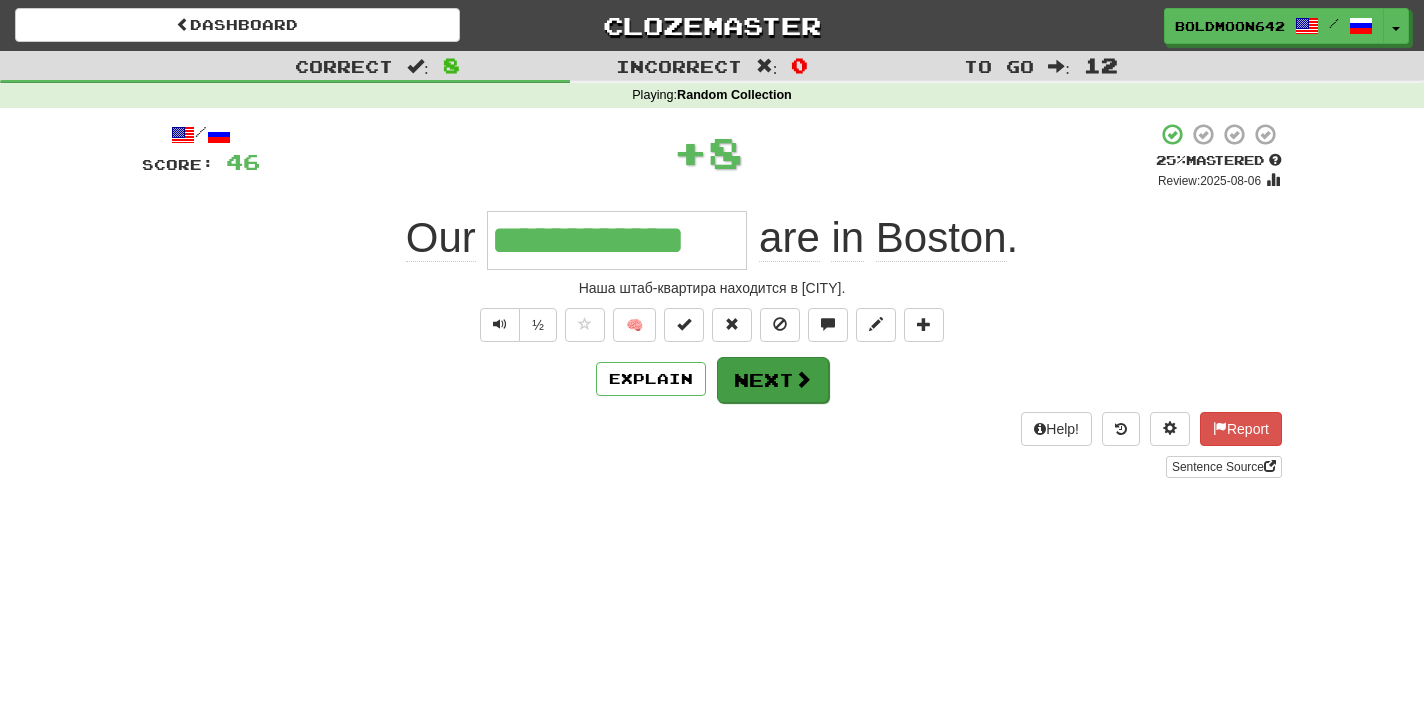 click on "Next" at bounding box center [773, 380] 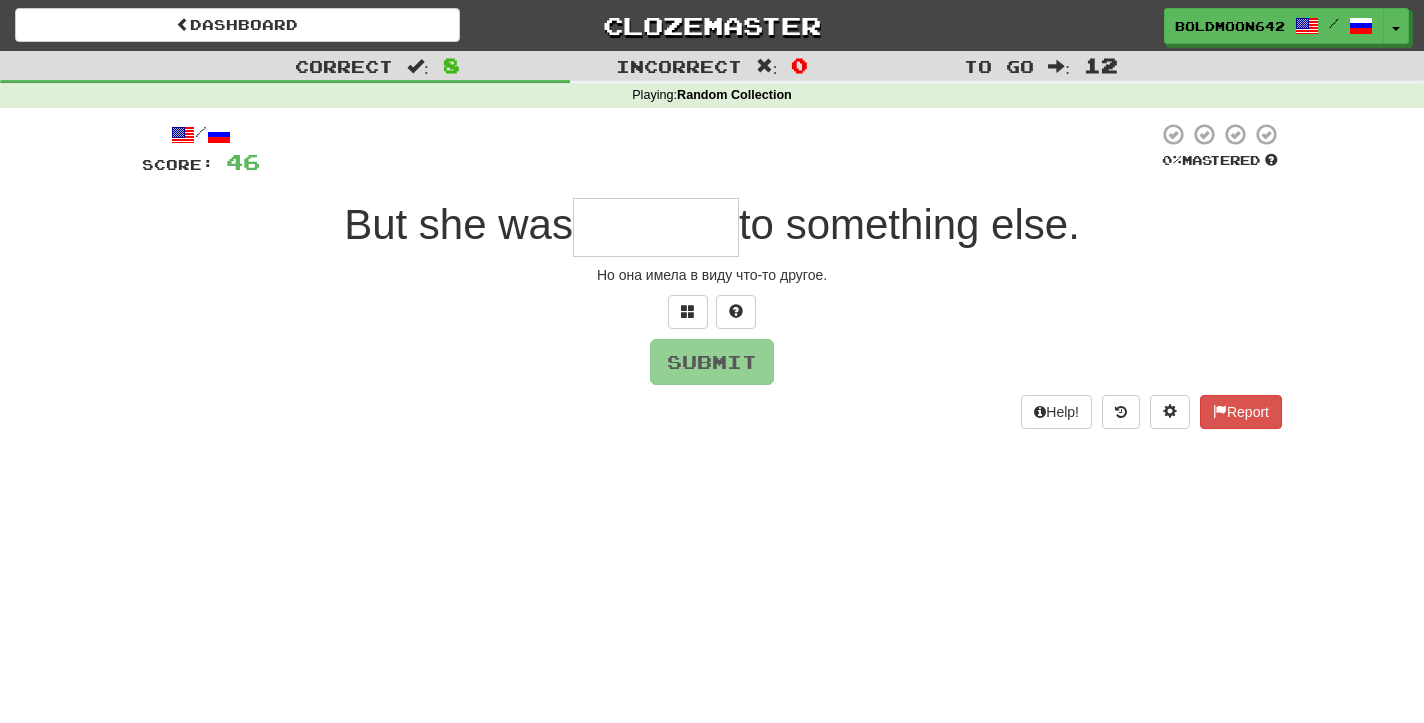 click at bounding box center (656, 227) 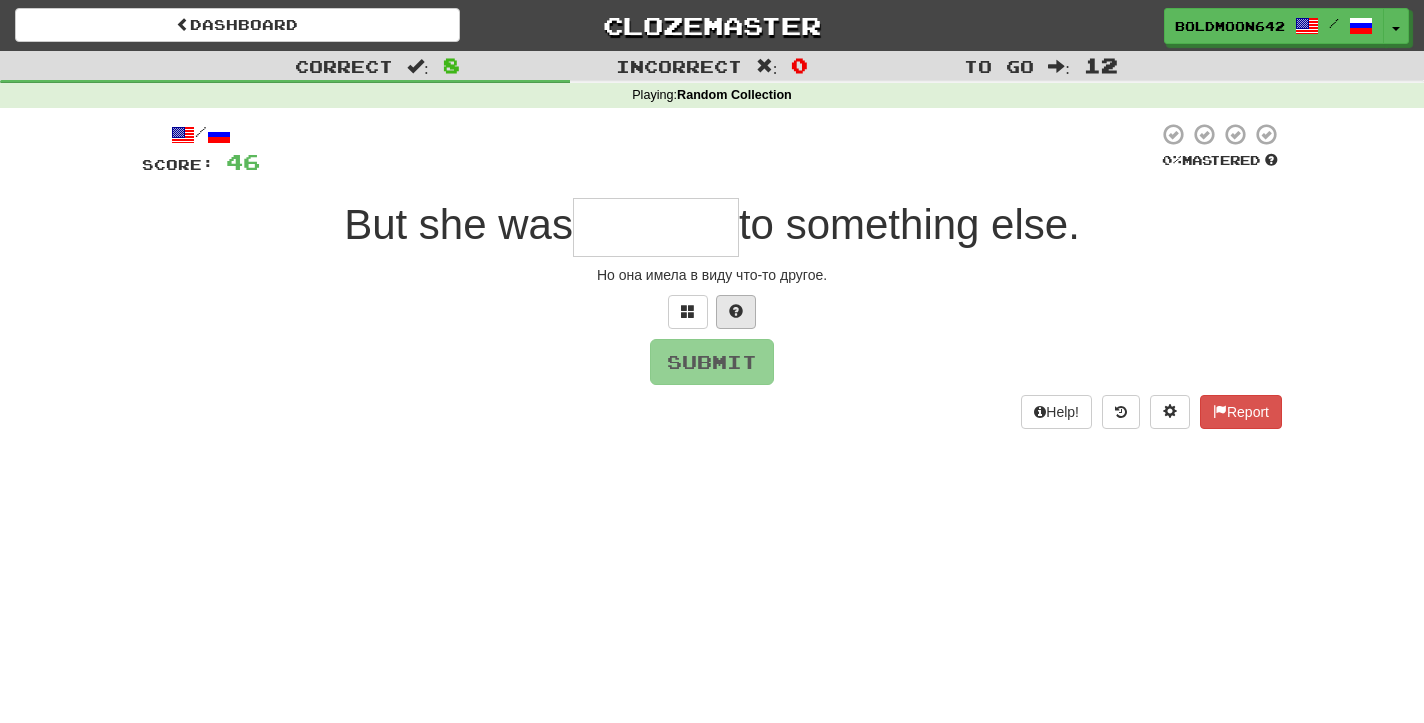 click at bounding box center [736, 311] 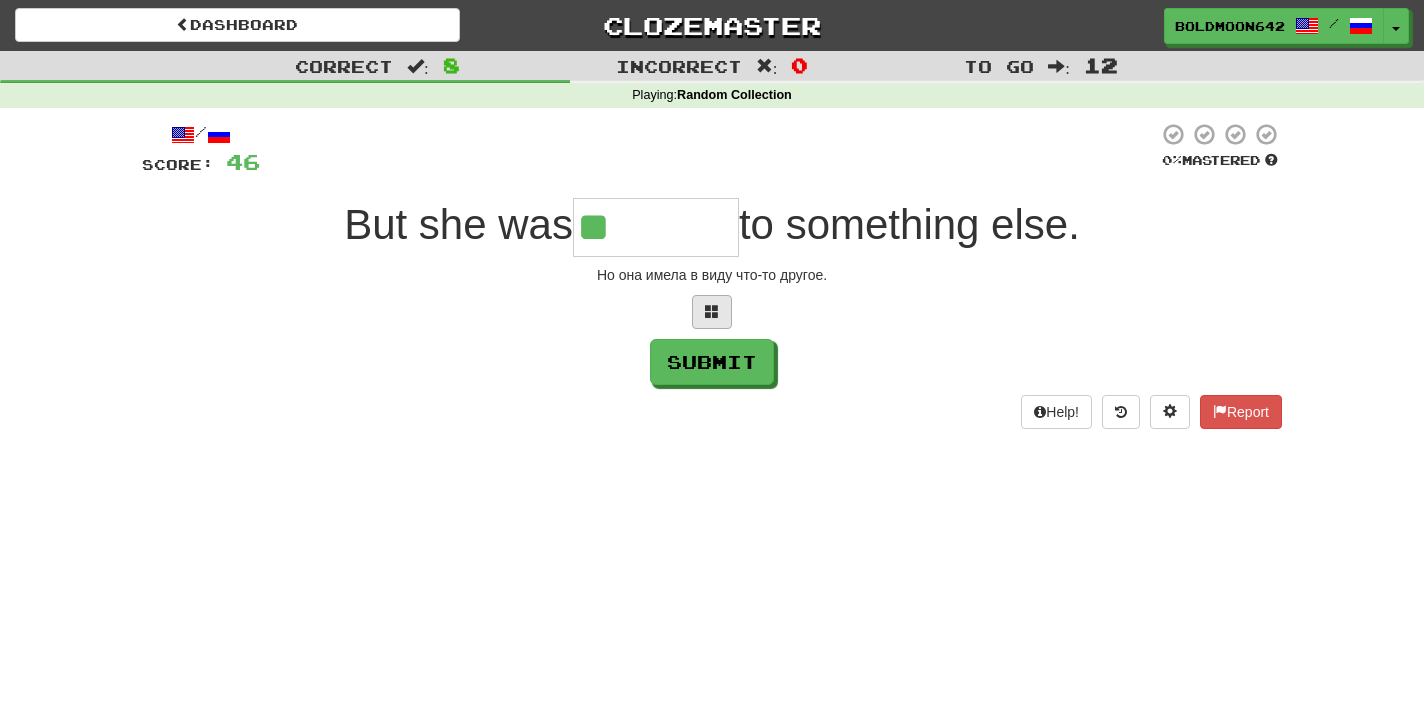 click at bounding box center (712, 311) 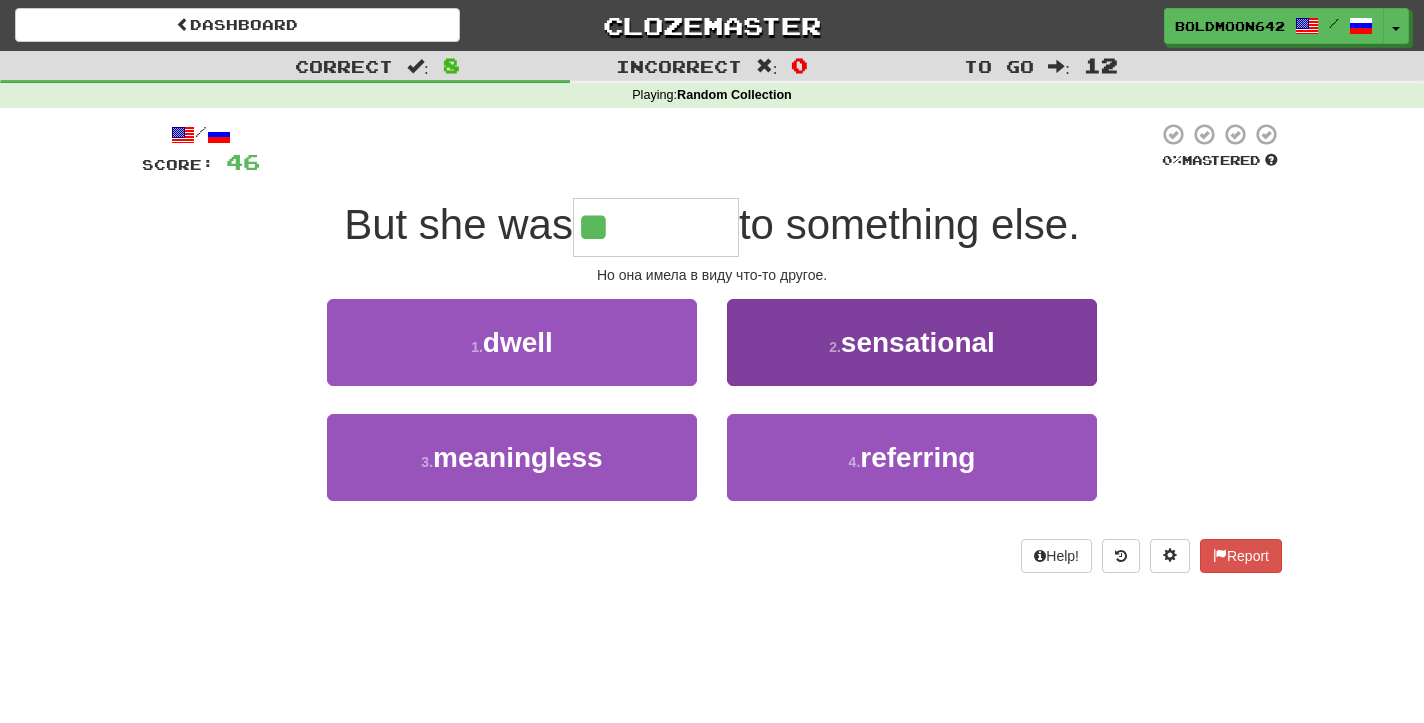 click on "referring" at bounding box center (917, 457) 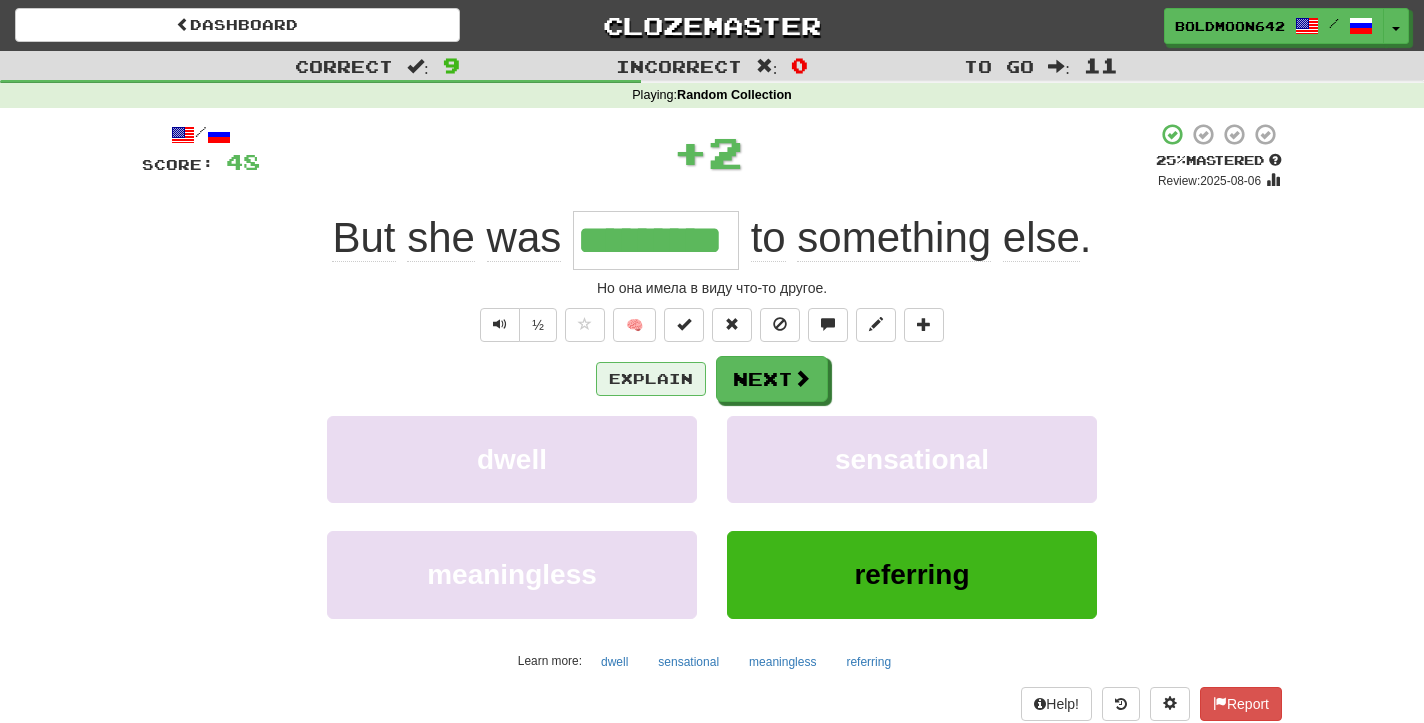 click on "Explain" at bounding box center [651, 379] 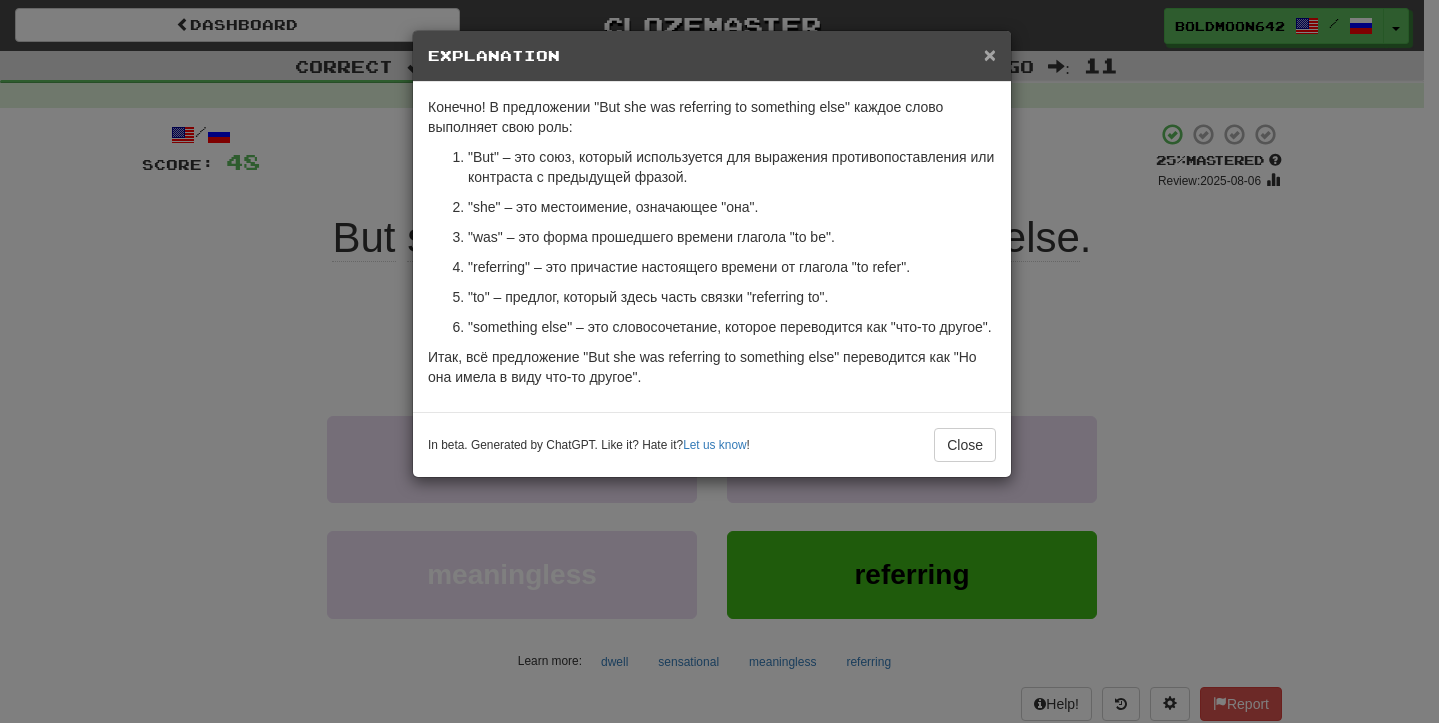 click on "×" at bounding box center [990, 54] 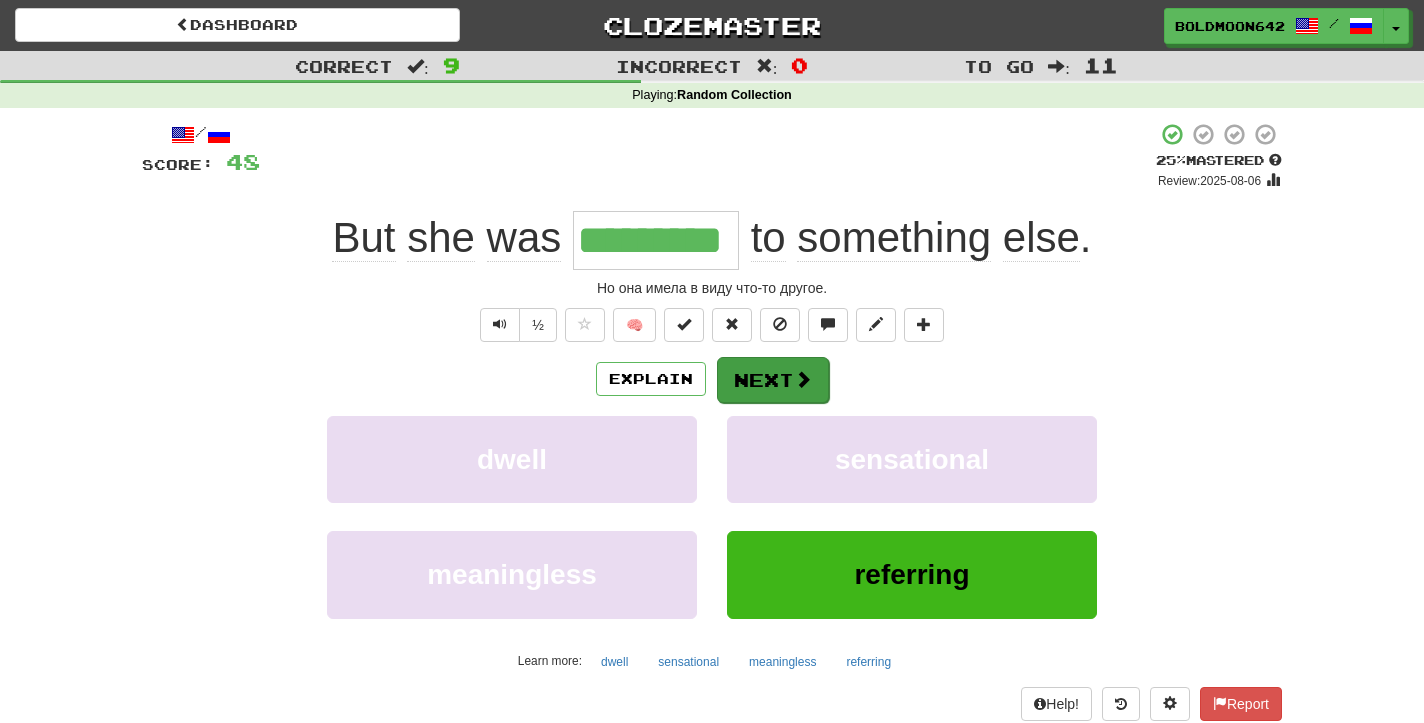 click on "Next" at bounding box center (773, 380) 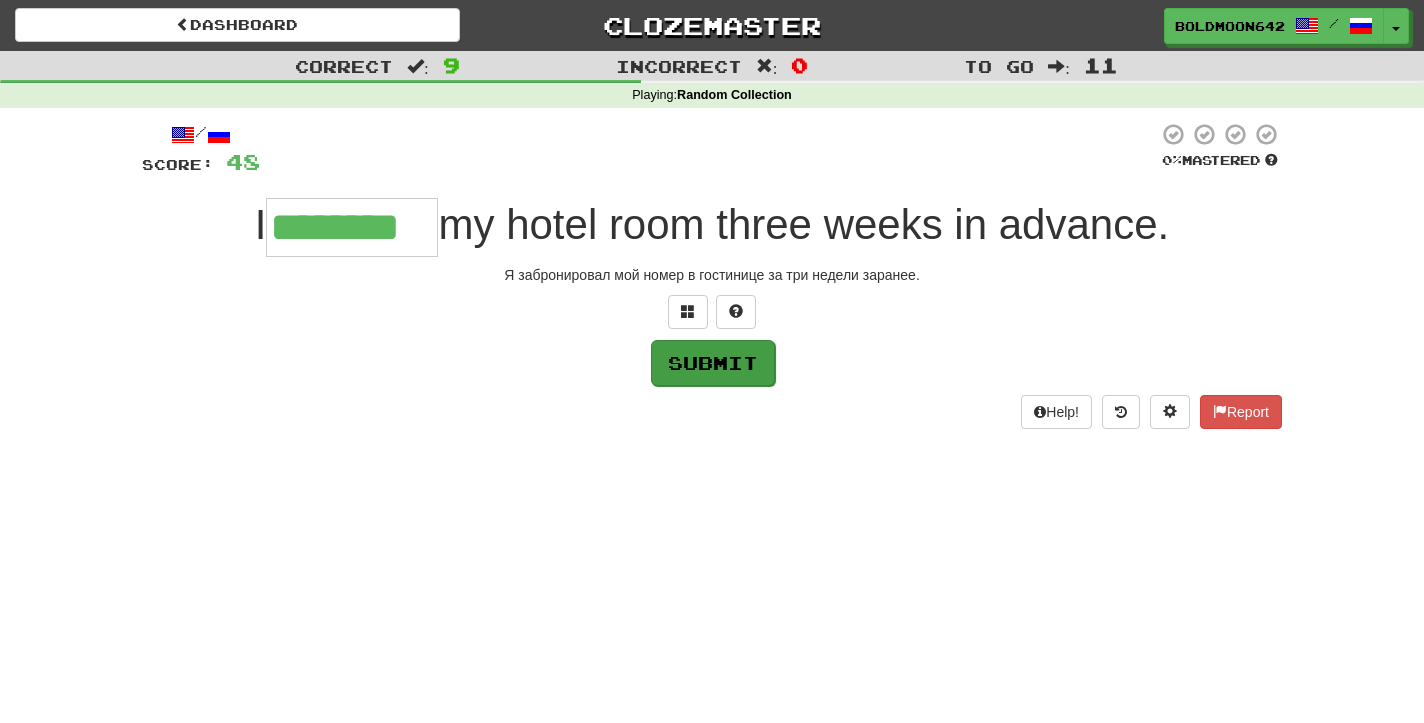 type on "********" 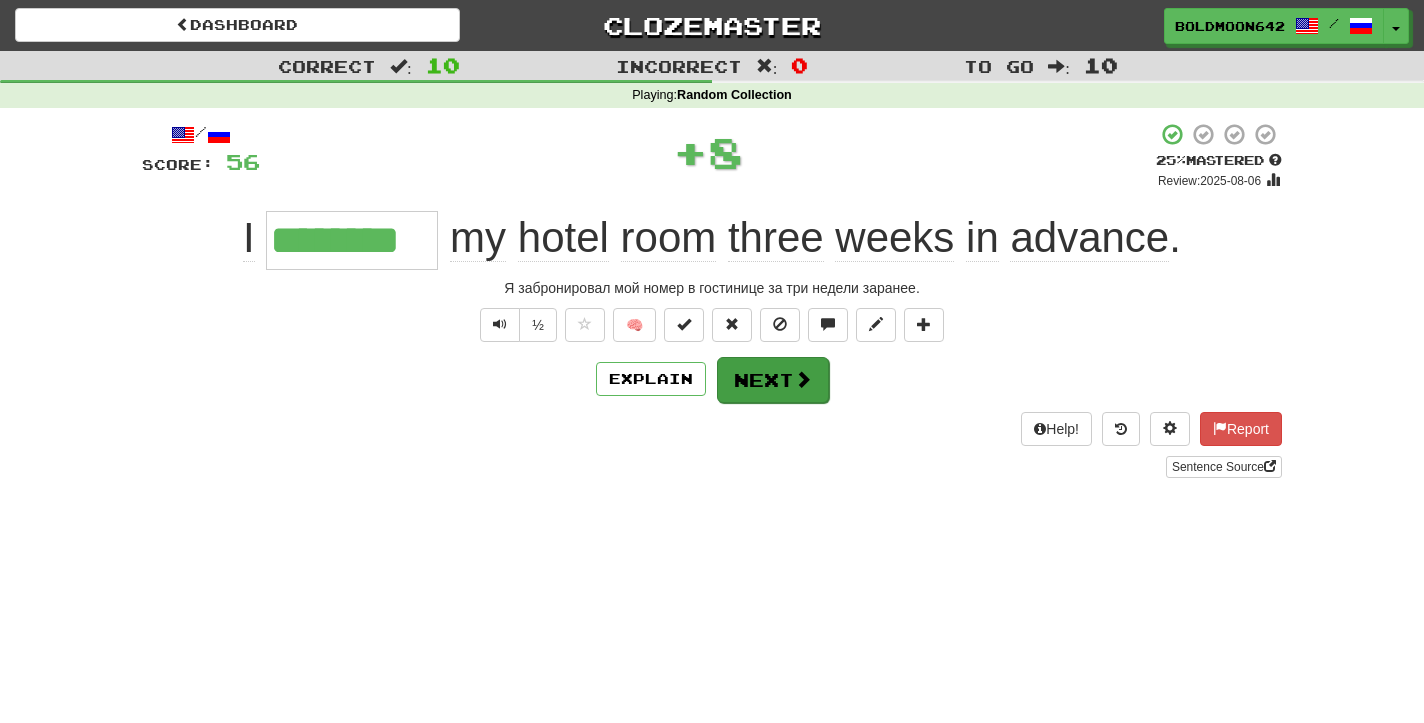 click on "Next" at bounding box center (773, 380) 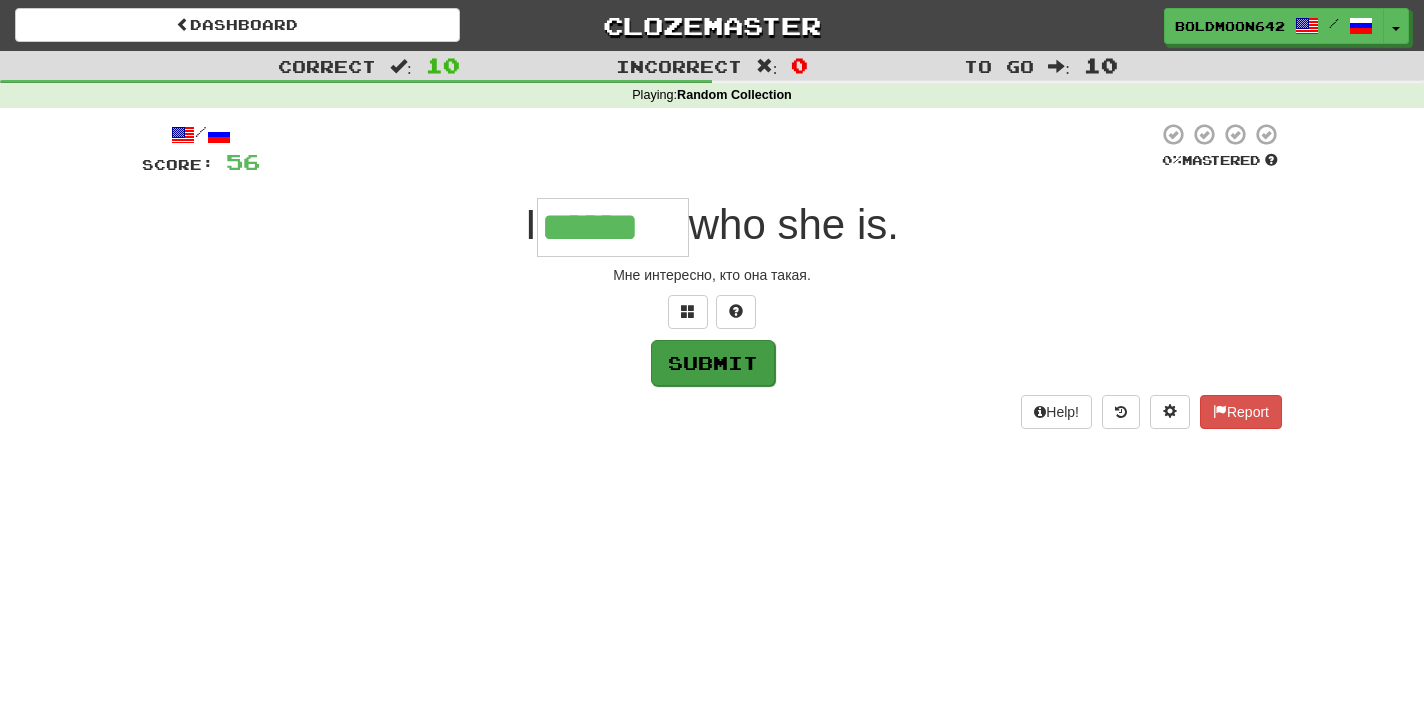 type on "******" 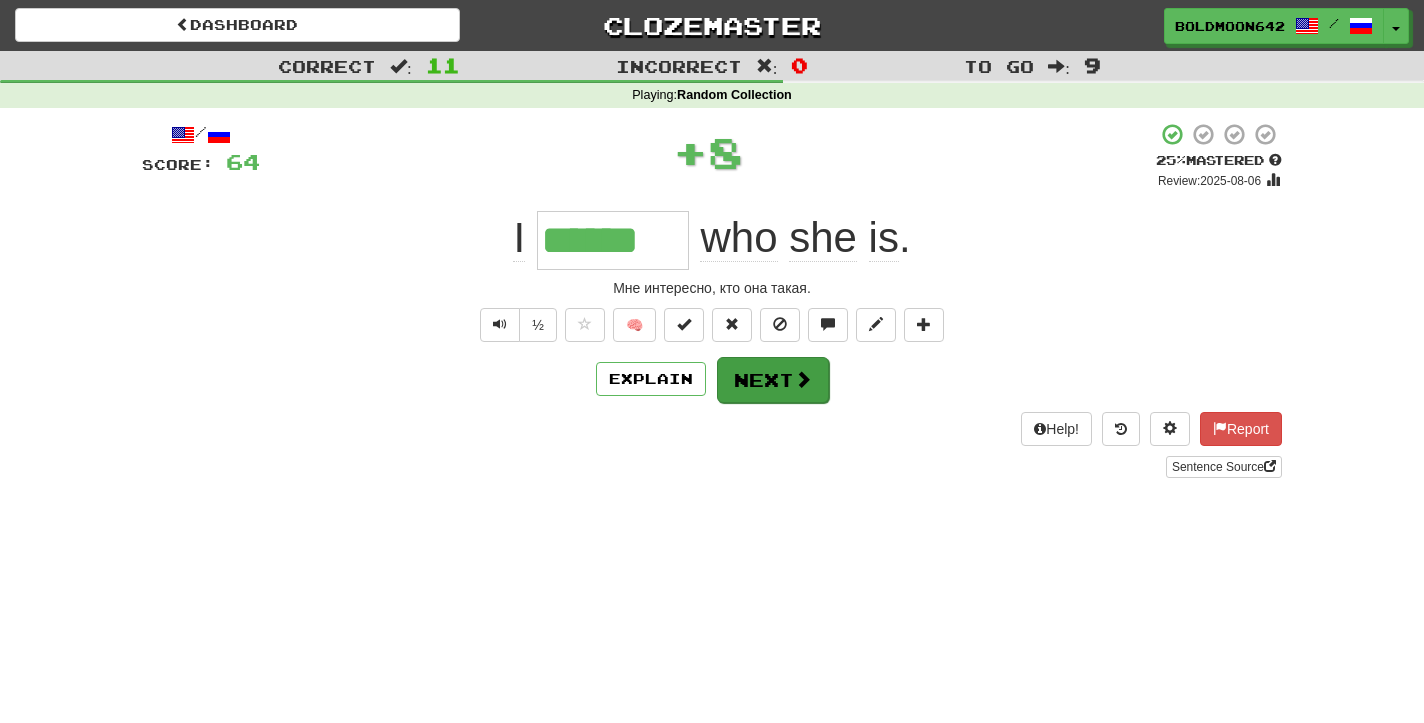 click on "Next" at bounding box center [773, 380] 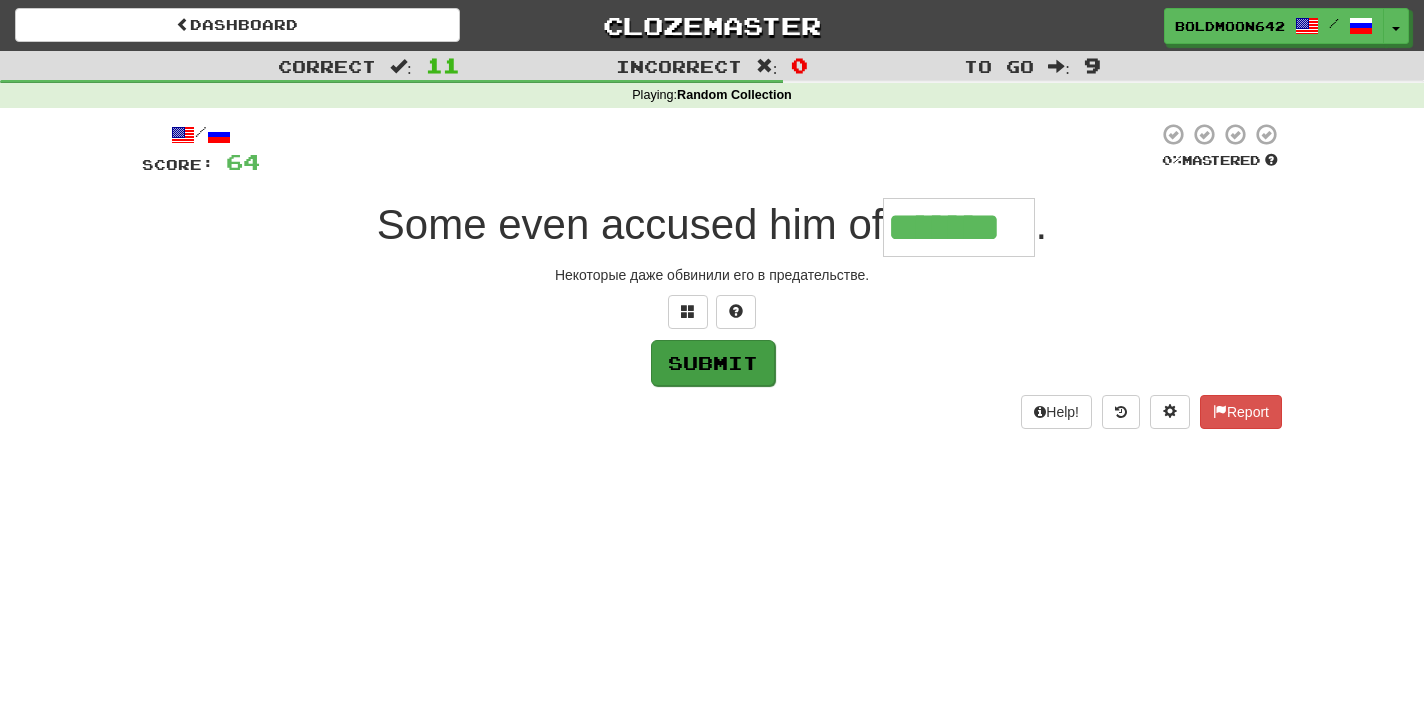 type on "*******" 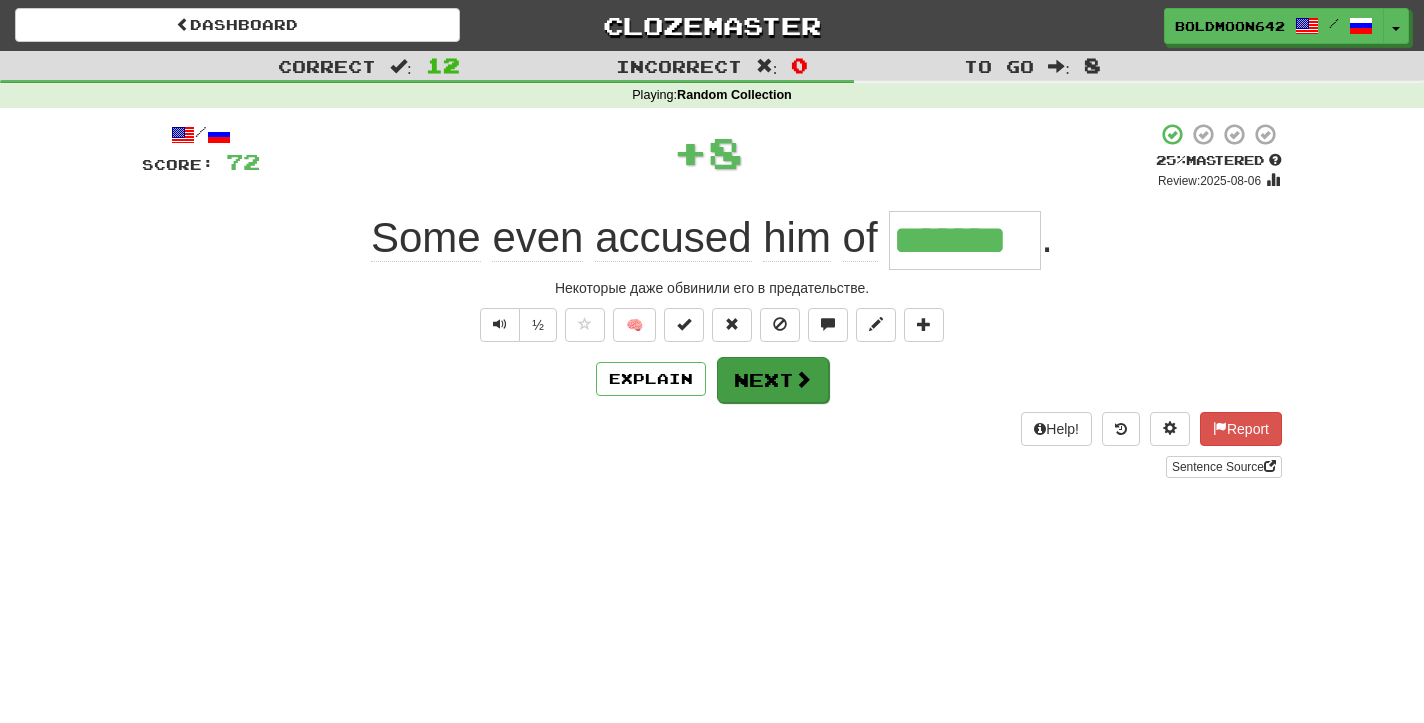 click on "Next" at bounding box center [773, 380] 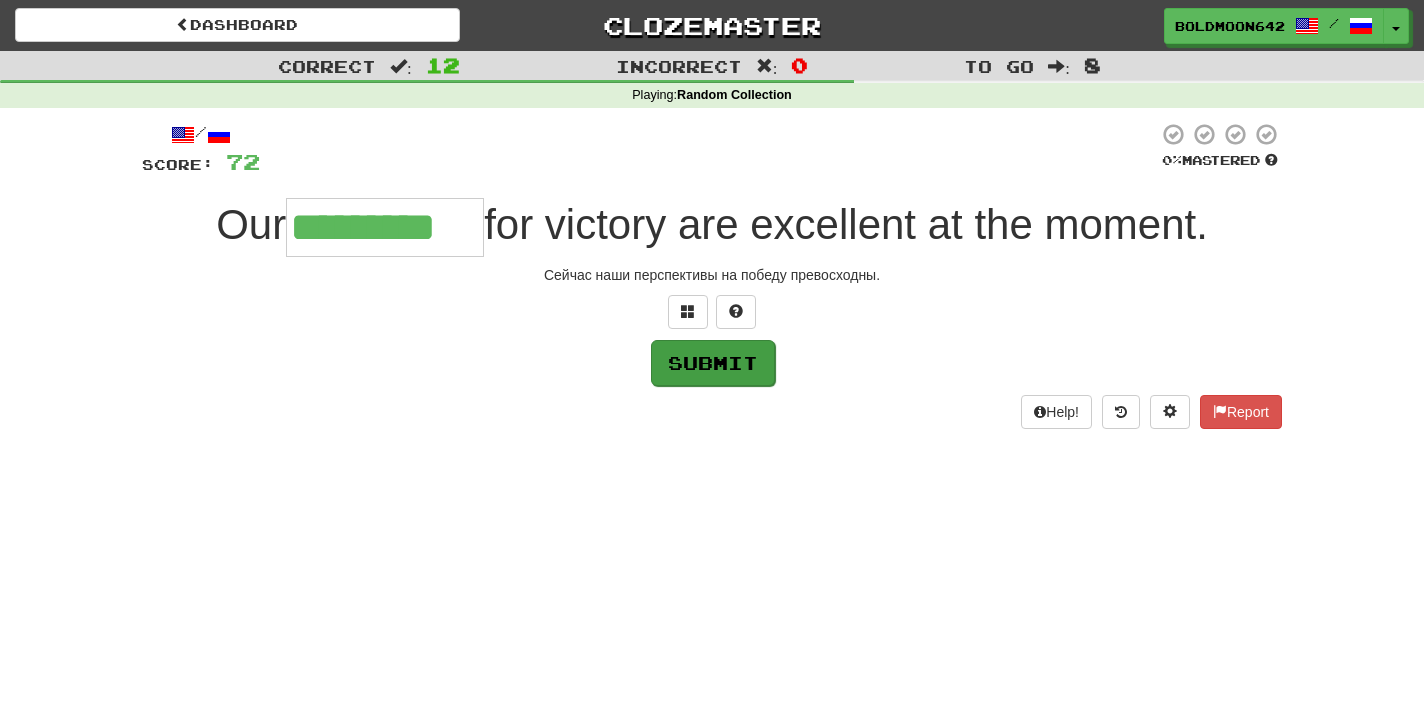 type on "*********" 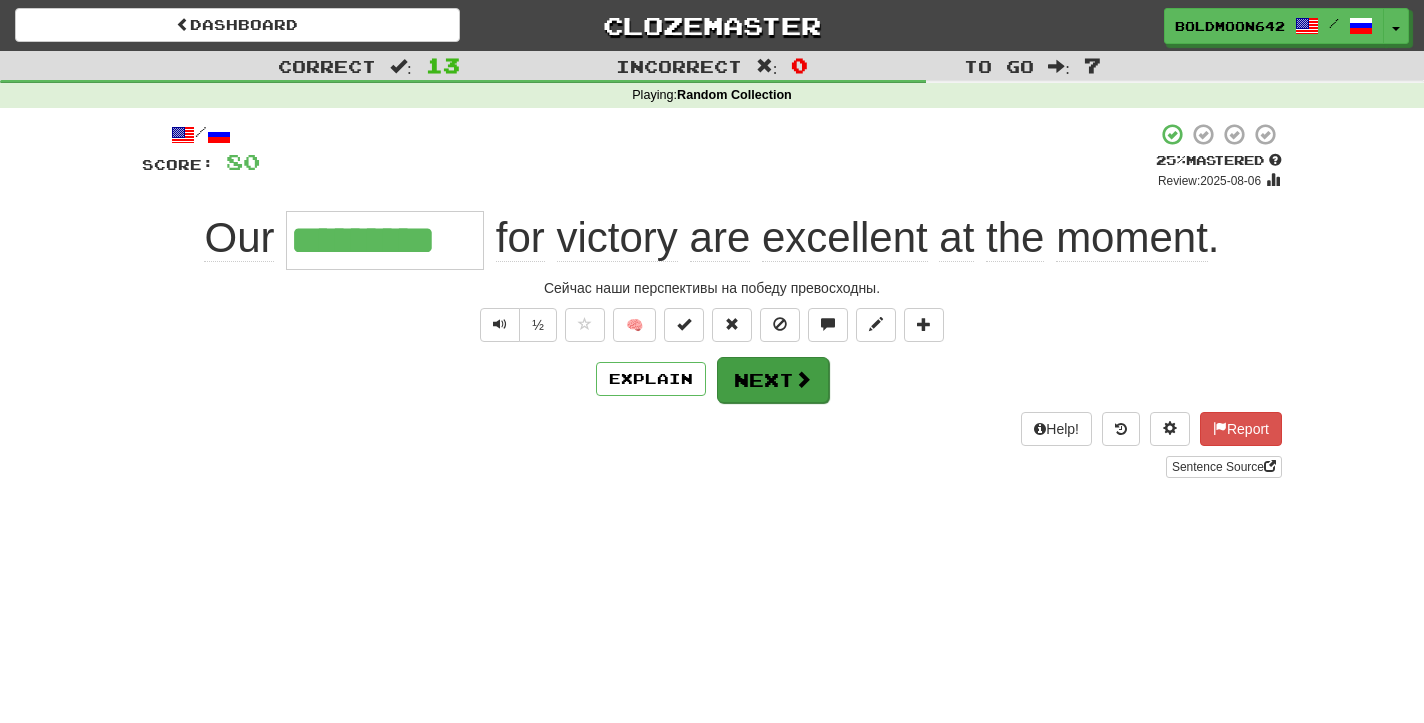 click on "Next" at bounding box center (773, 380) 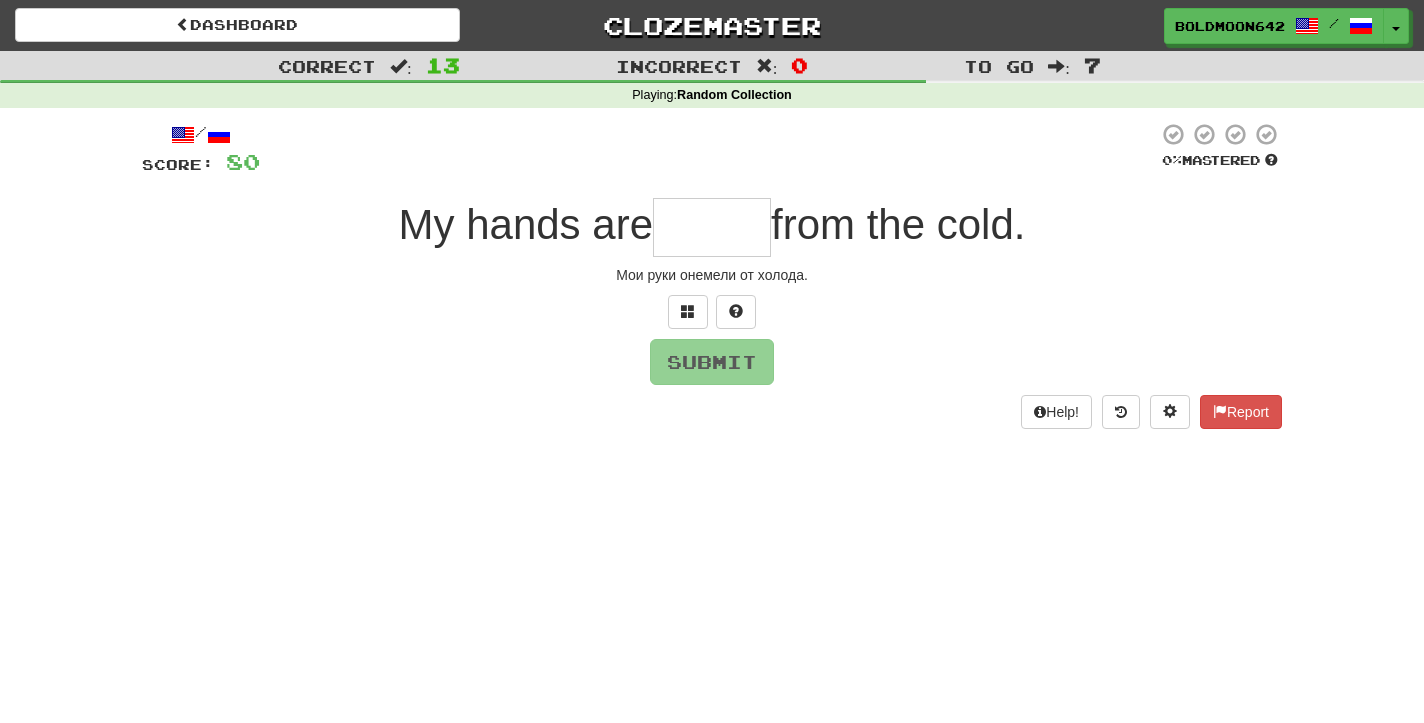 type on "*" 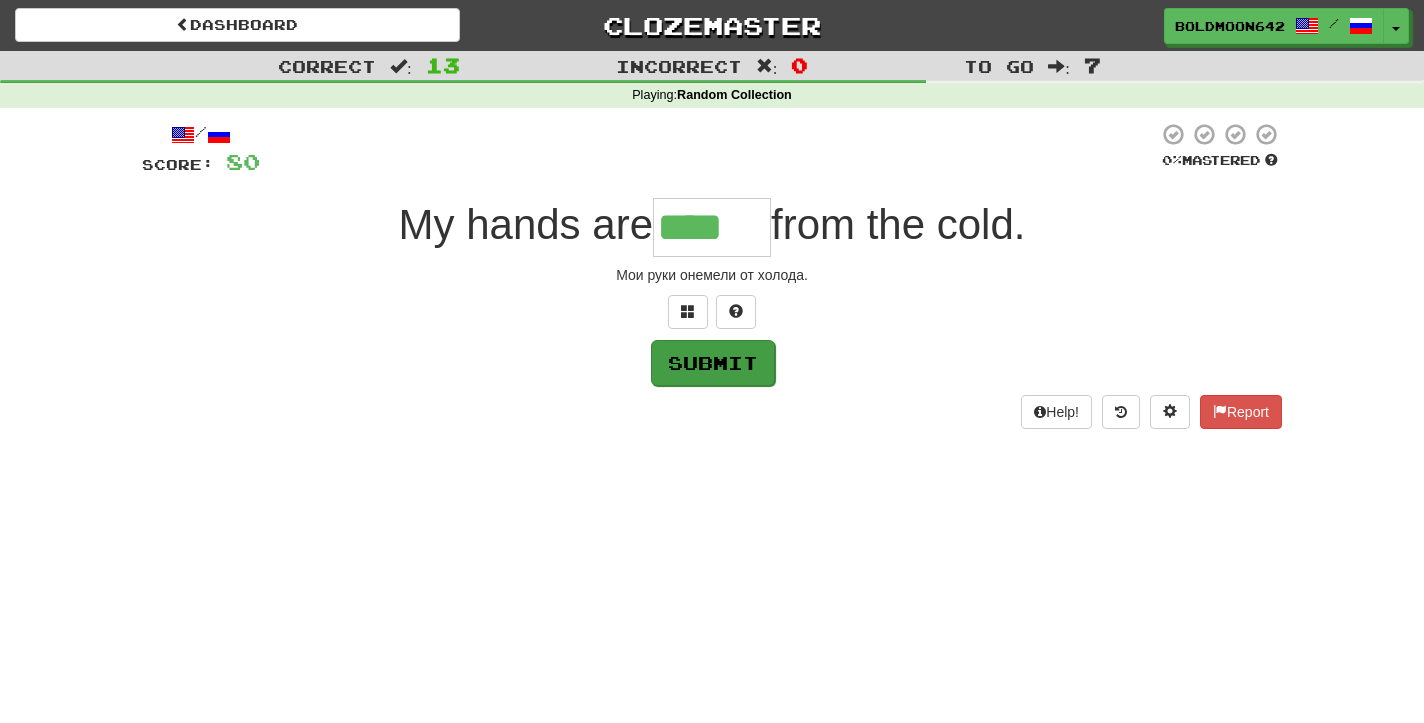 type on "****" 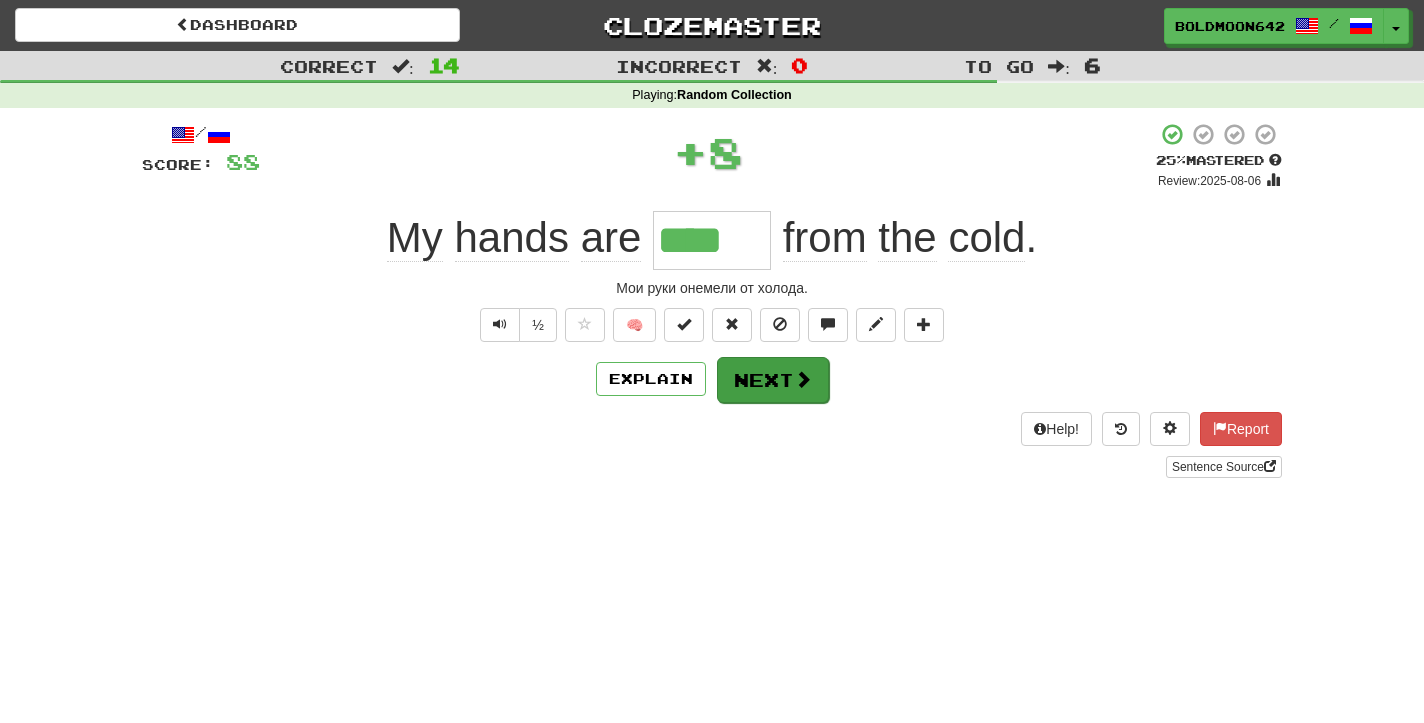 click on "Next" at bounding box center (773, 380) 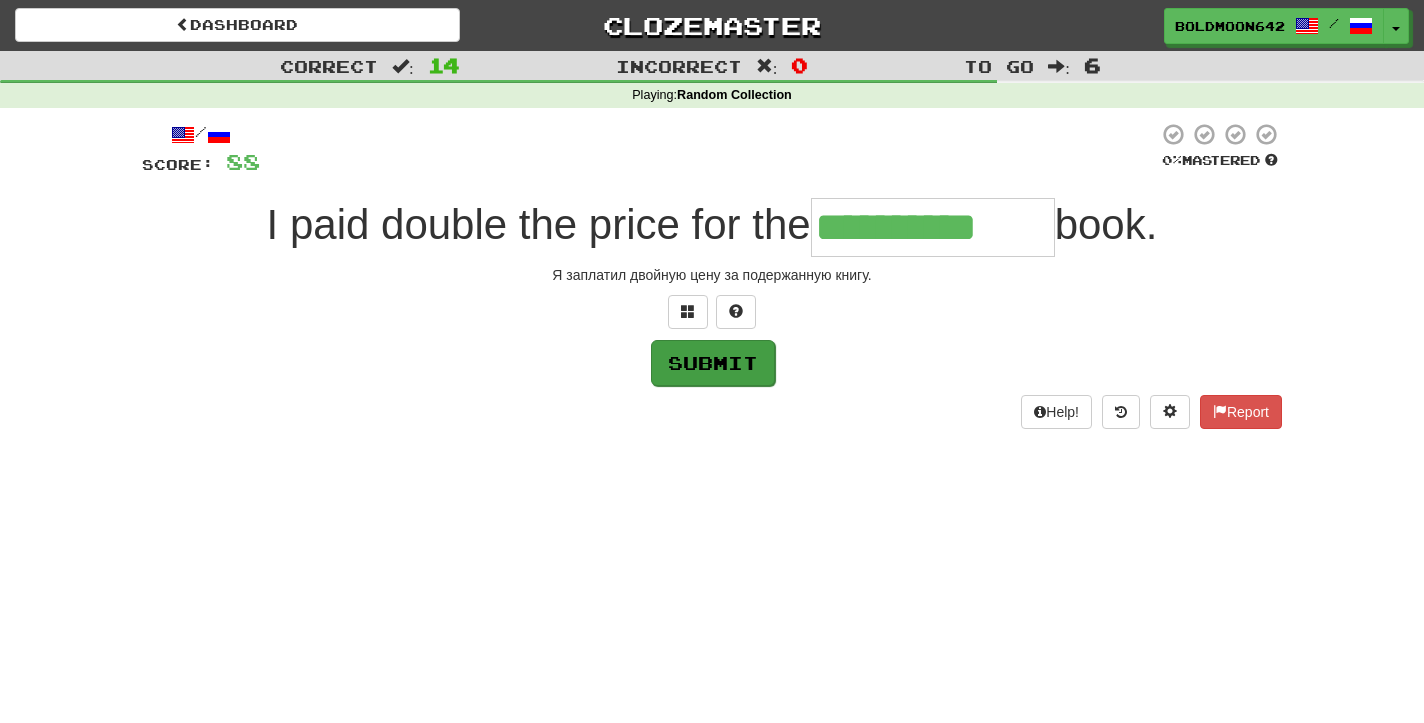 type on "**********" 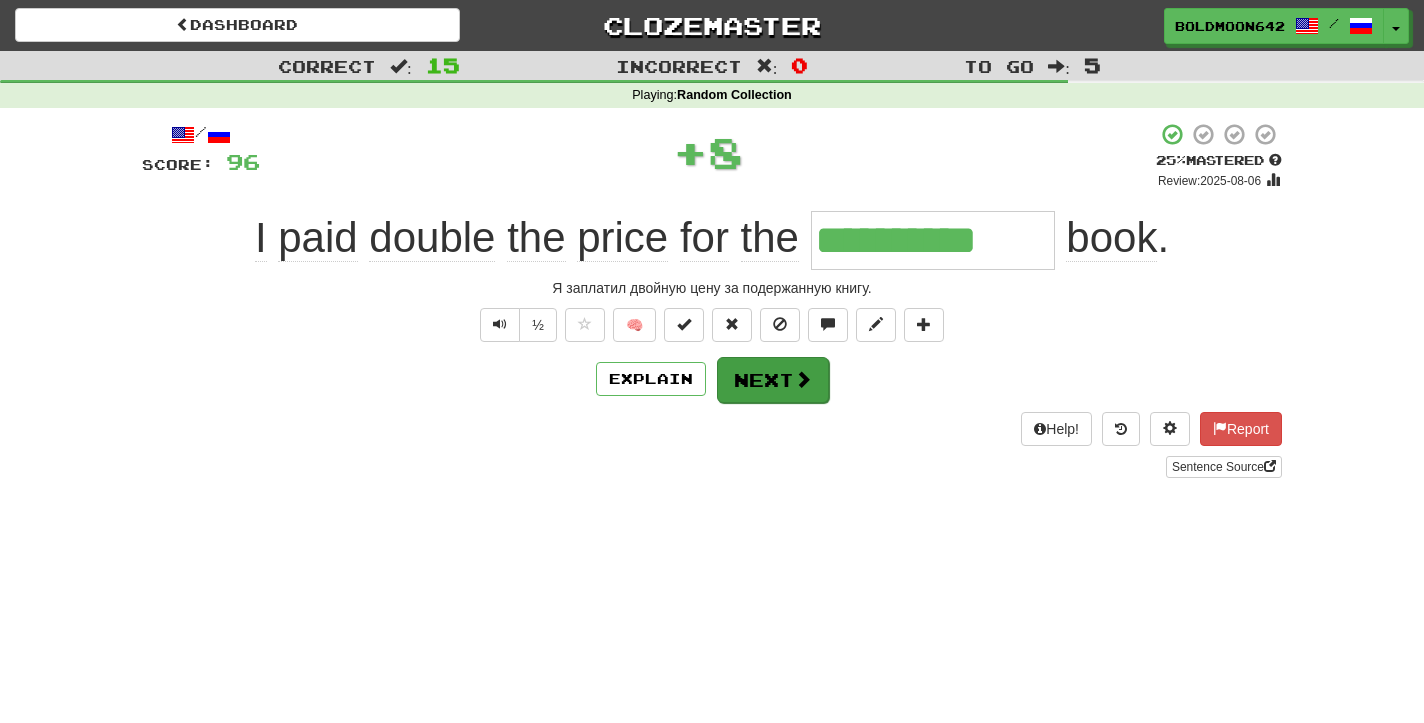 click on "Next" at bounding box center [773, 380] 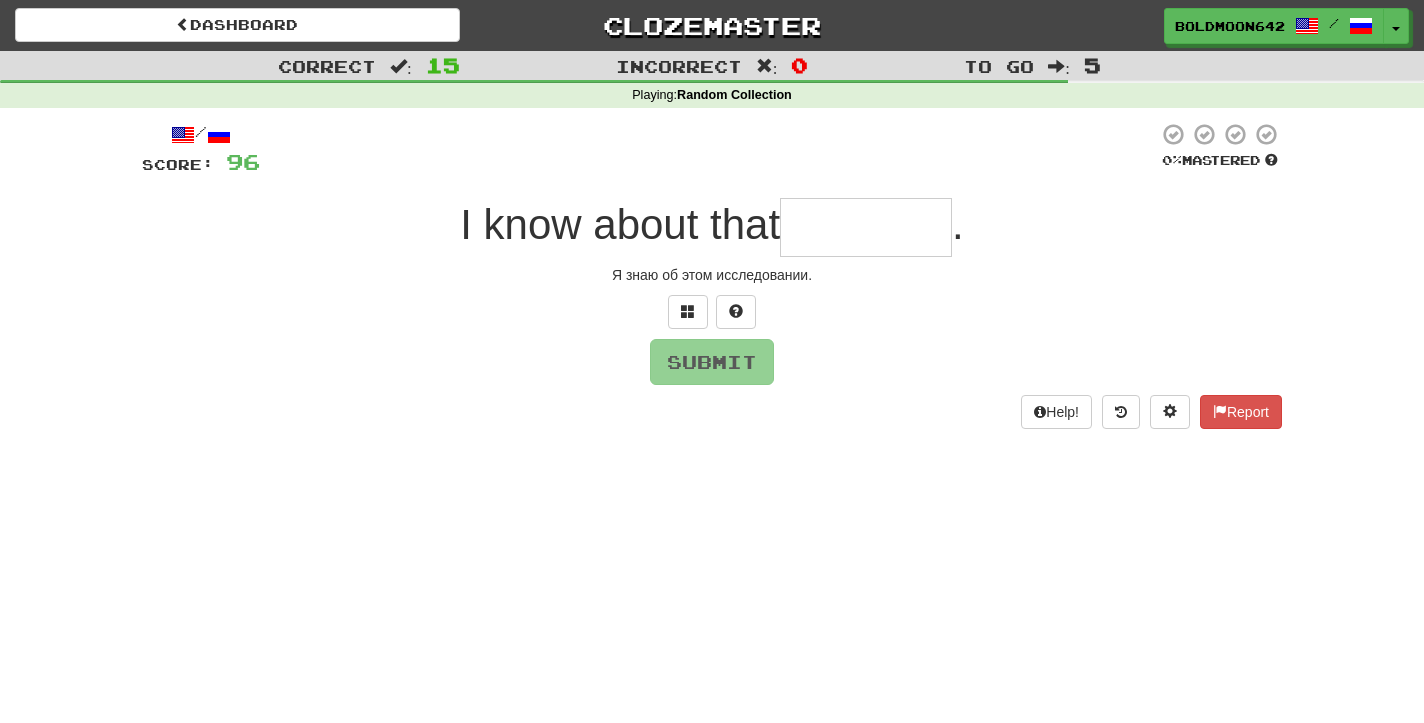 click at bounding box center [866, 227] 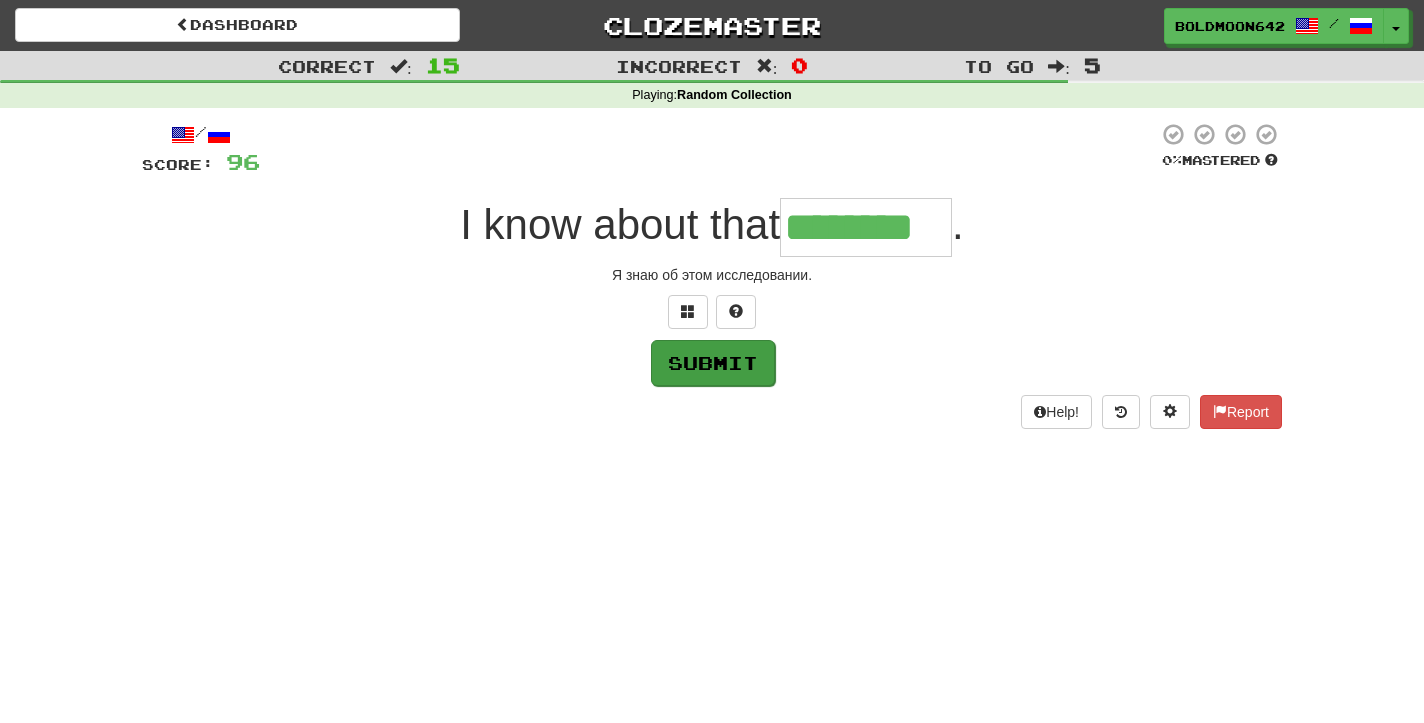 type on "********" 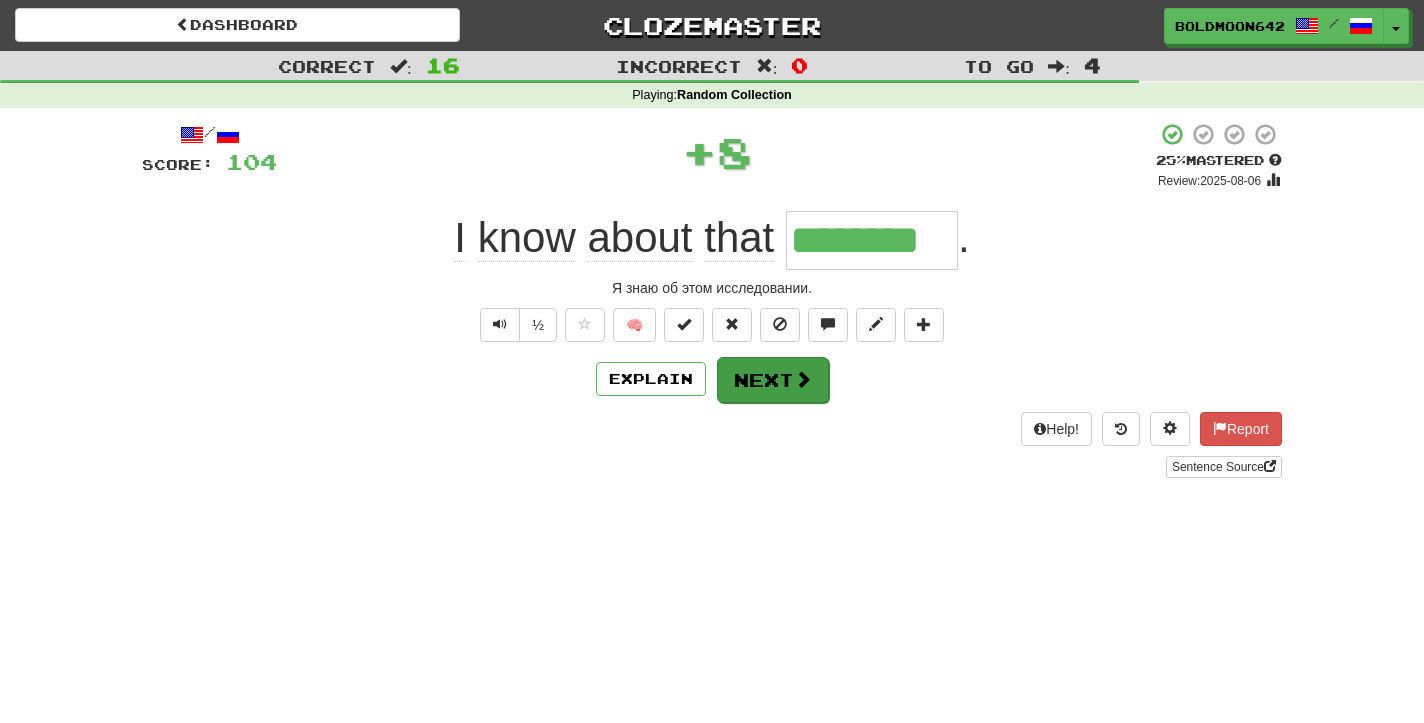 click on "Next" at bounding box center (773, 380) 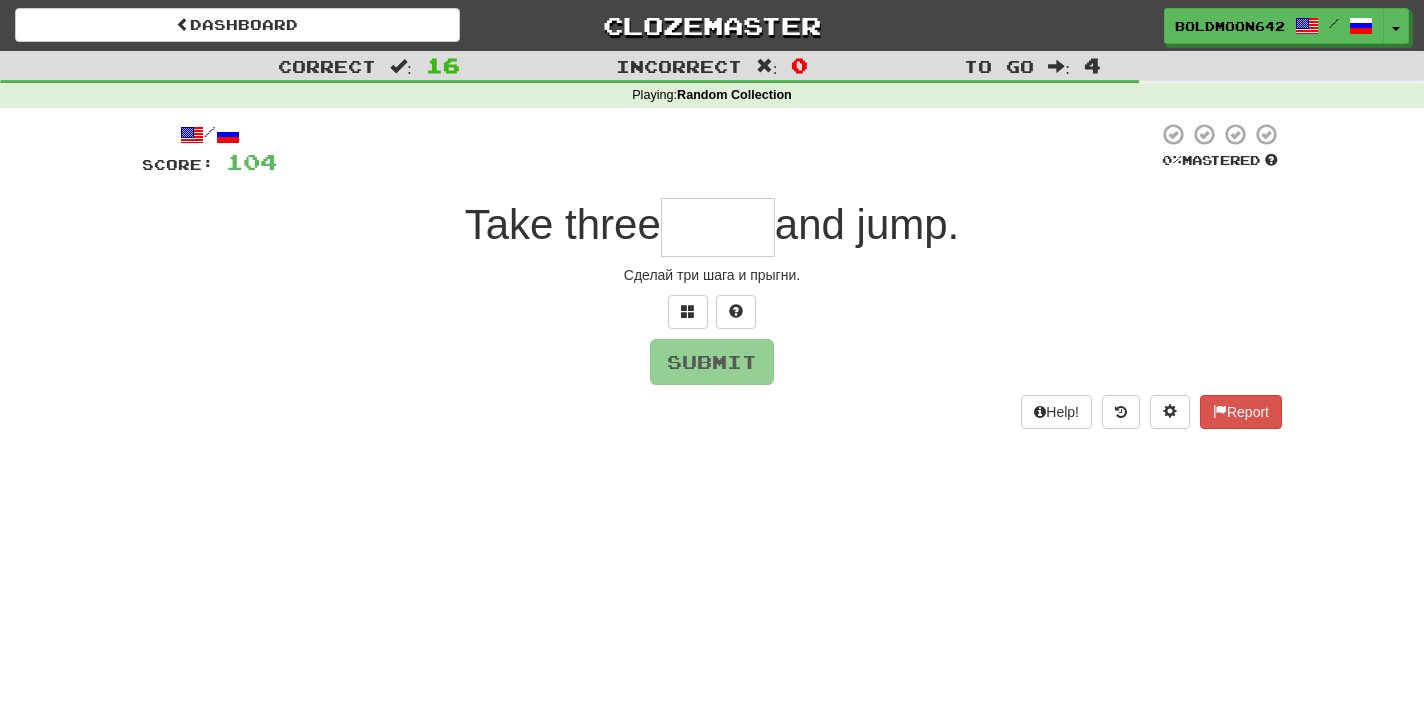 drag, startPoint x: 730, startPoint y: 238, endPoint x: 773, endPoint y: 231, distance: 43.56604 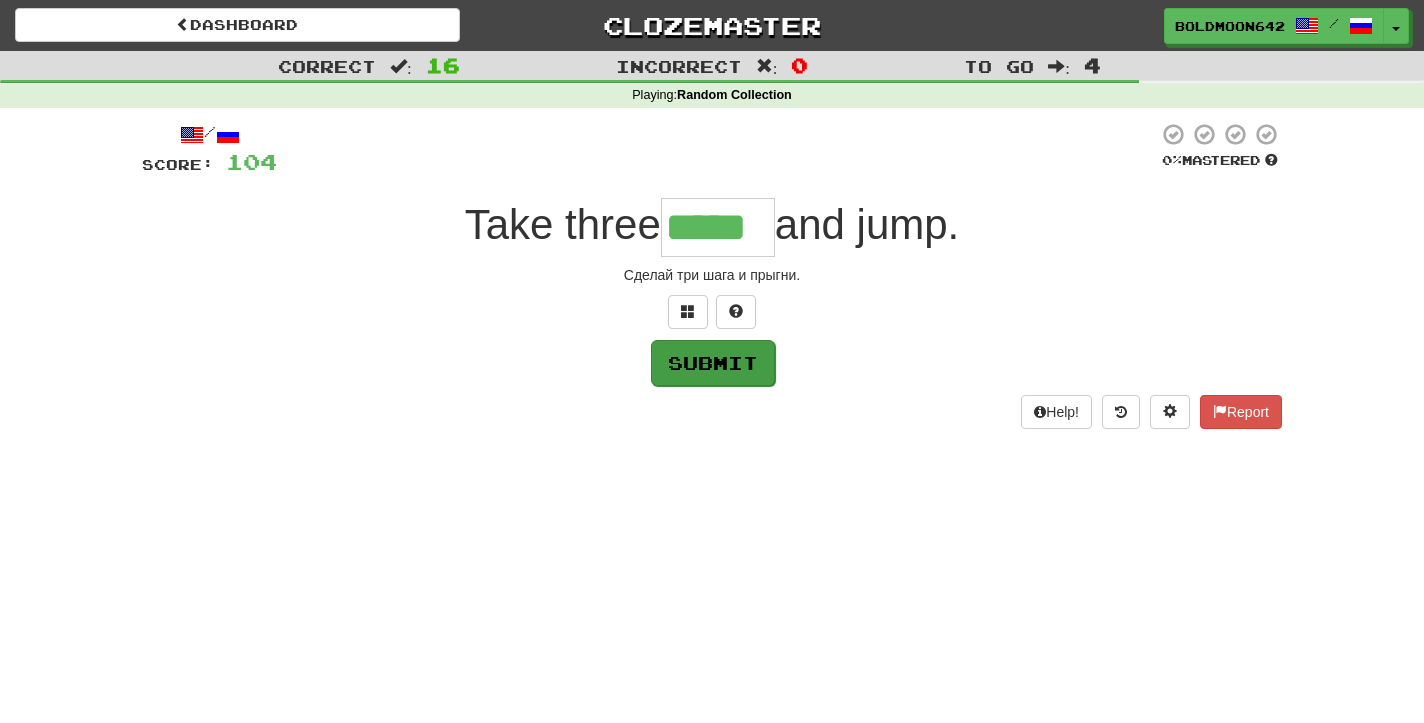 type on "*****" 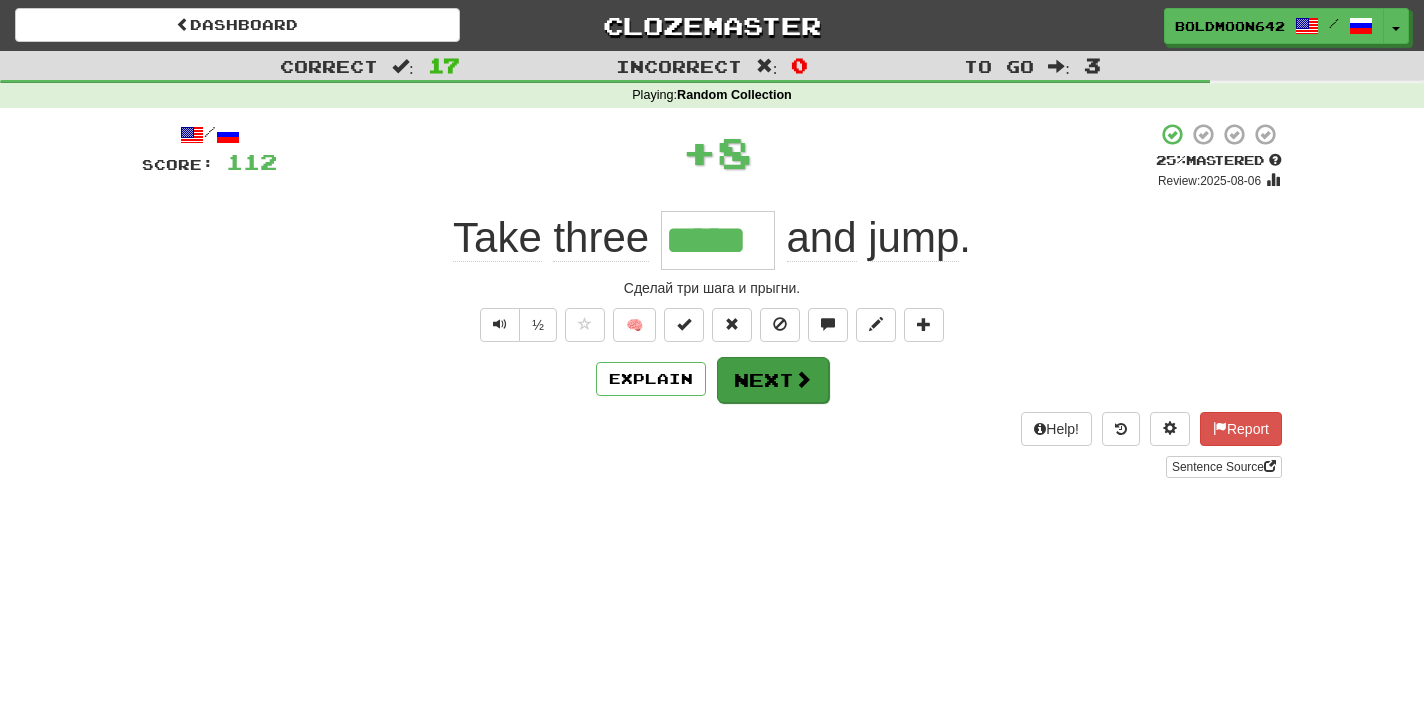 click on "Next" at bounding box center [773, 380] 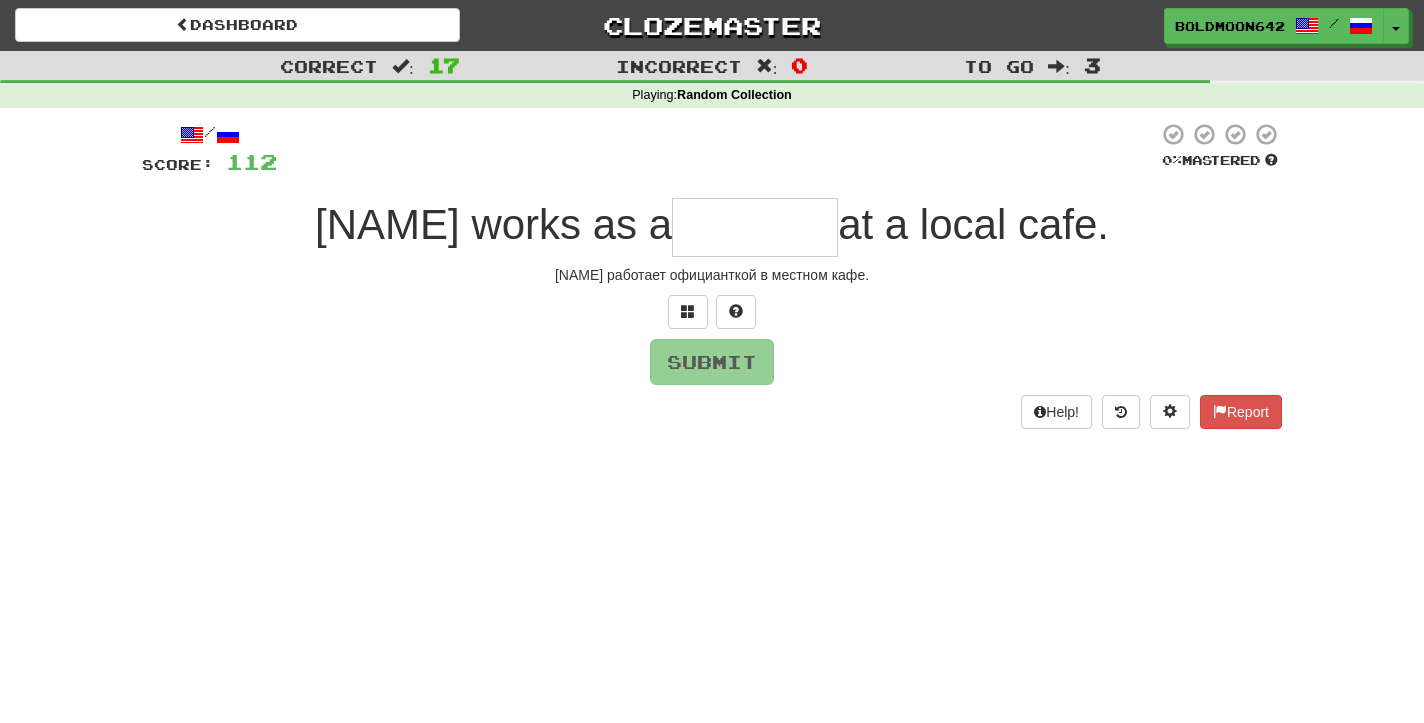 click at bounding box center (755, 227) 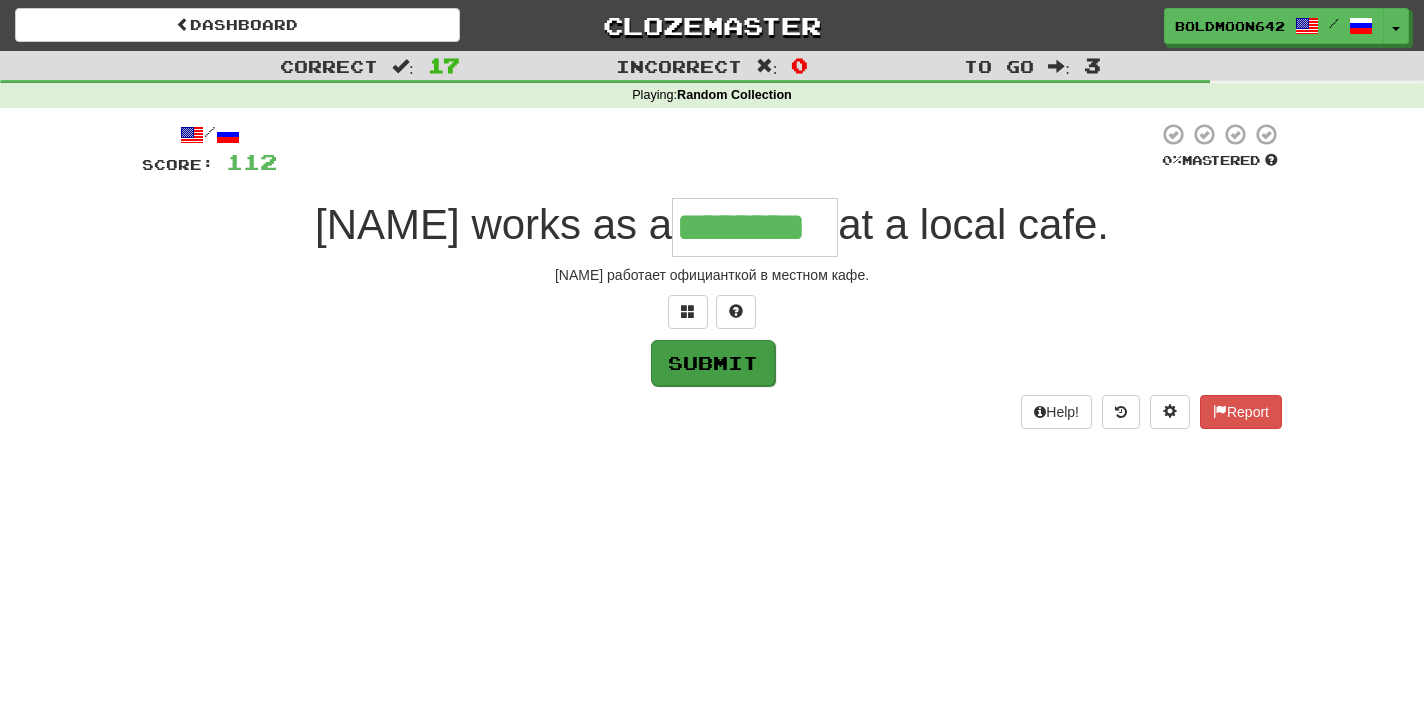 type on "********" 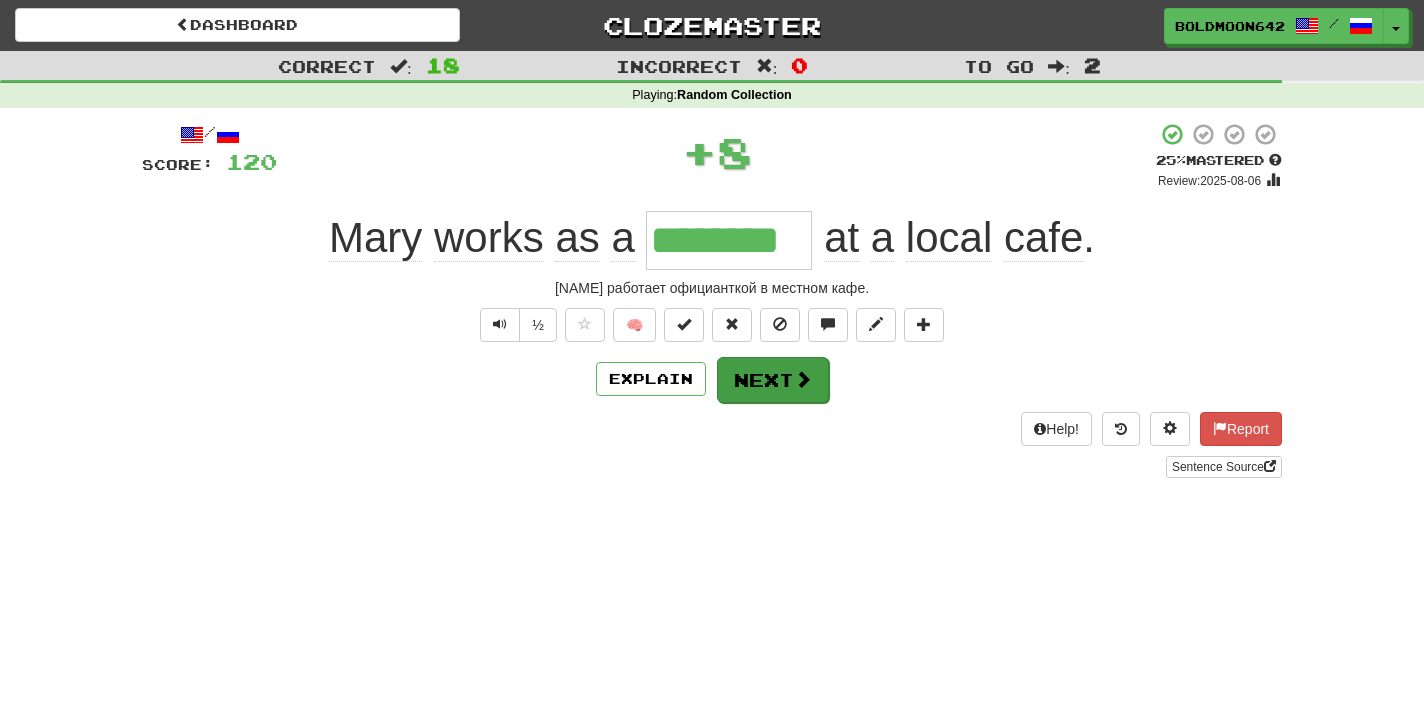 click on "Next" at bounding box center (773, 380) 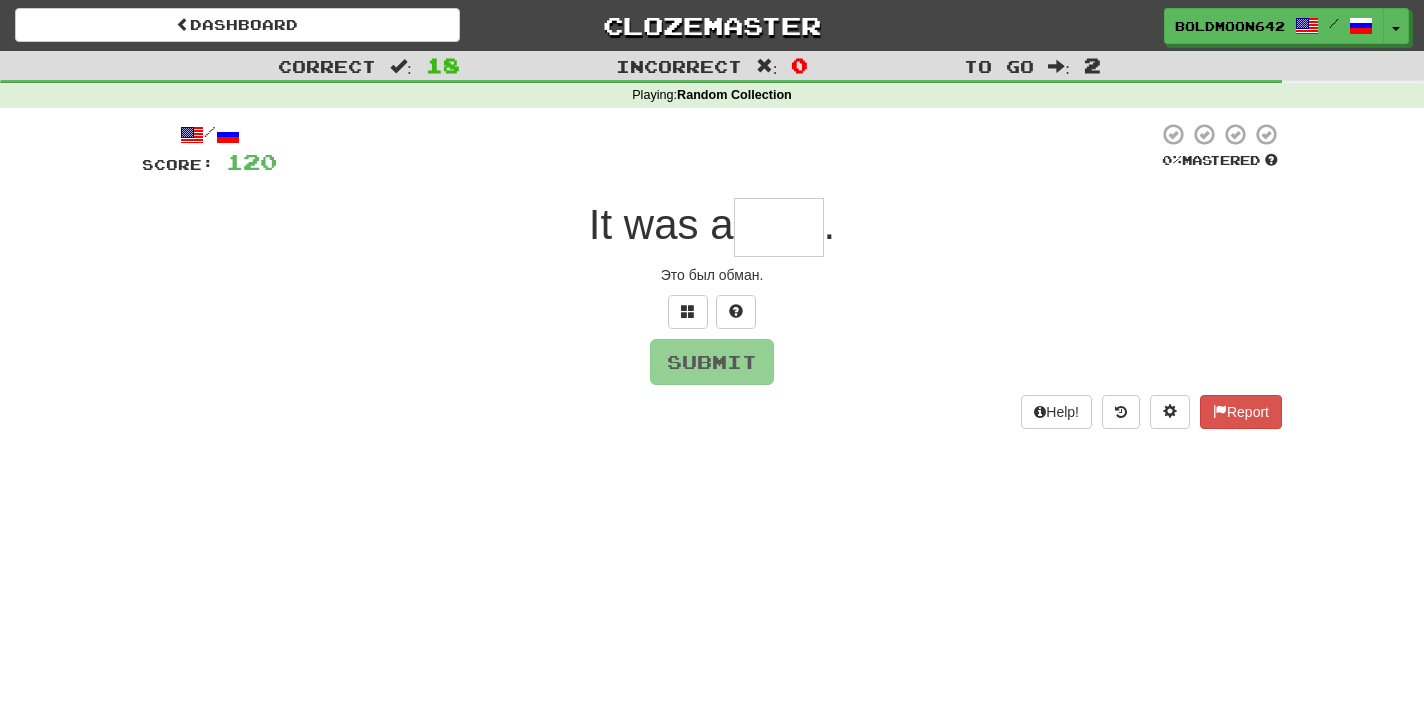 click at bounding box center (779, 227) 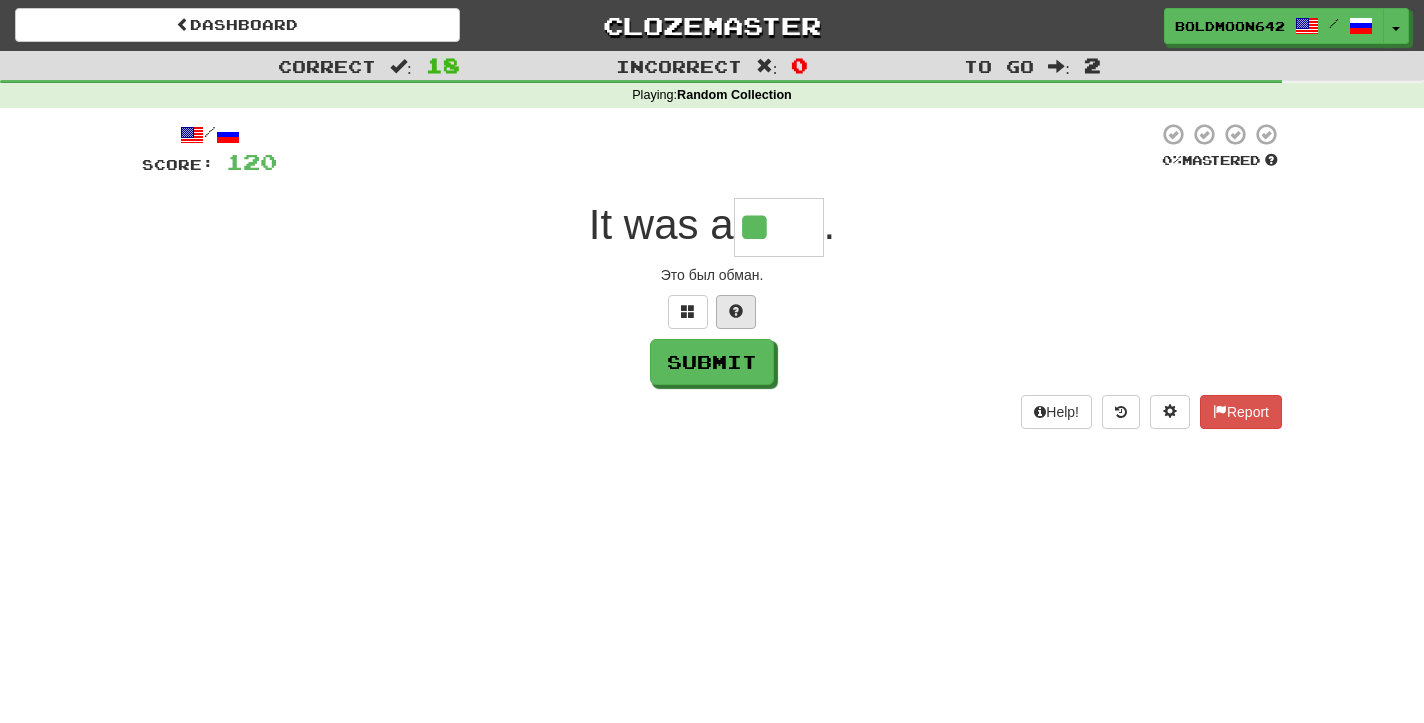 click at bounding box center (736, 311) 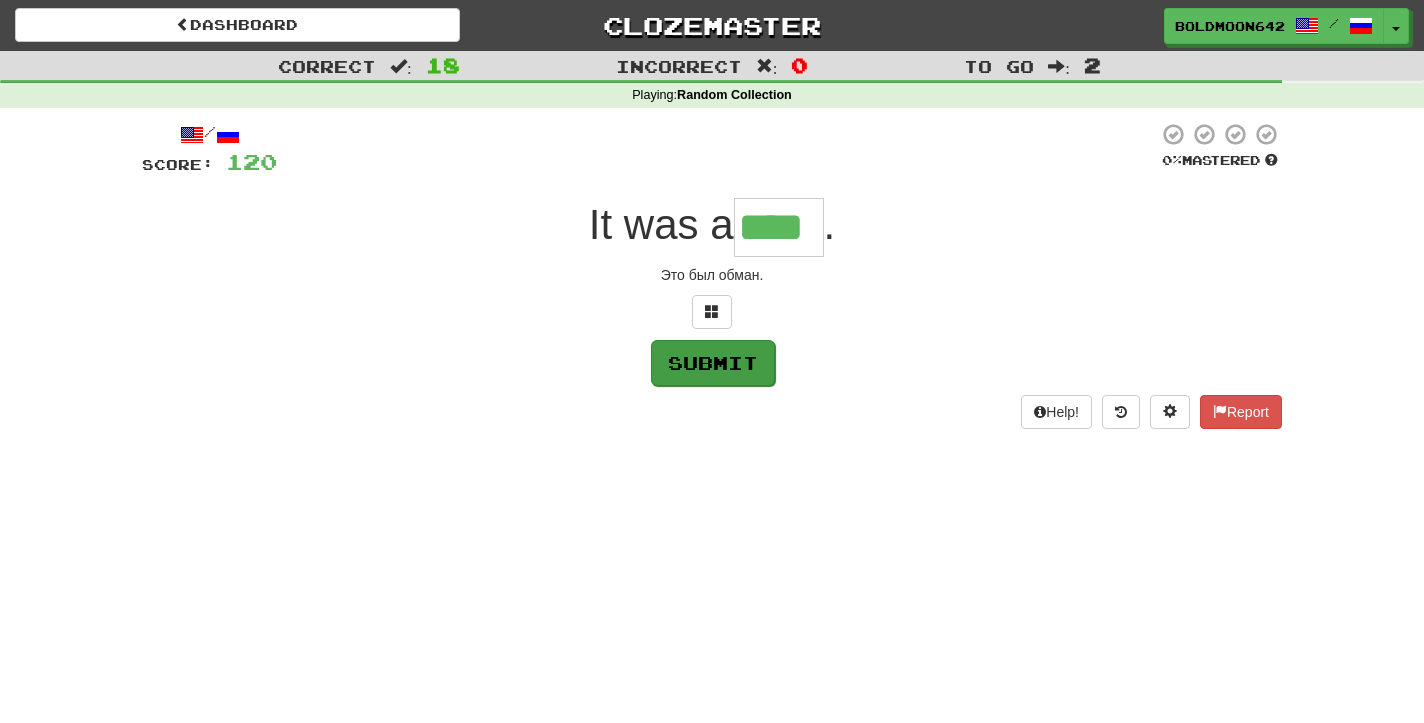 type on "****" 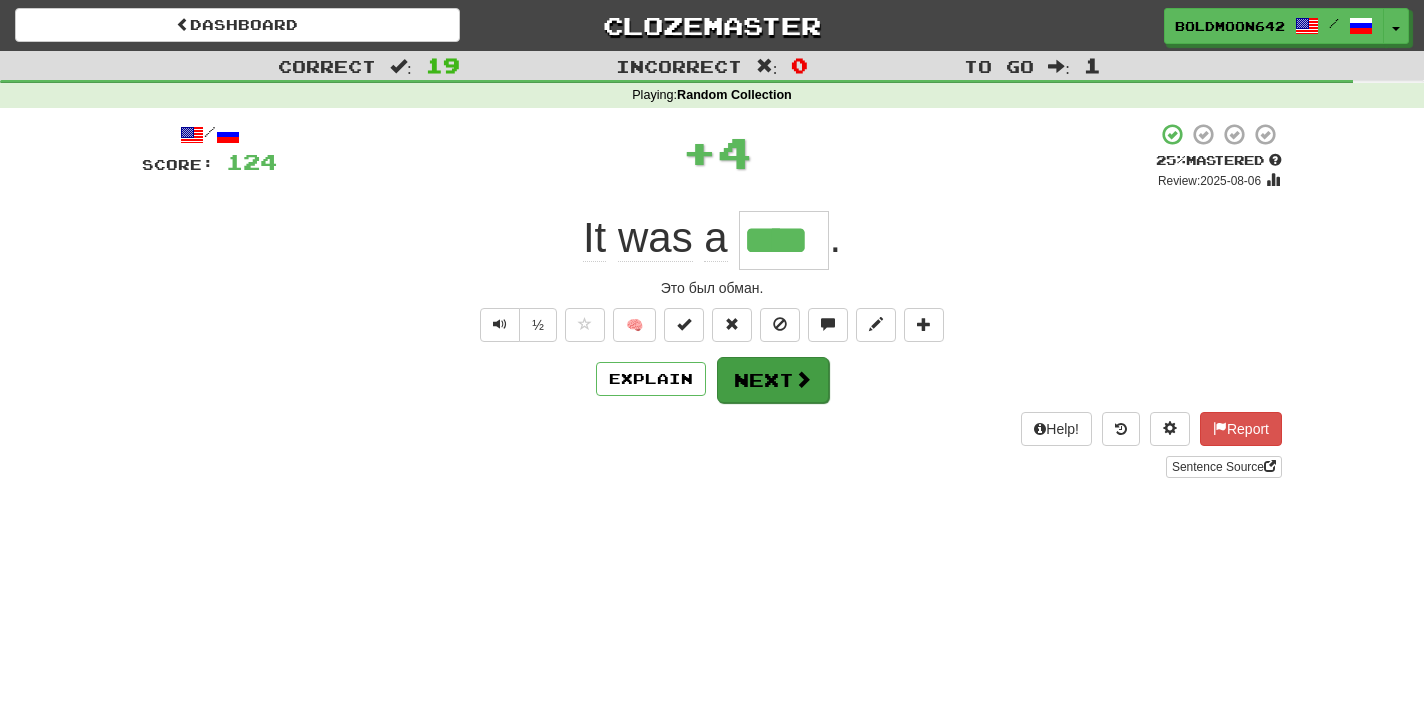 click on "Next" at bounding box center [773, 380] 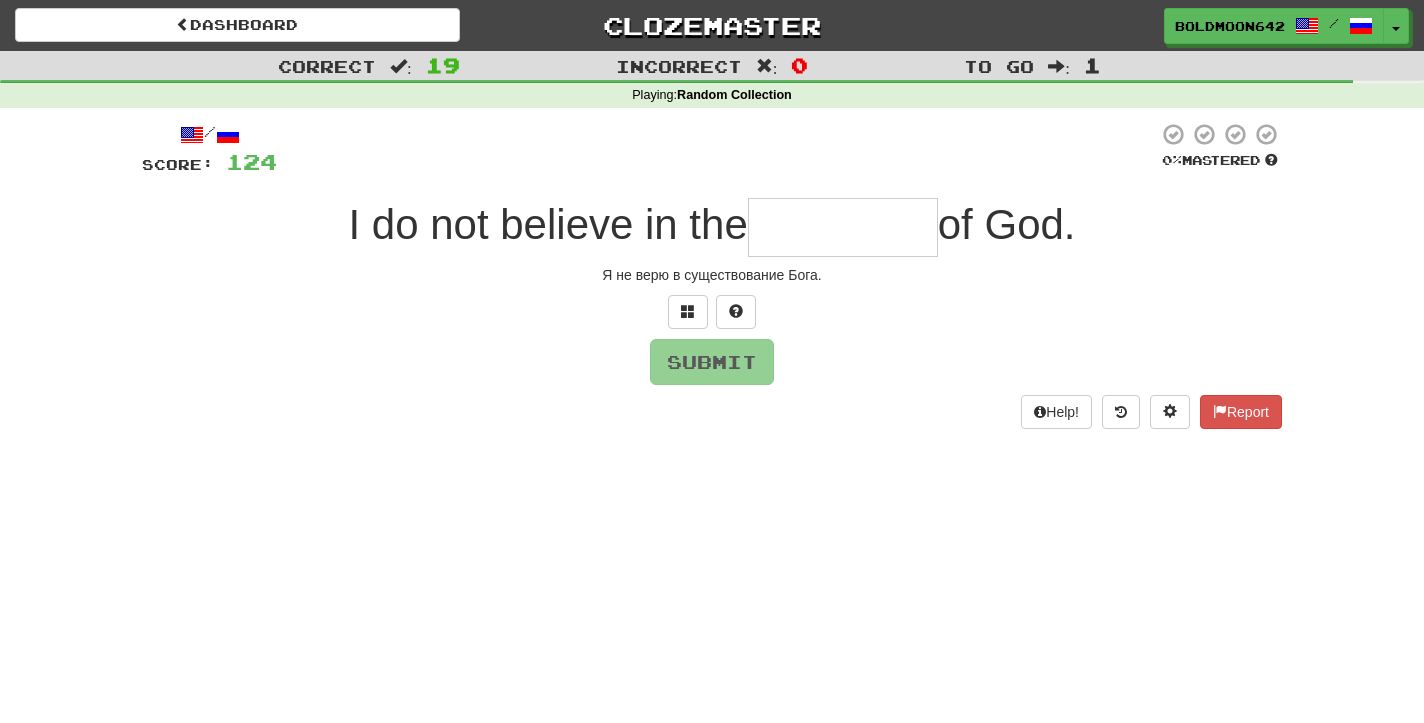 click at bounding box center (843, 227) 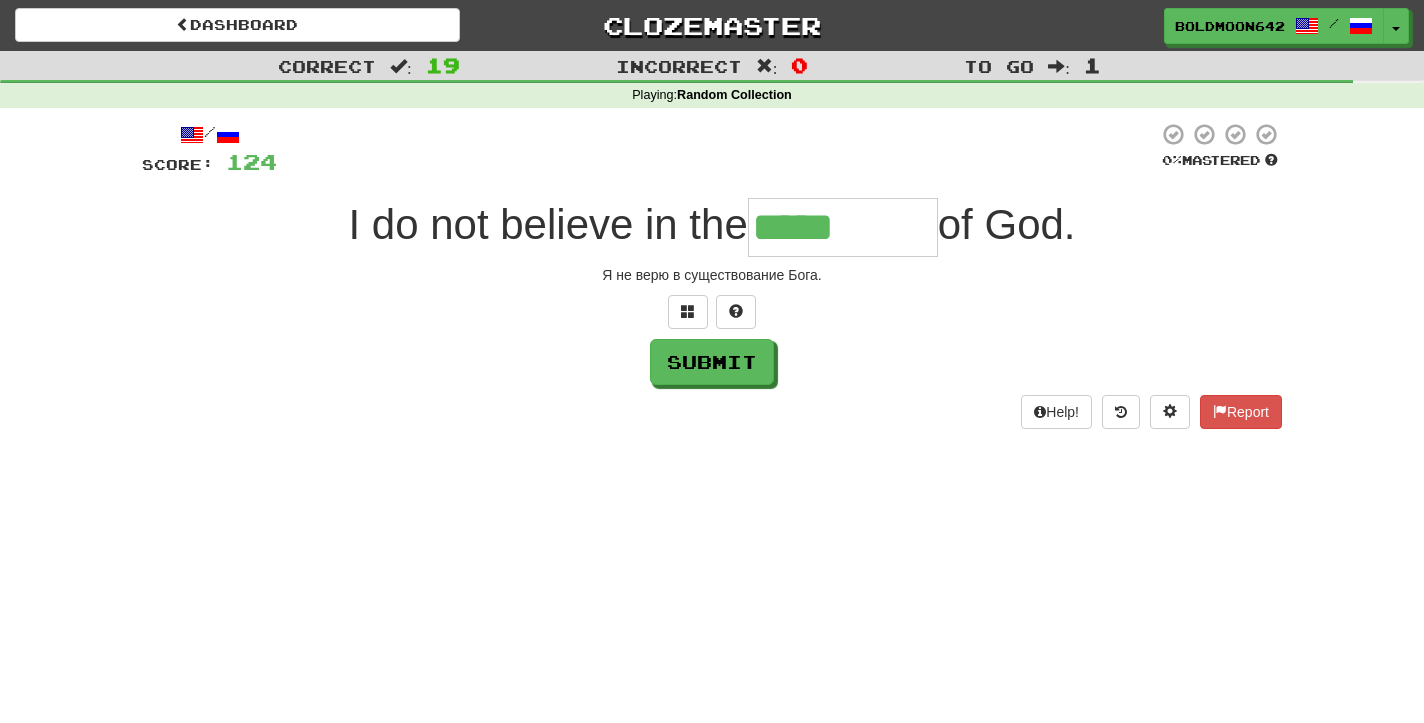 click at bounding box center [736, 312] 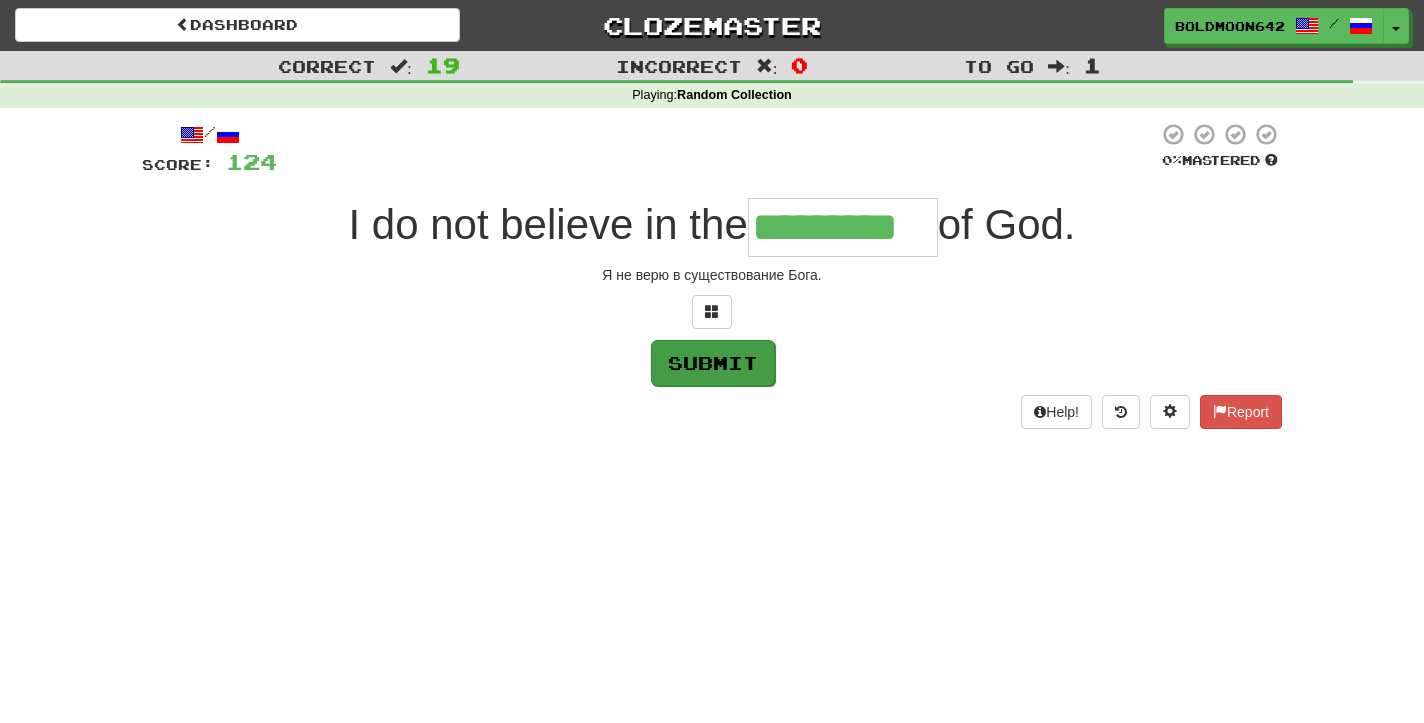 type on "*********" 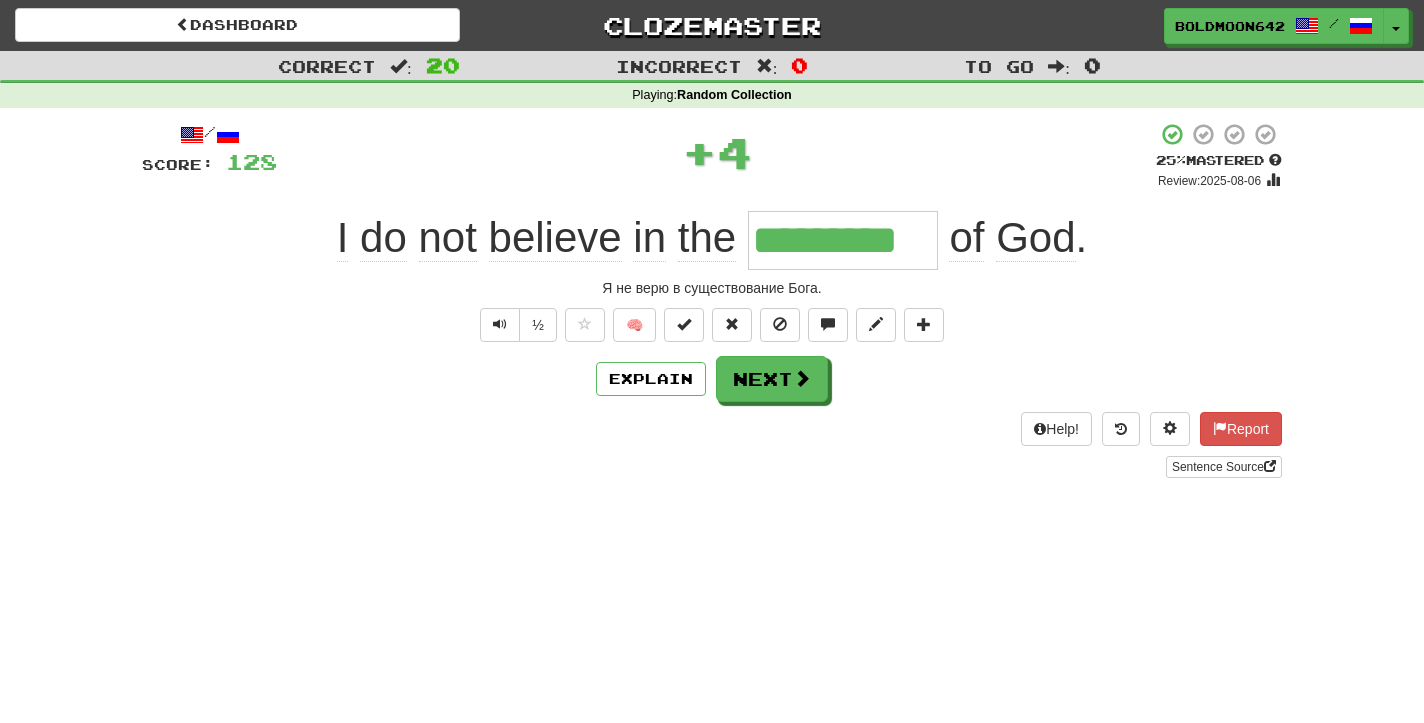 click on "Next" at bounding box center (772, 379) 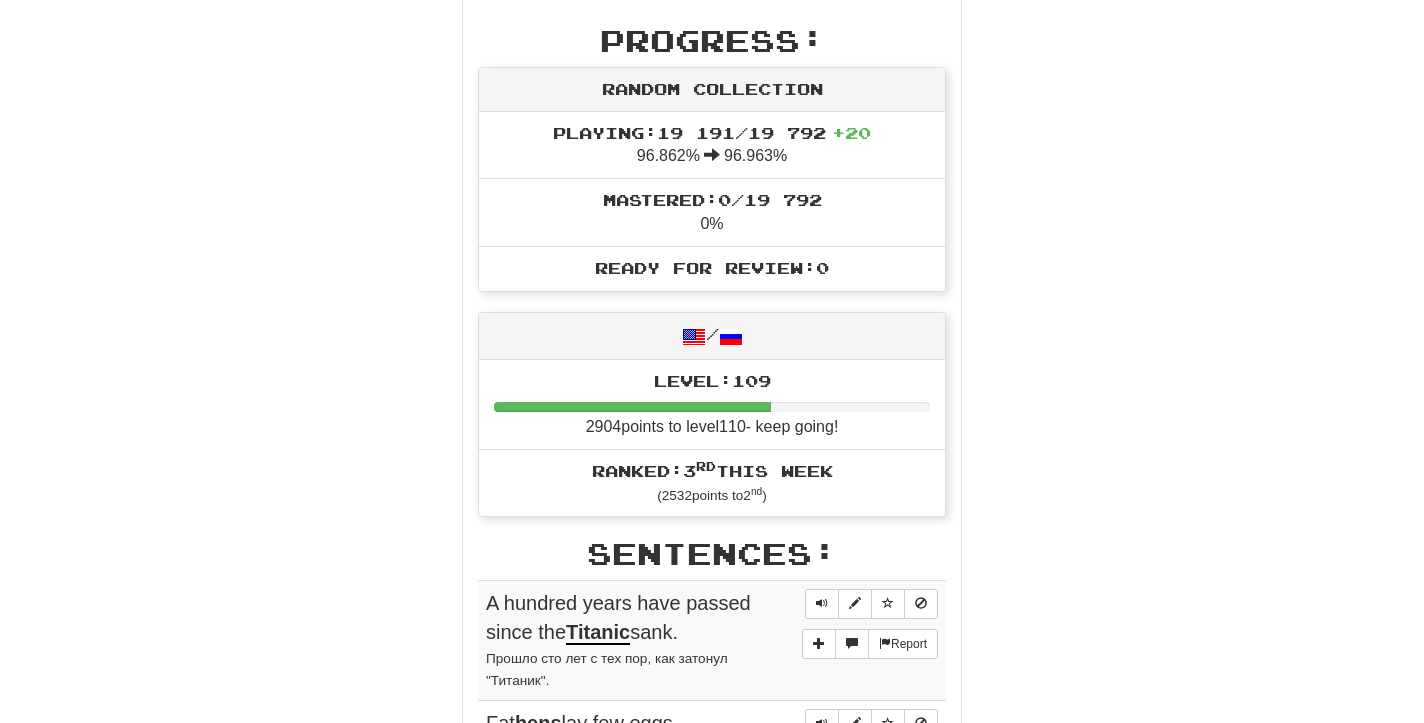 scroll, scrollTop: 0, scrollLeft: 0, axis: both 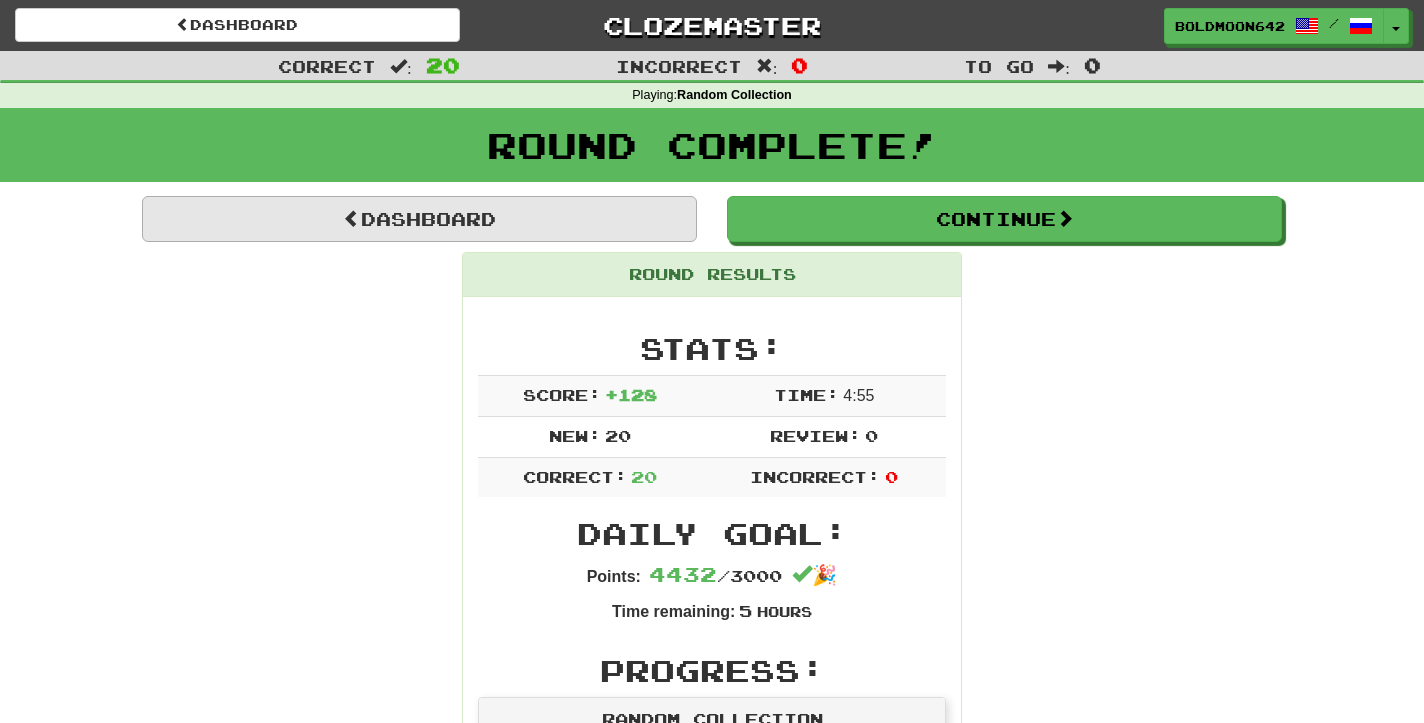 click on "Dashboard" at bounding box center (419, 219) 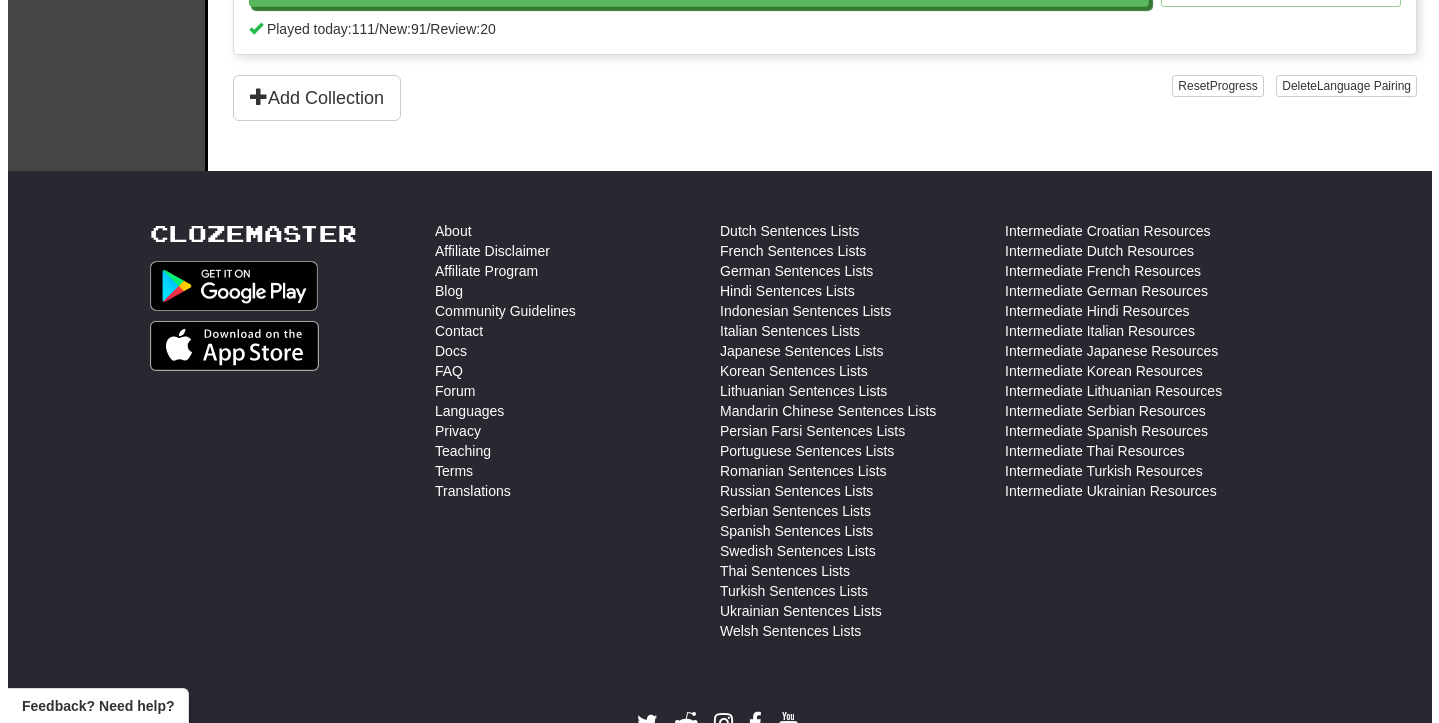 scroll, scrollTop: 1774, scrollLeft: 0, axis: vertical 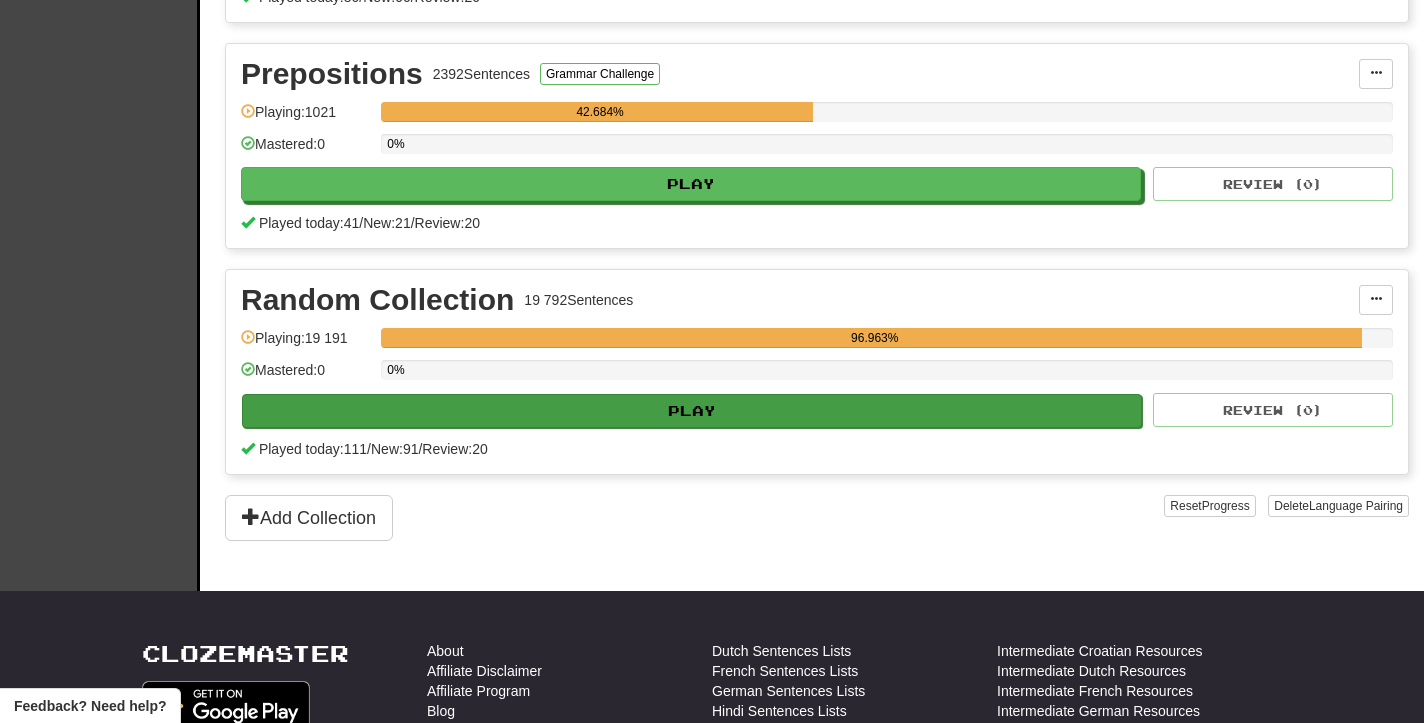click on "Play" at bounding box center [692, 411] 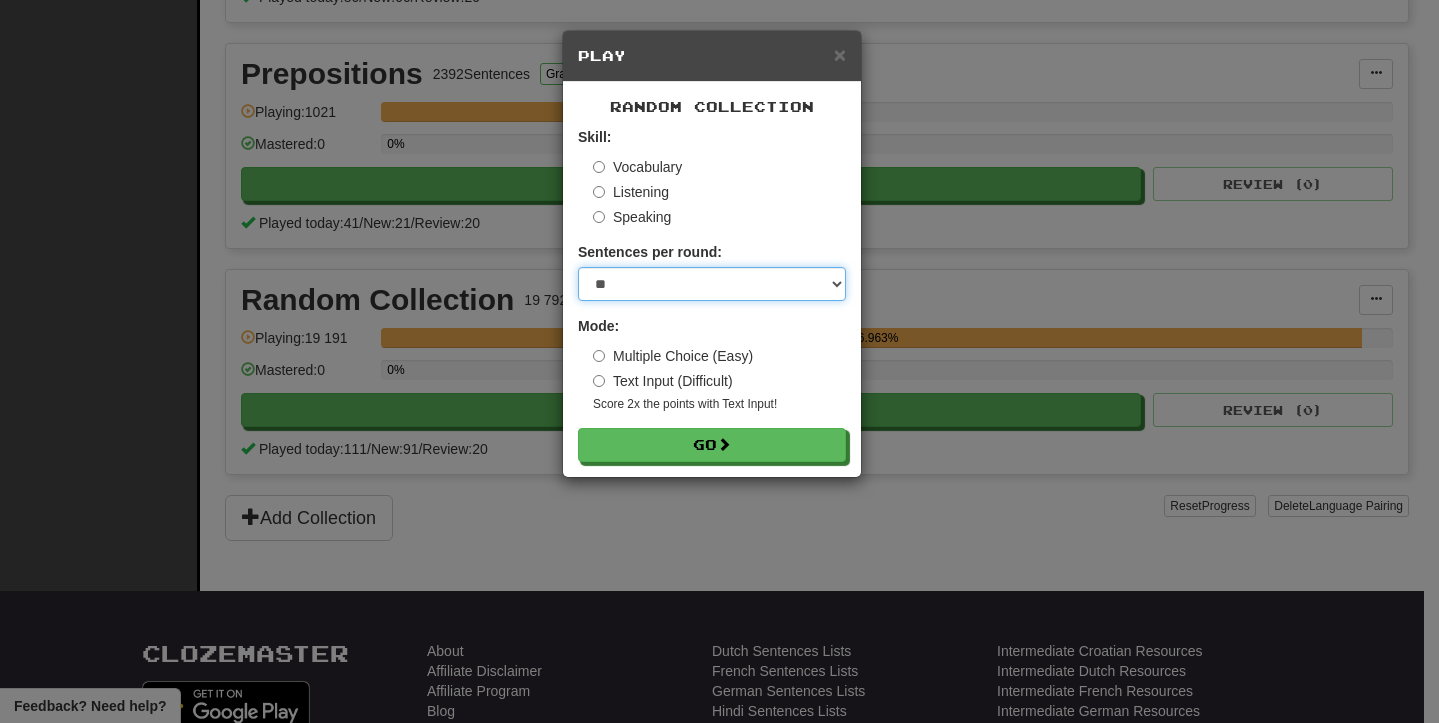 select on "**" 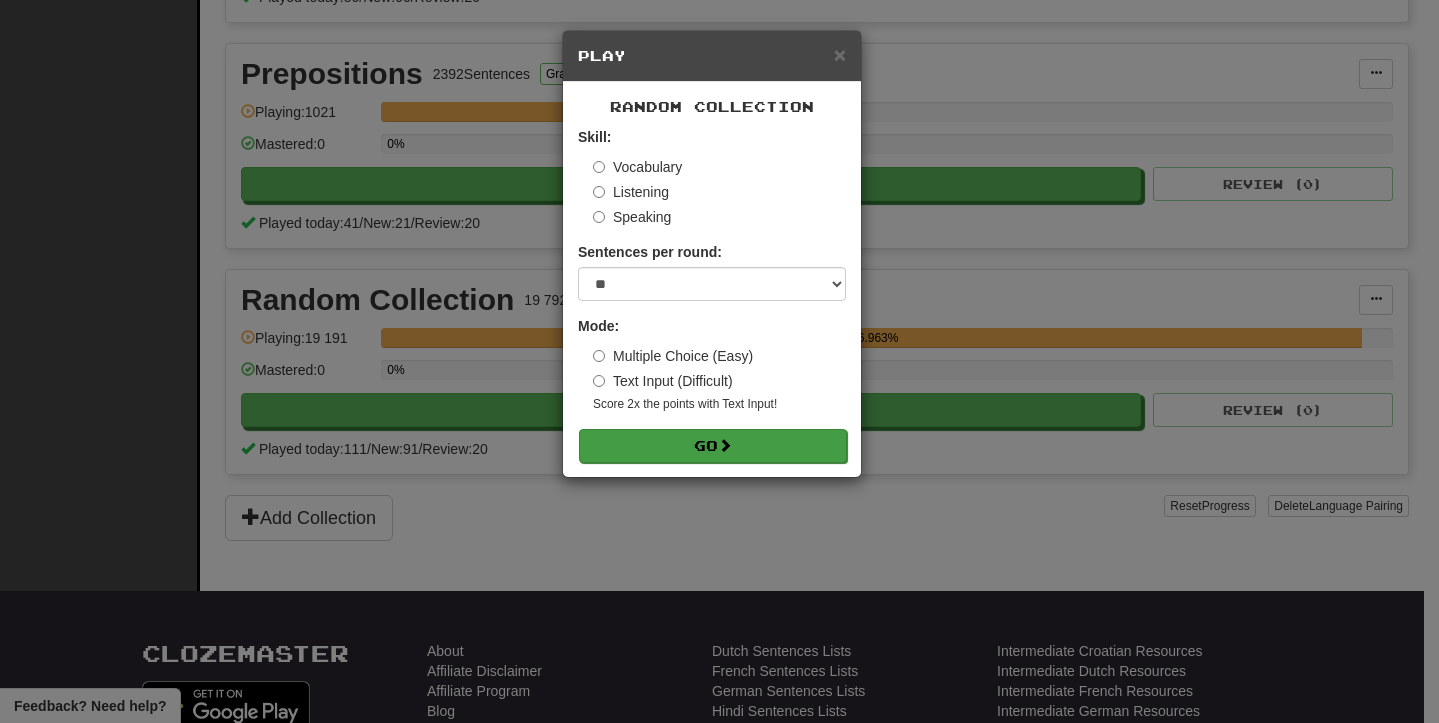 click on "Go" at bounding box center (713, 446) 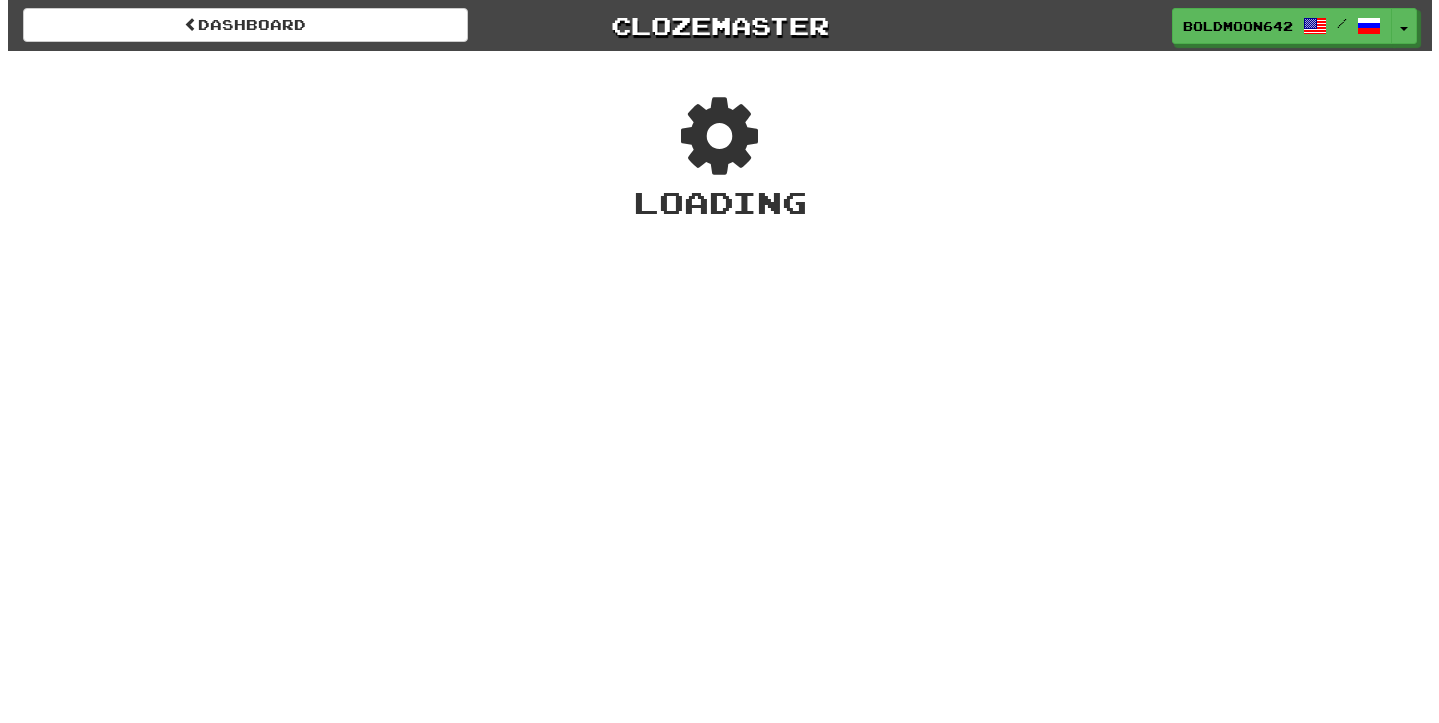 scroll, scrollTop: 0, scrollLeft: 0, axis: both 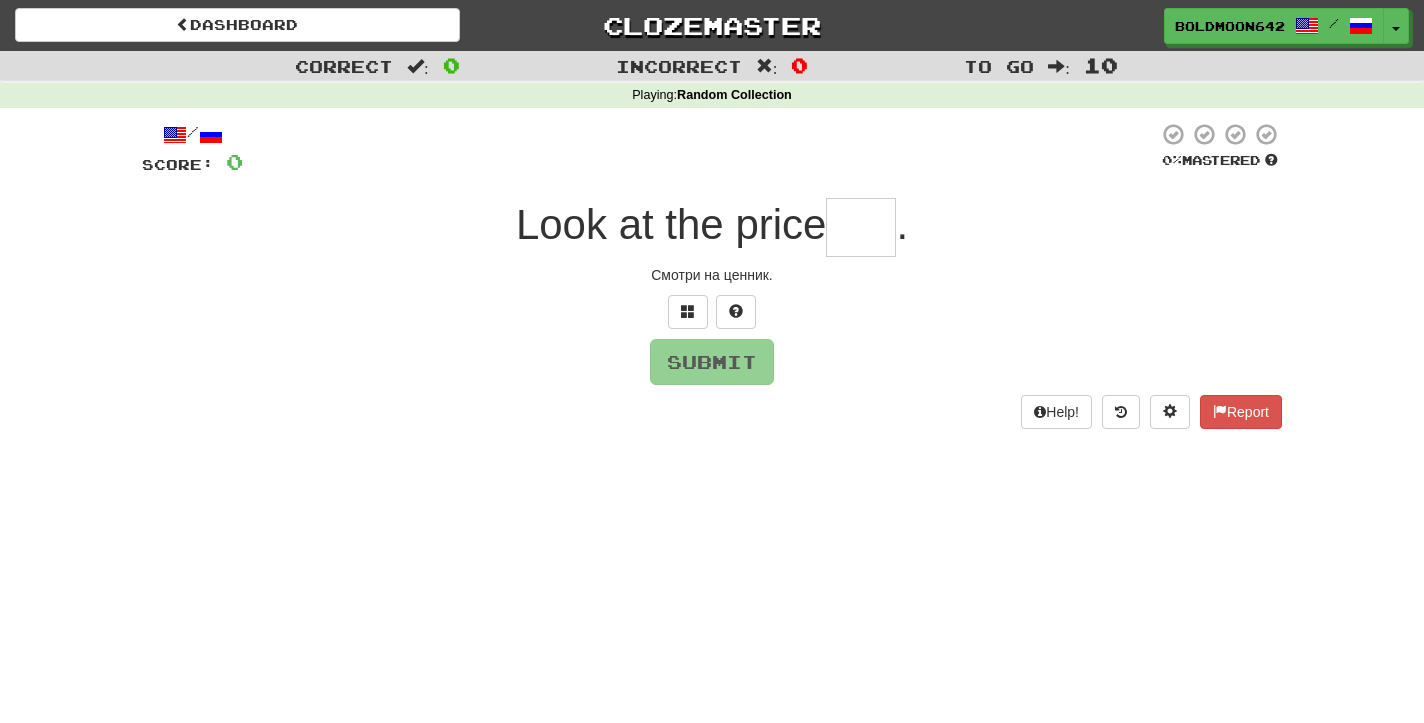 click at bounding box center (861, 227) 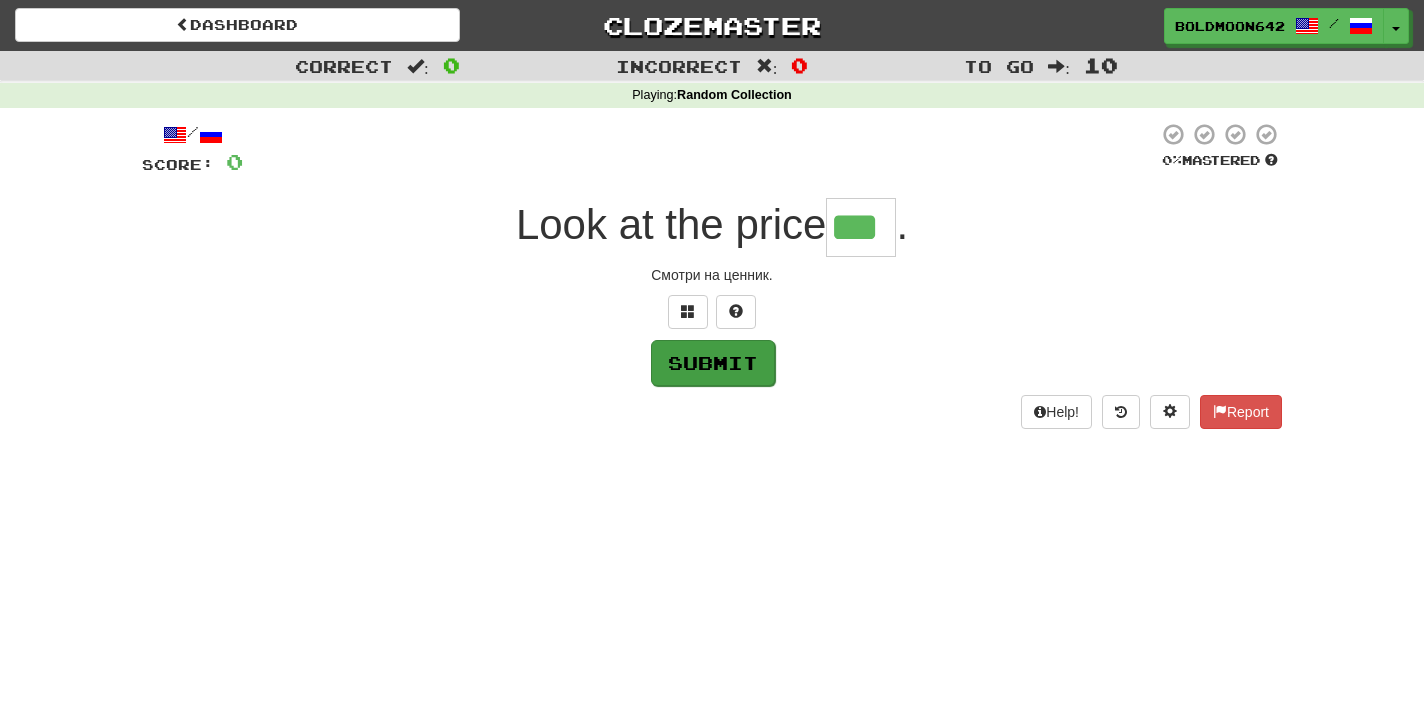 type on "***" 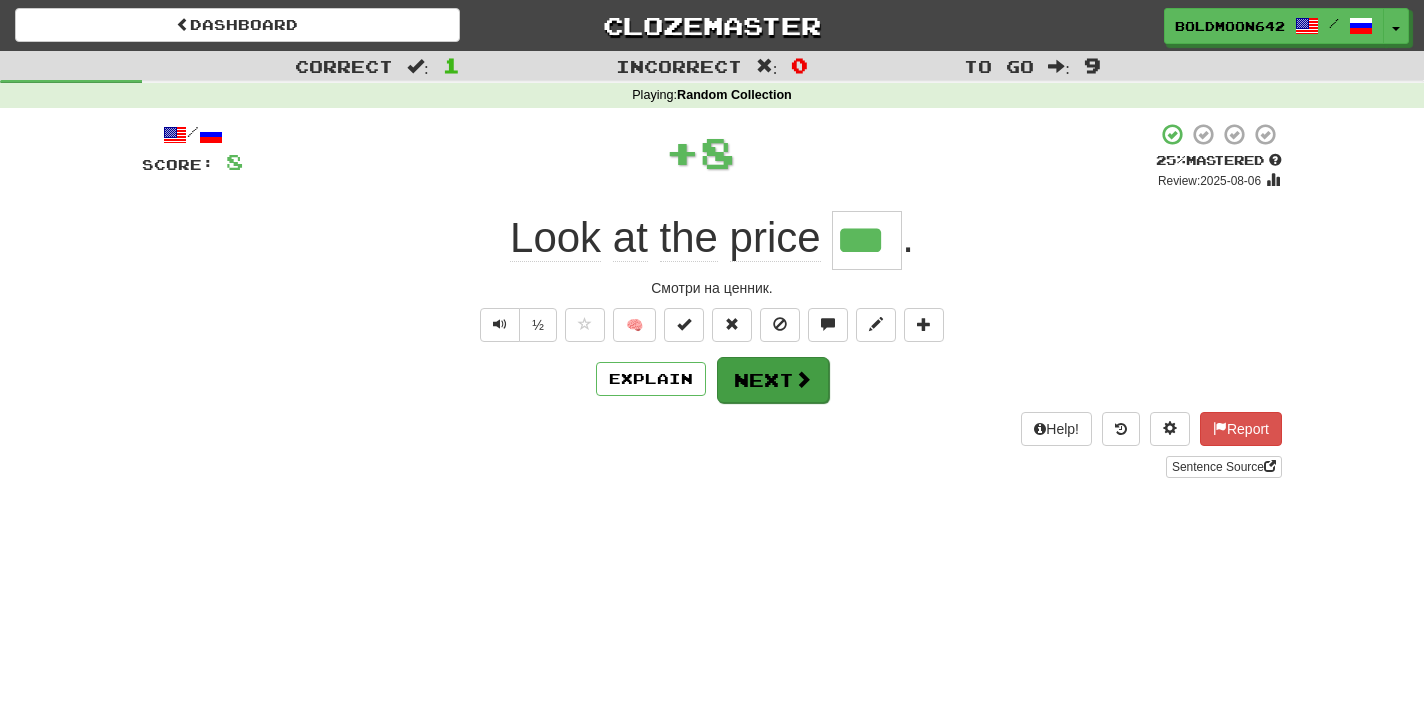 click on "Next" at bounding box center (773, 380) 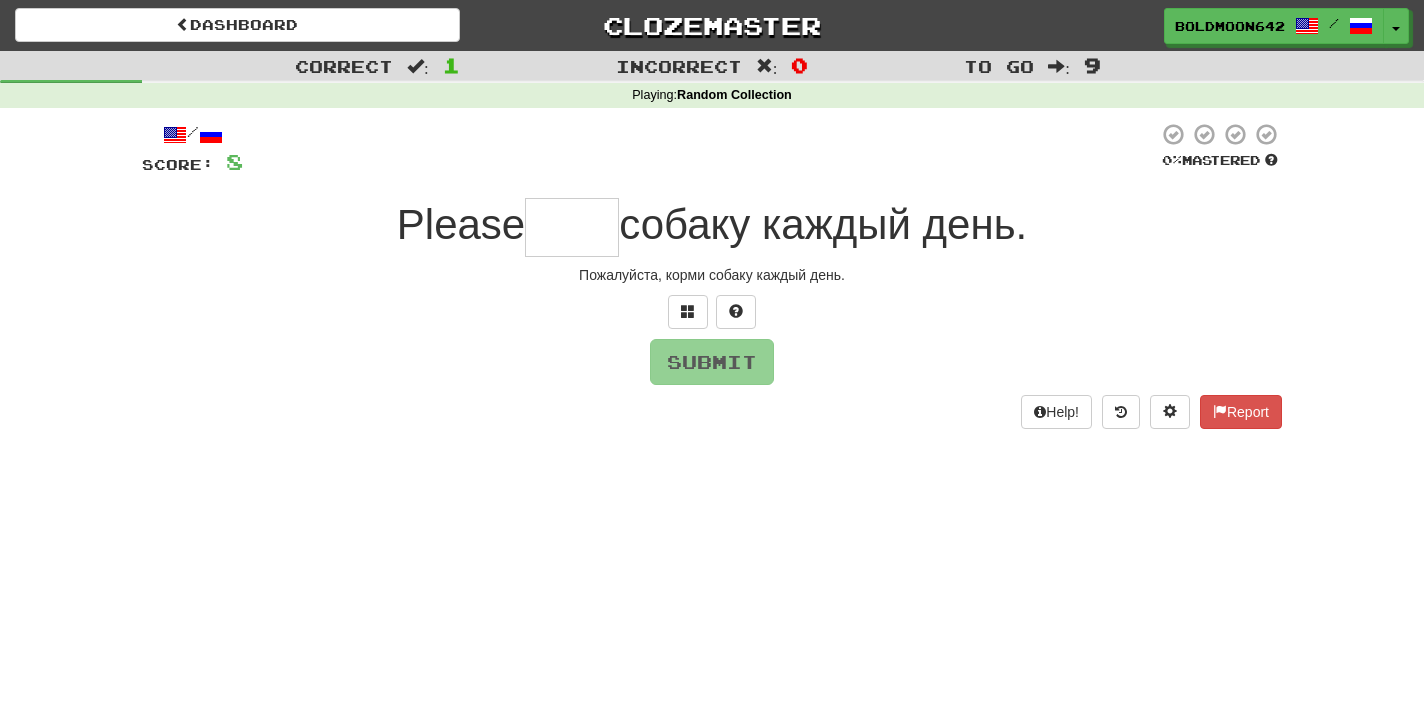 click at bounding box center [572, 227] 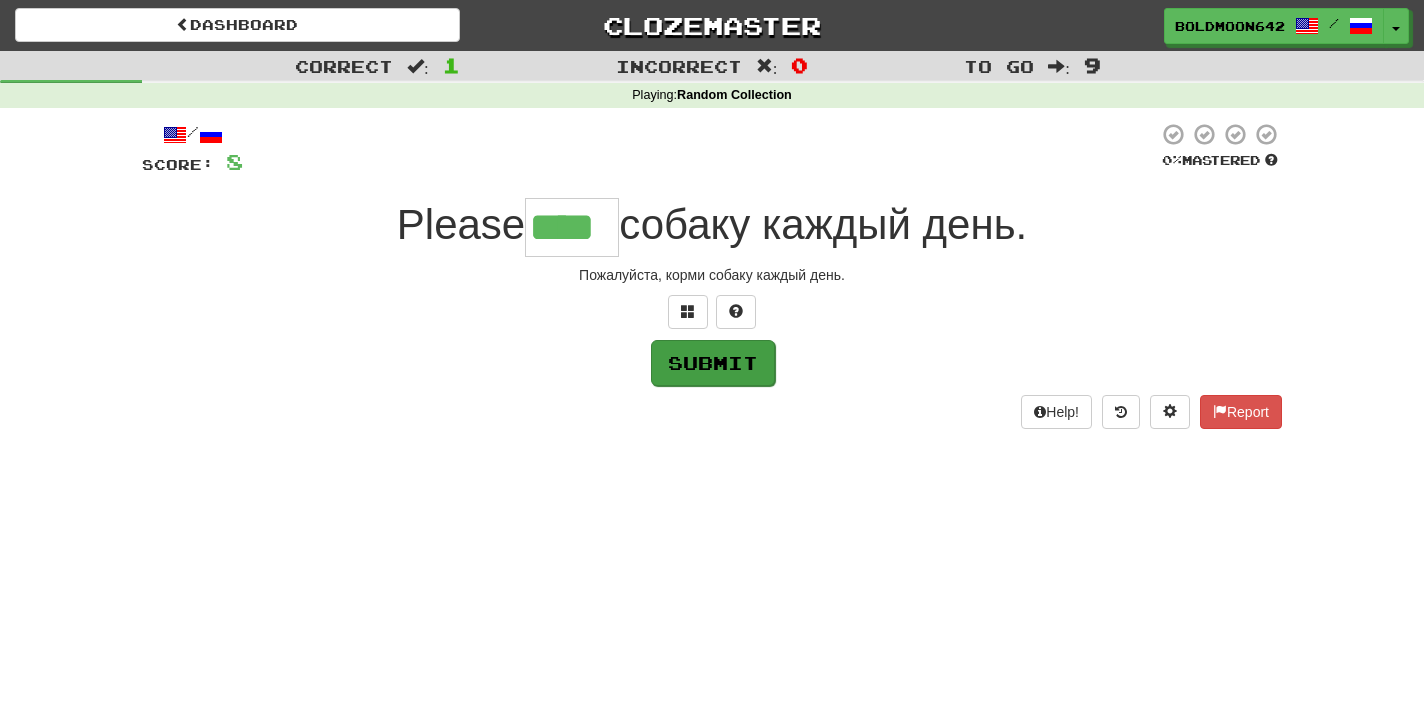 type on "****" 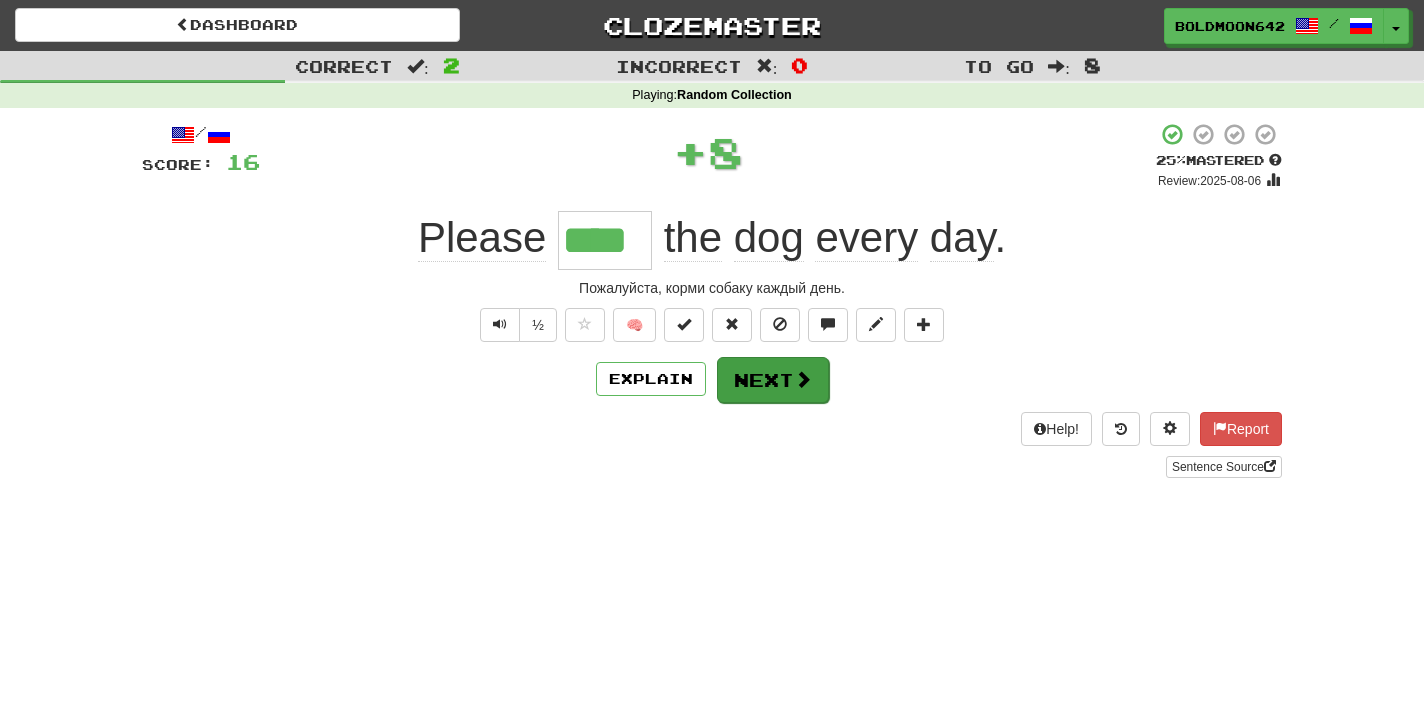 click on "Next" at bounding box center (773, 380) 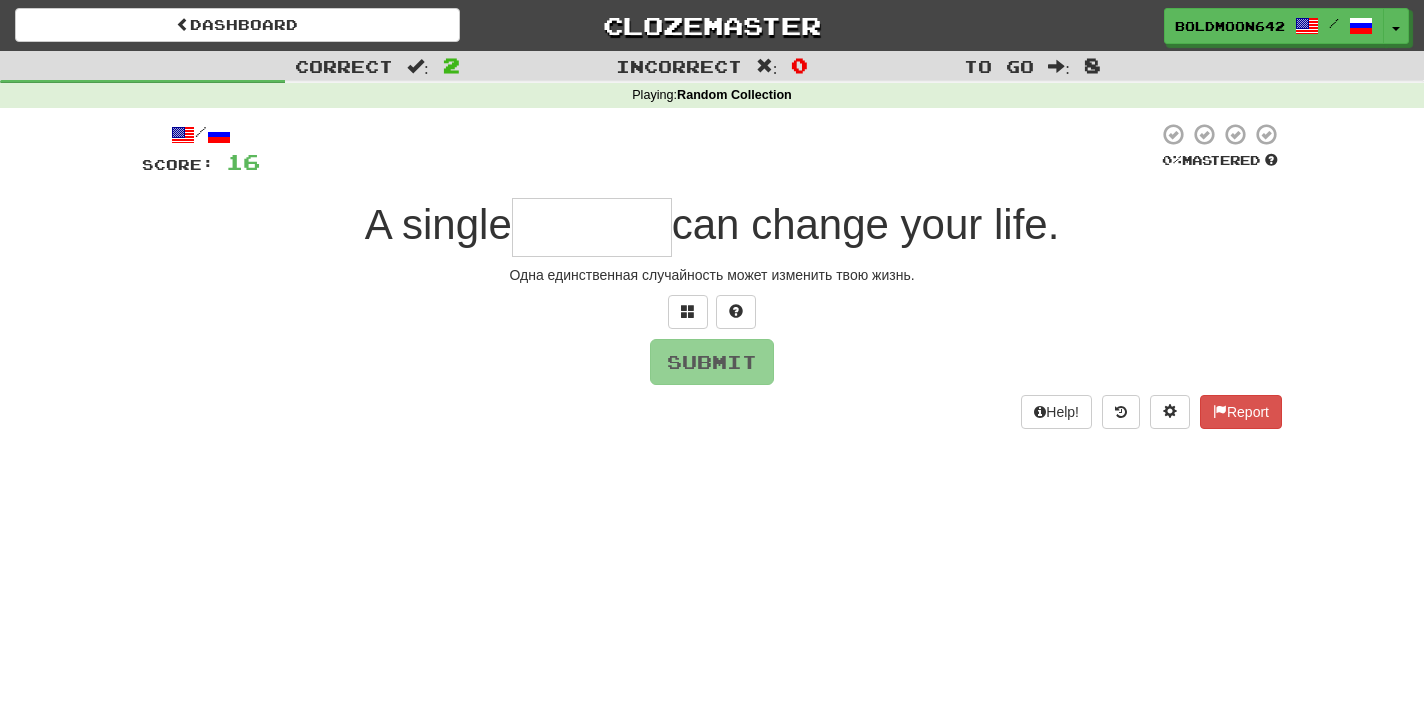 click at bounding box center [592, 227] 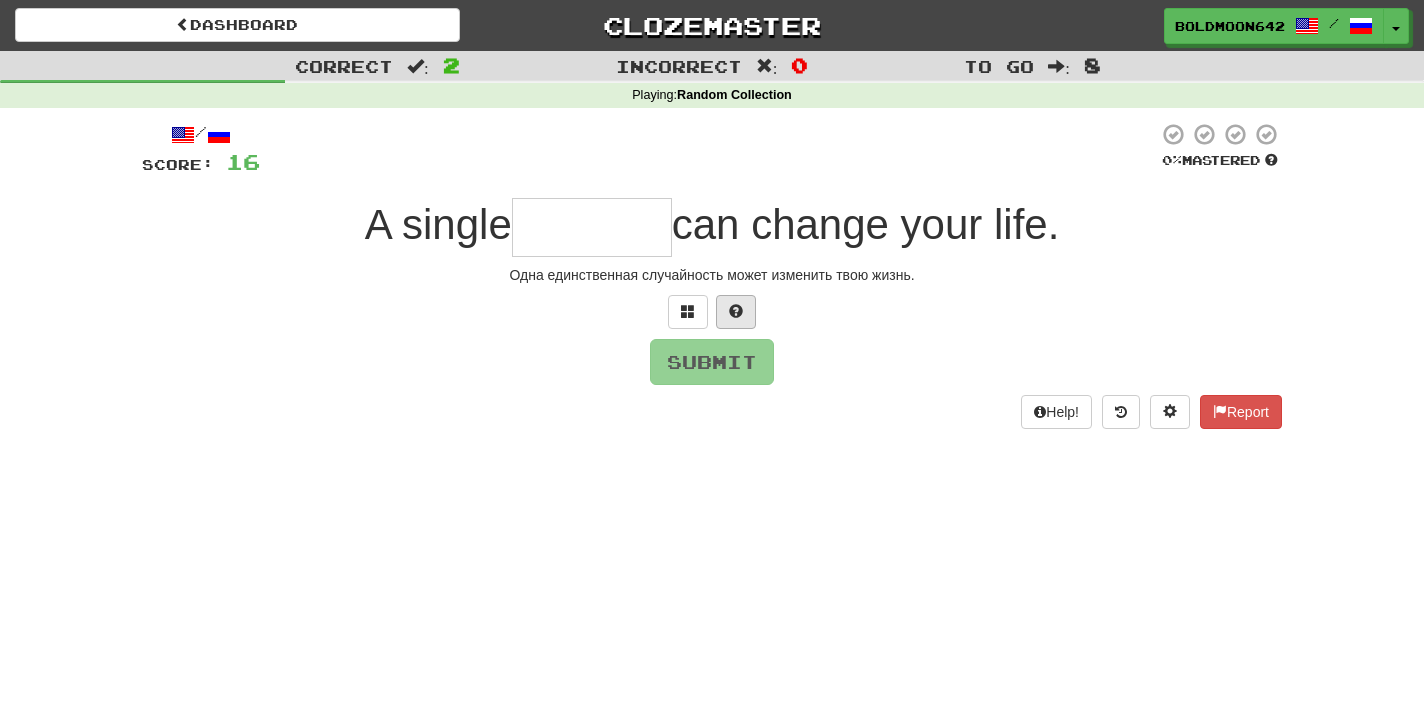 click at bounding box center [736, 312] 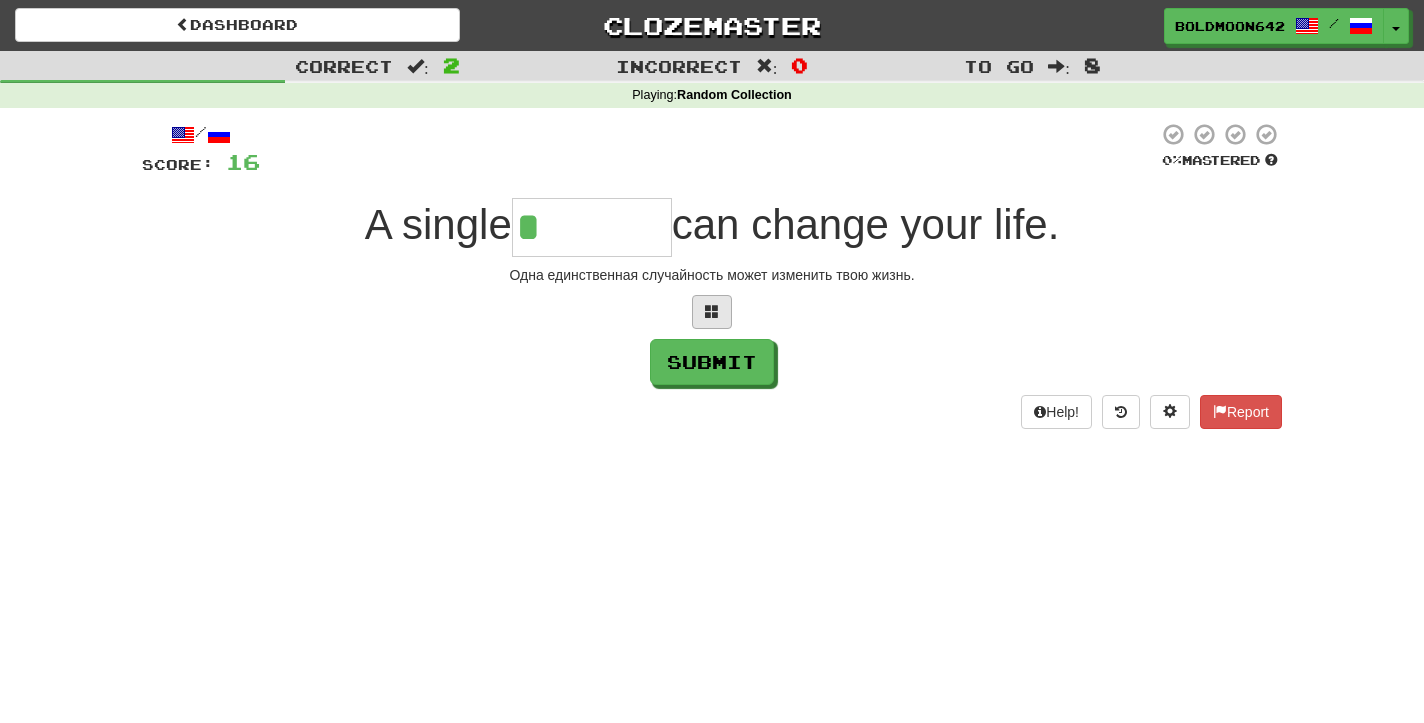 click at bounding box center (712, 312) 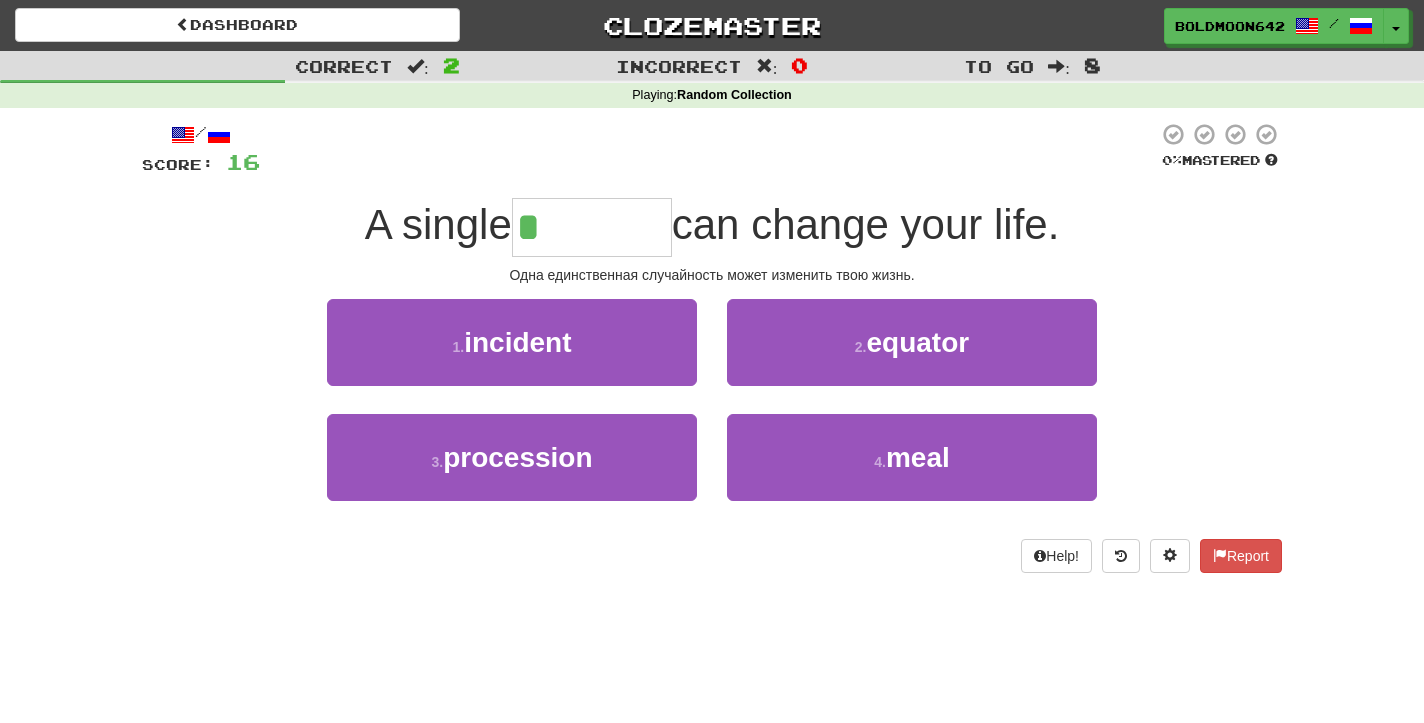 click on "incident" at bounding box center (517, 342) 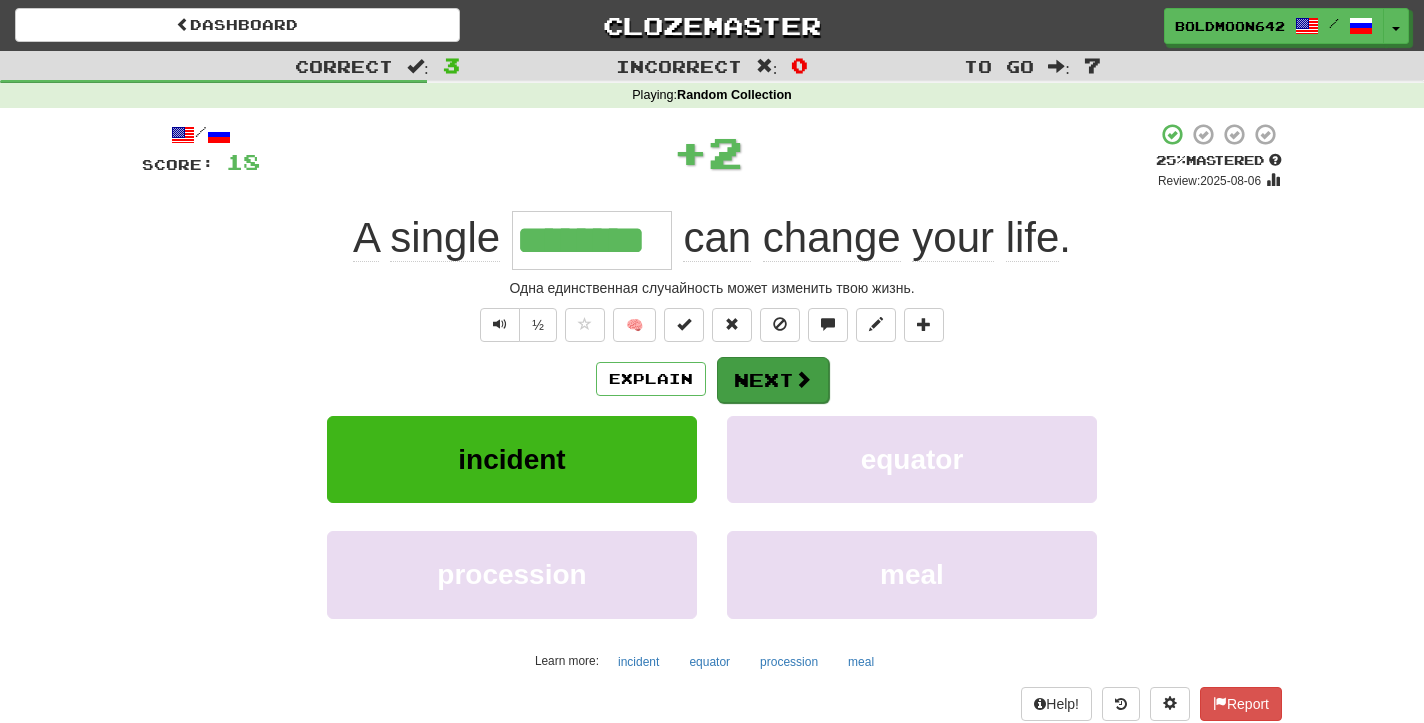 click on "Next" at bounding box center [773, 380] 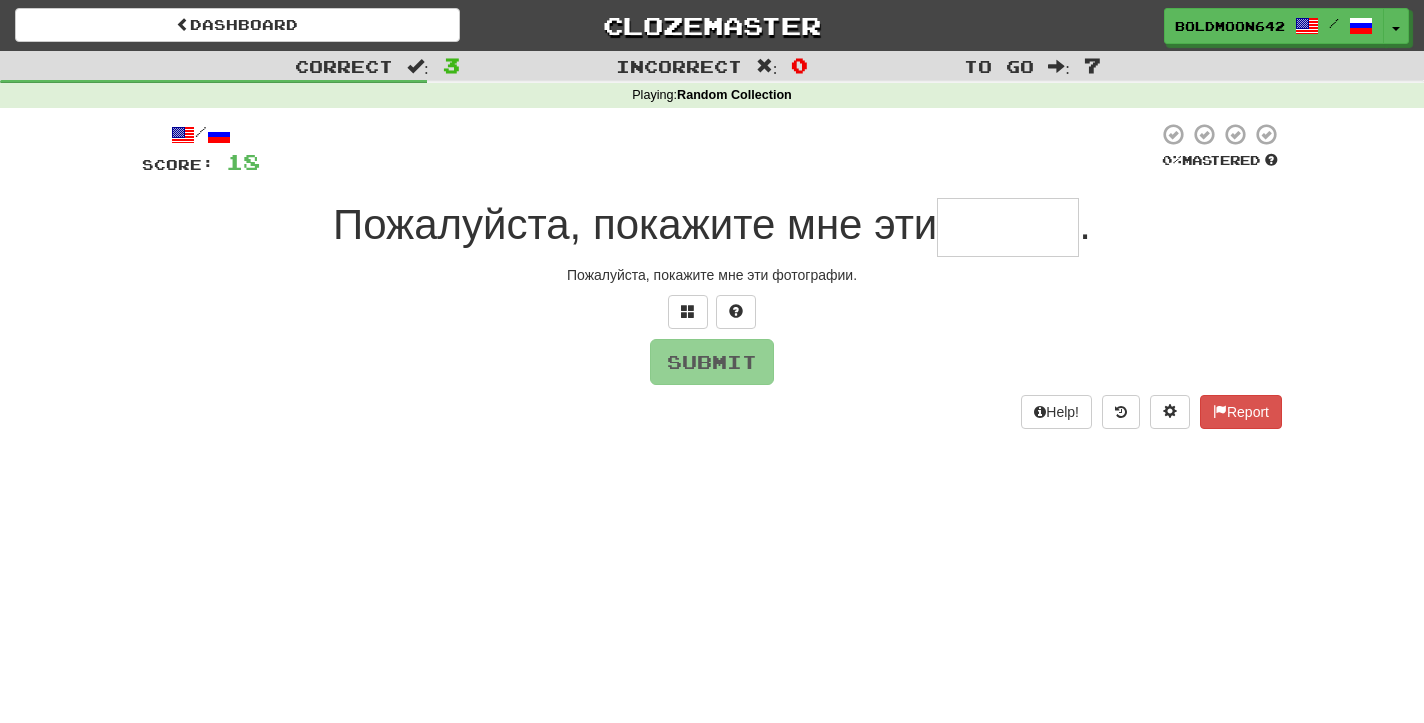 click at bounding box center [1008, 227] 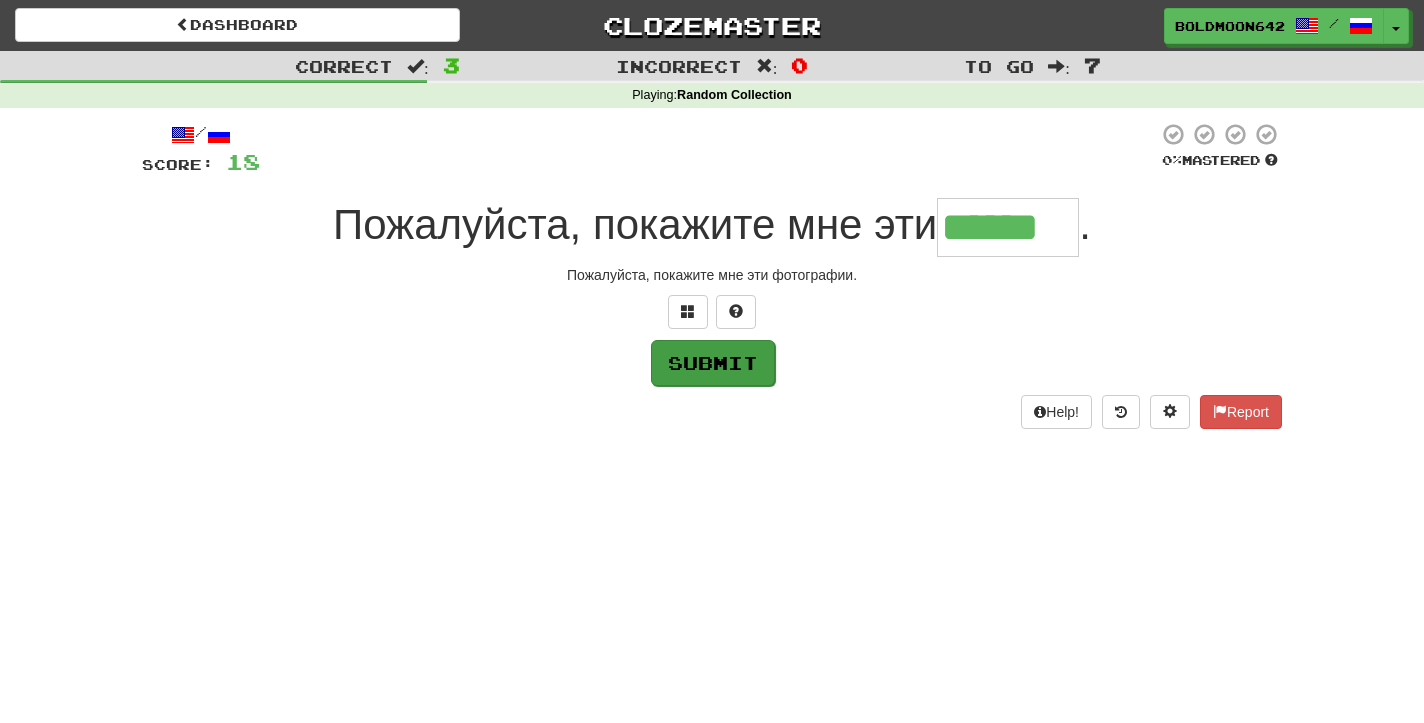 type on "******" 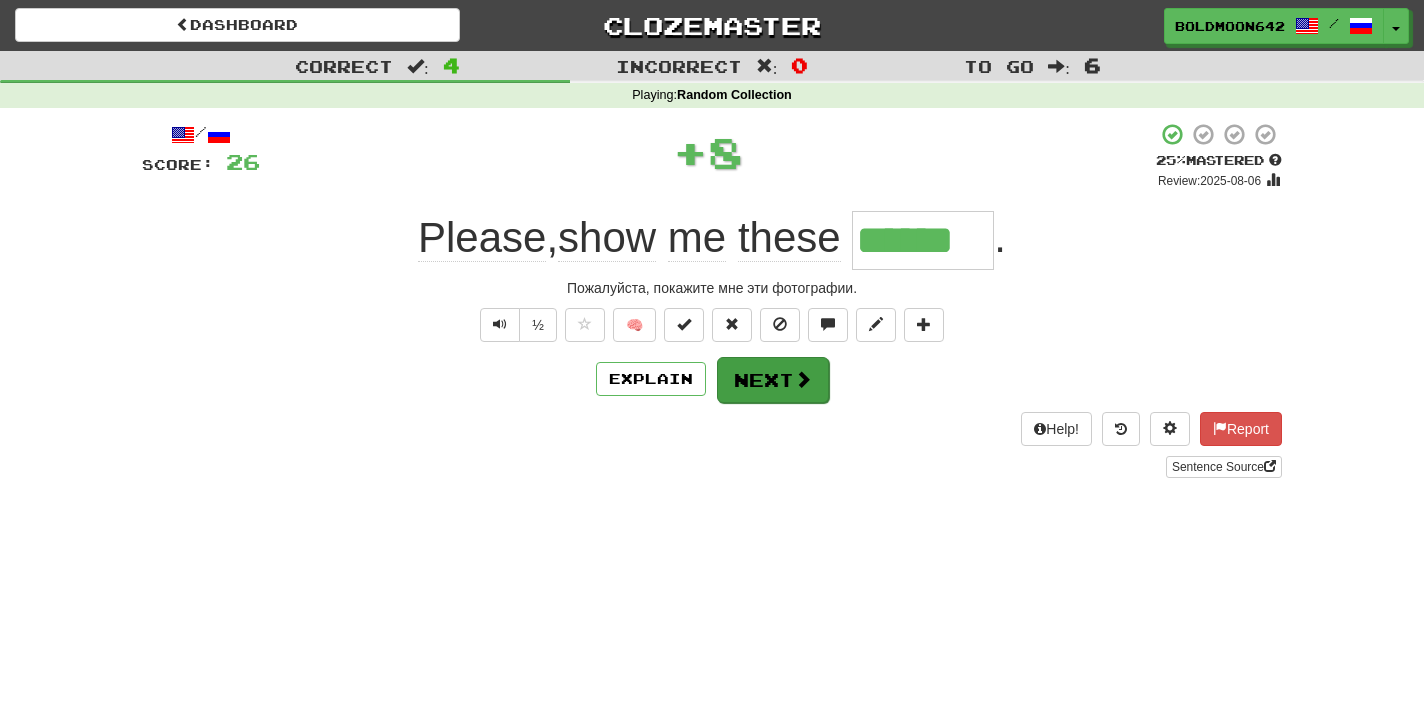 click on "Next" at bounding box center [773, 380] 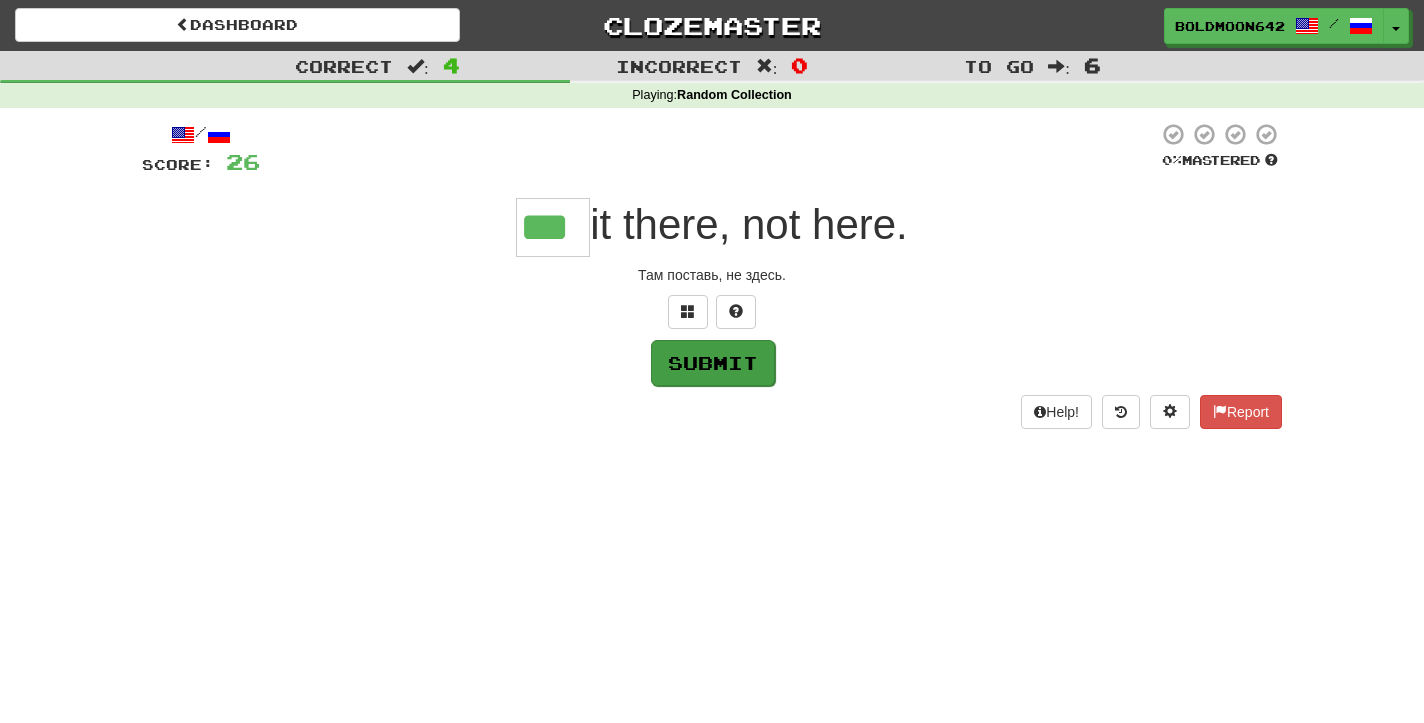 click on "Submit" at bounding box center (713, 363) 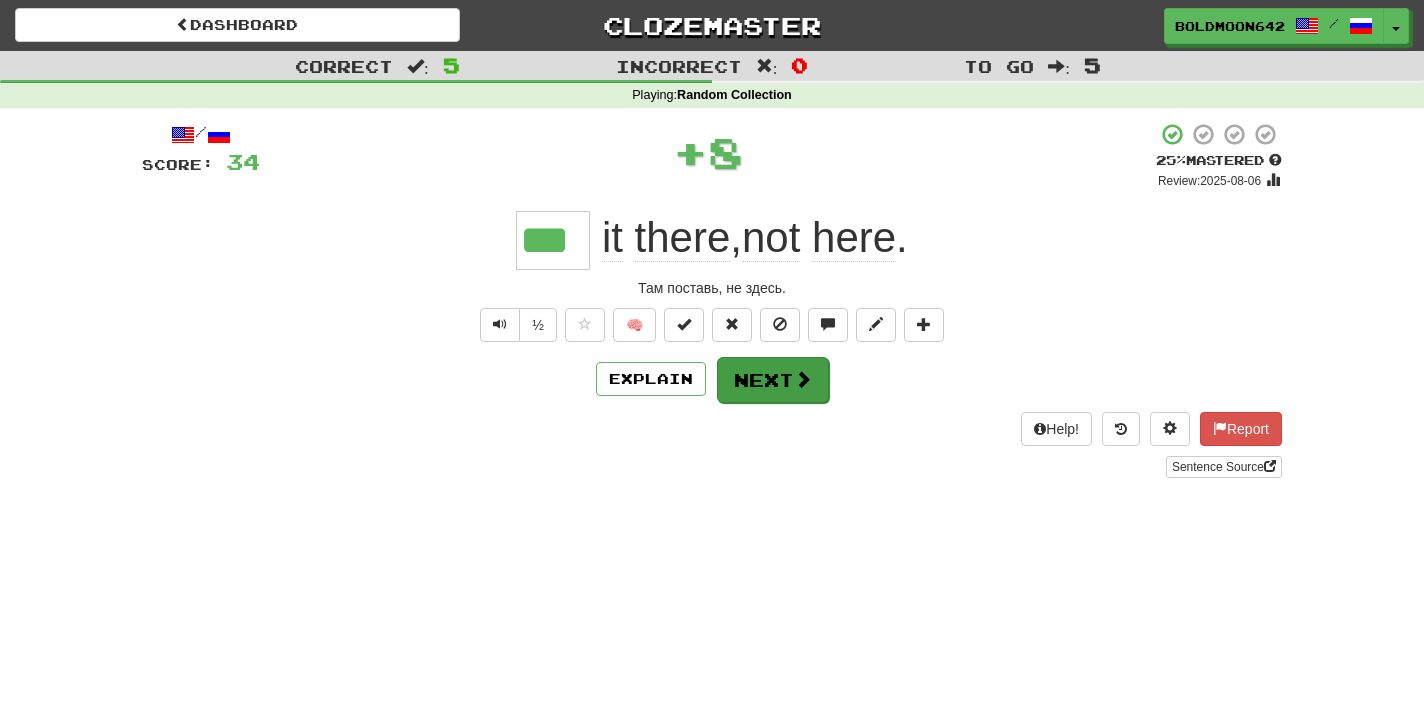 click on "Next" at bounding box center [773, 380] 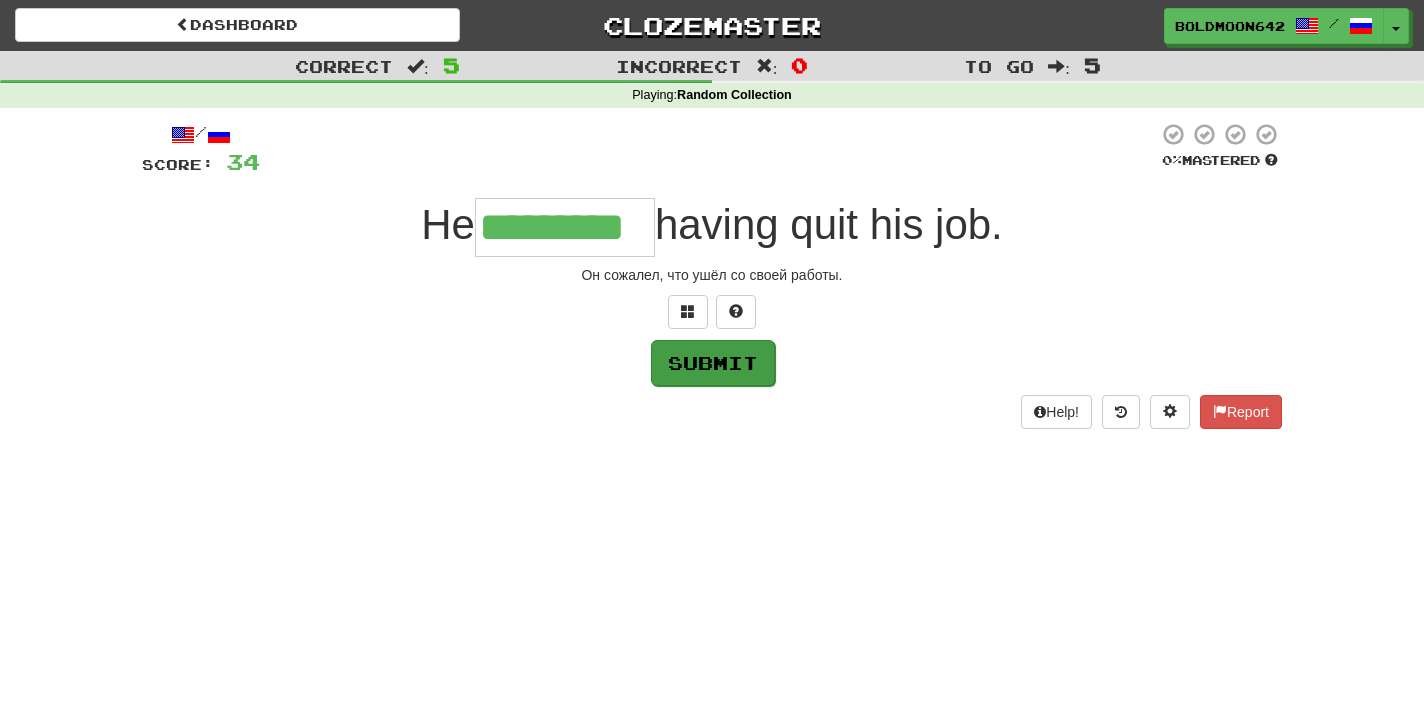 type on "*********" 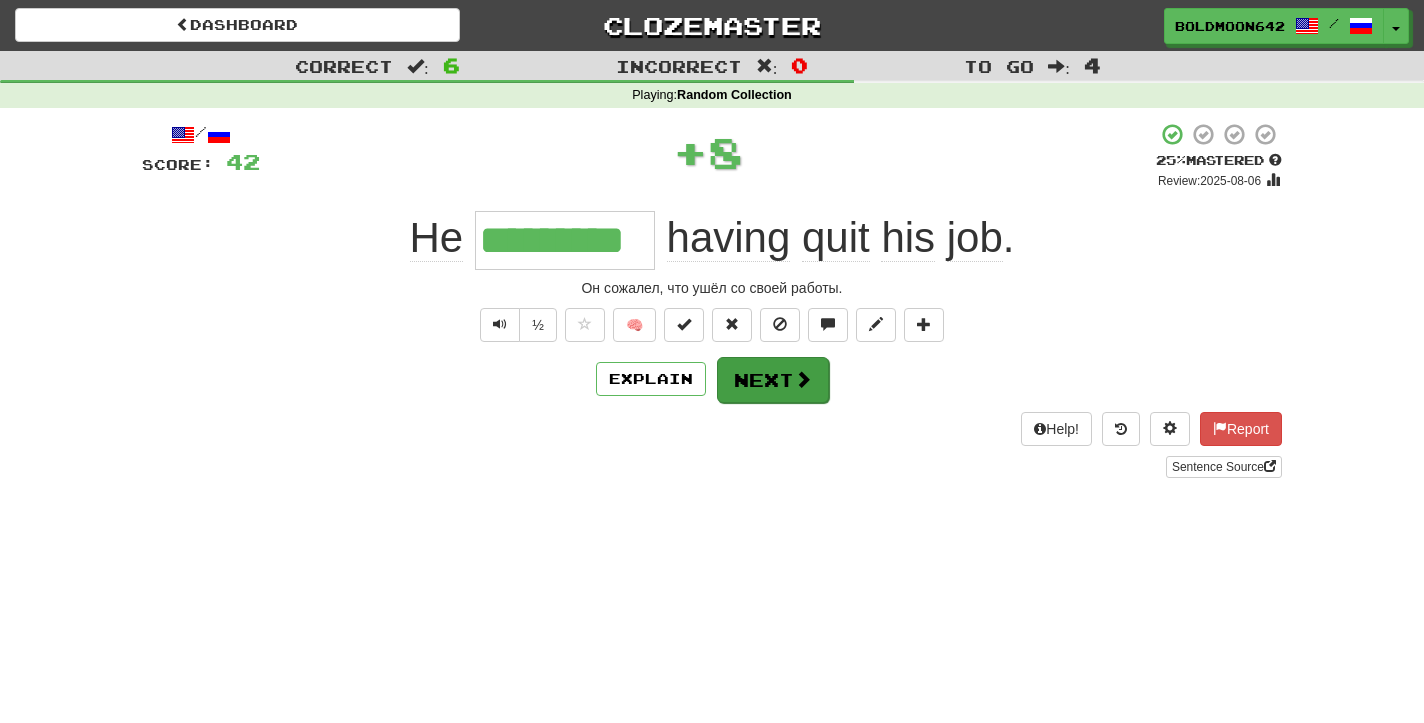 click on "Next" at bounding box center (773, 380) 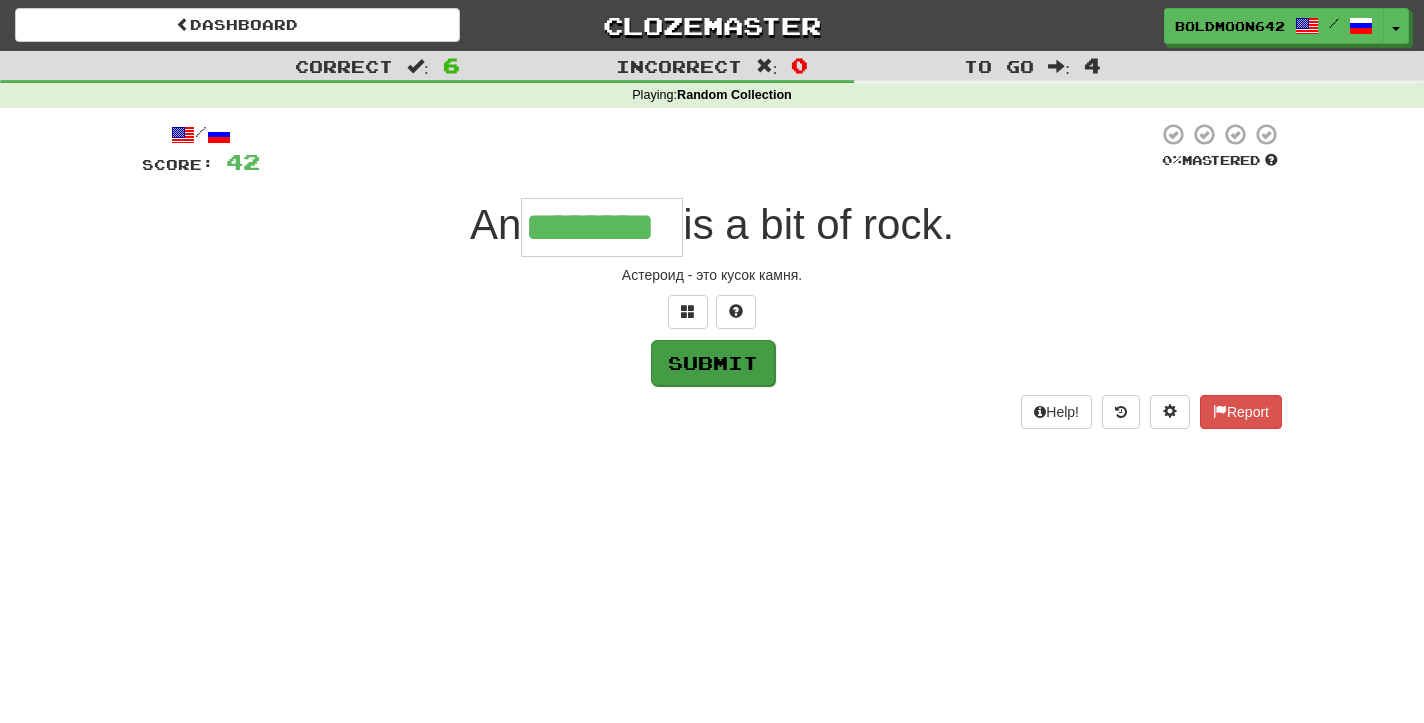 type on "********" 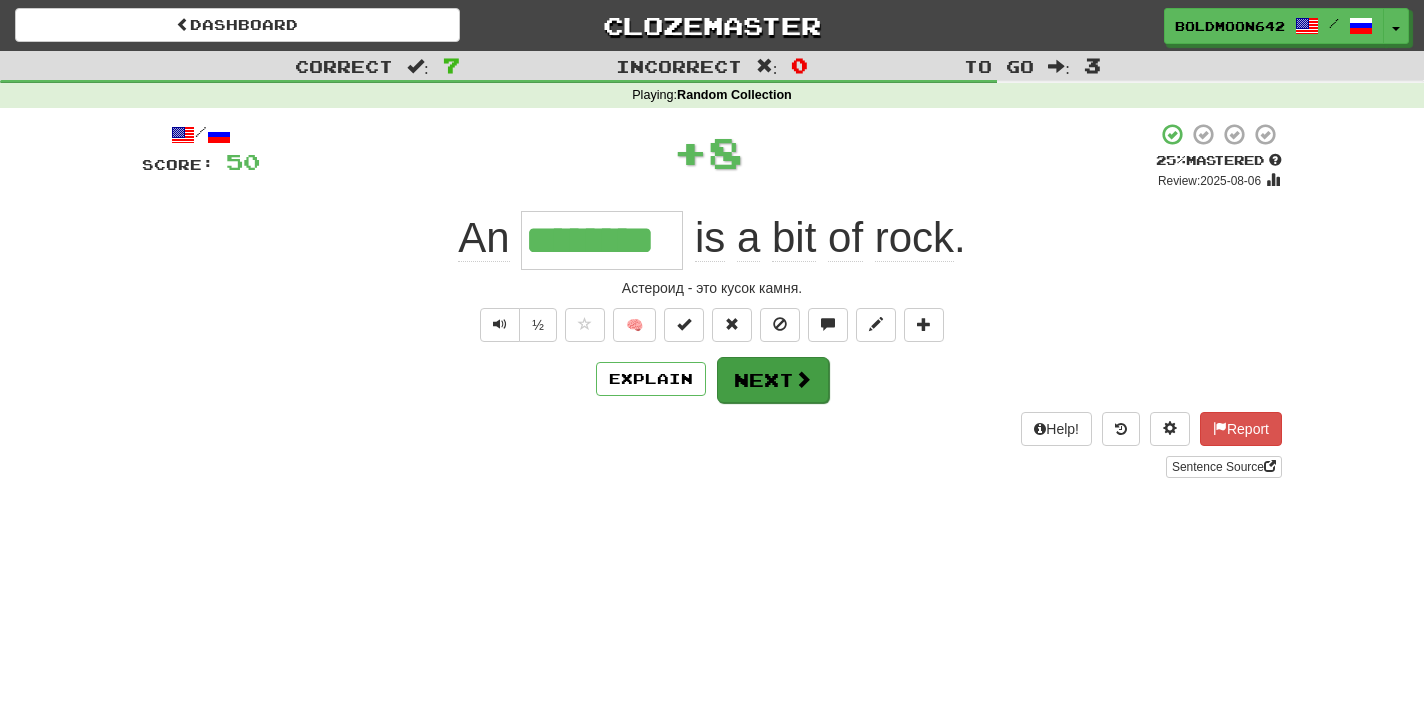 click at bounding box center [803, 379] 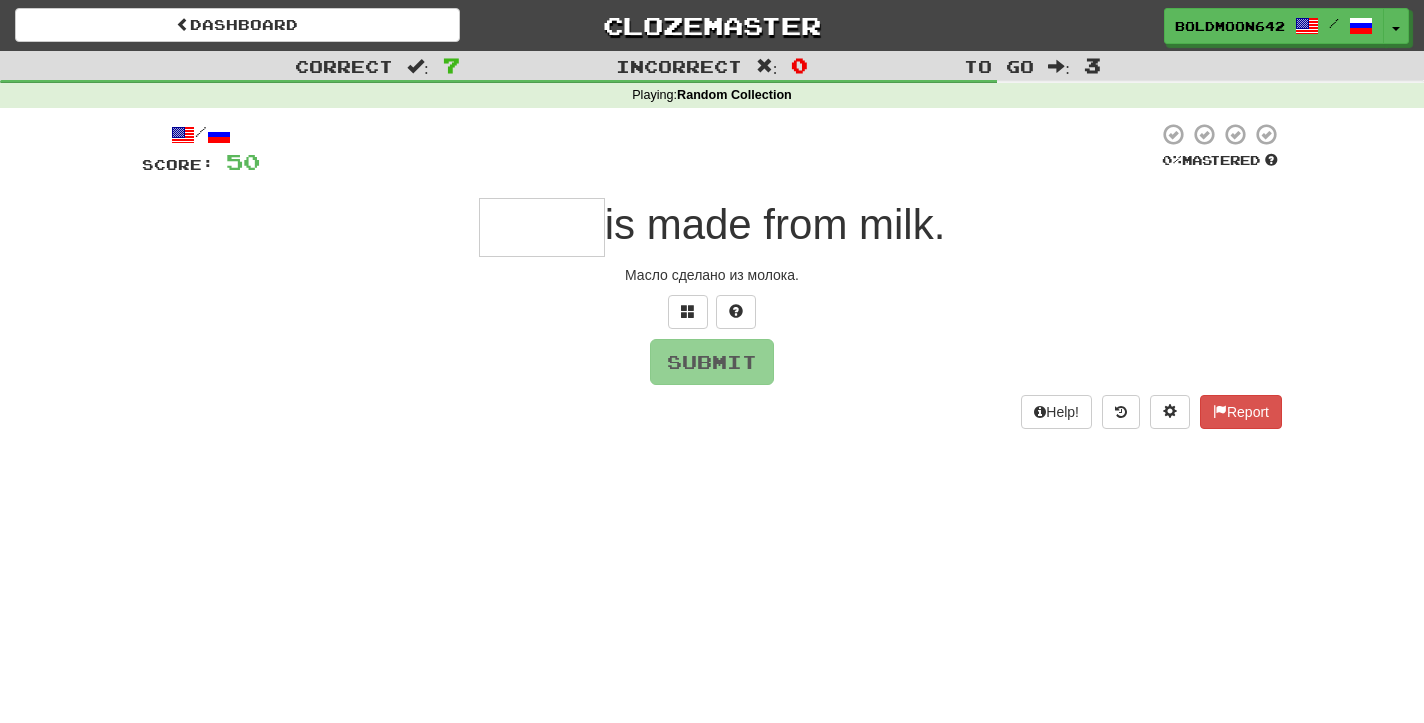 click at bounding box center (542, 227) 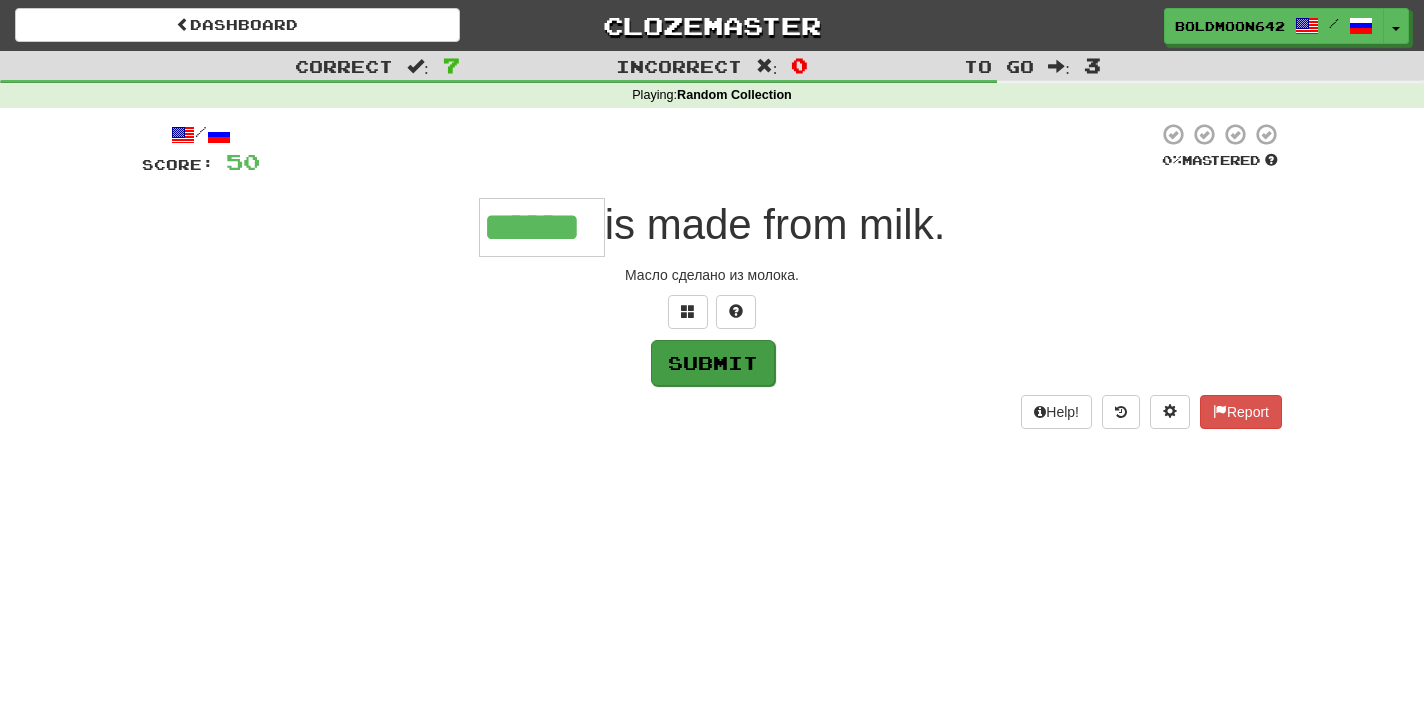 type on "******" 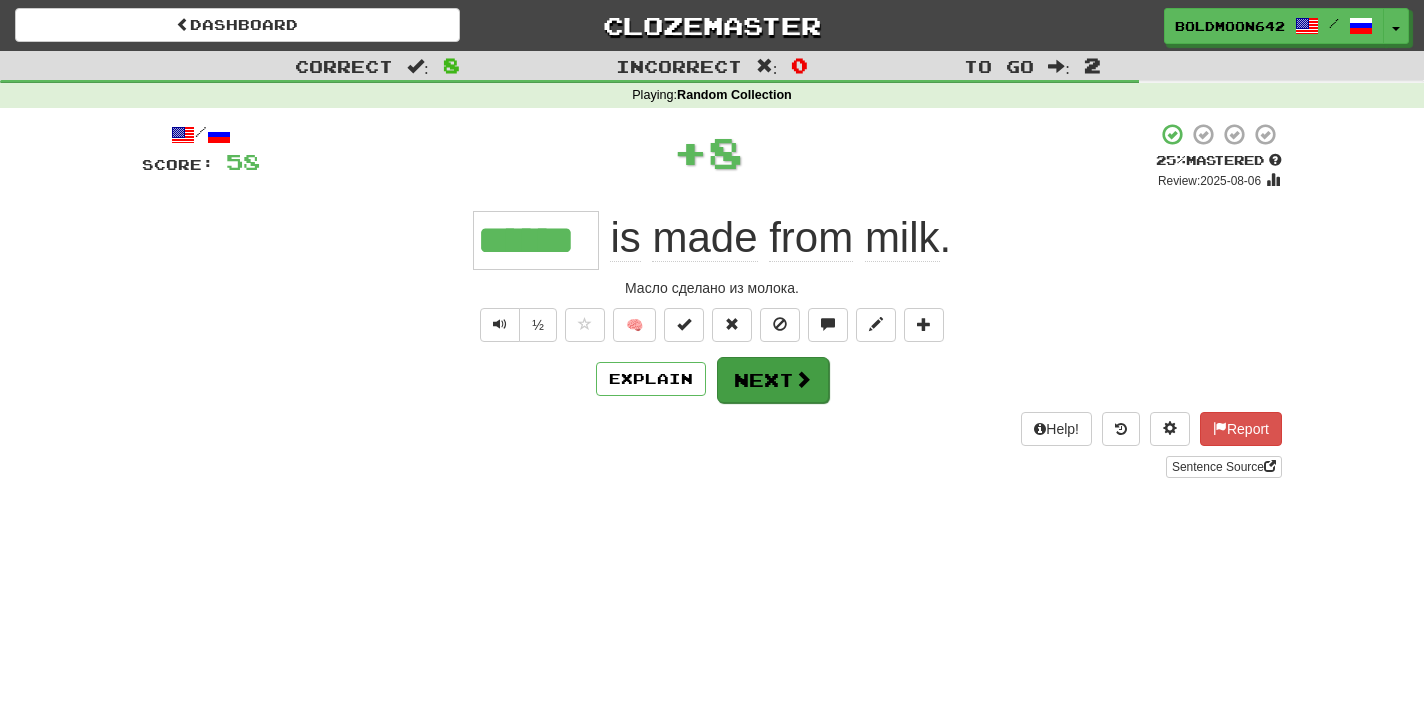 click at bounding box center (803, 379) 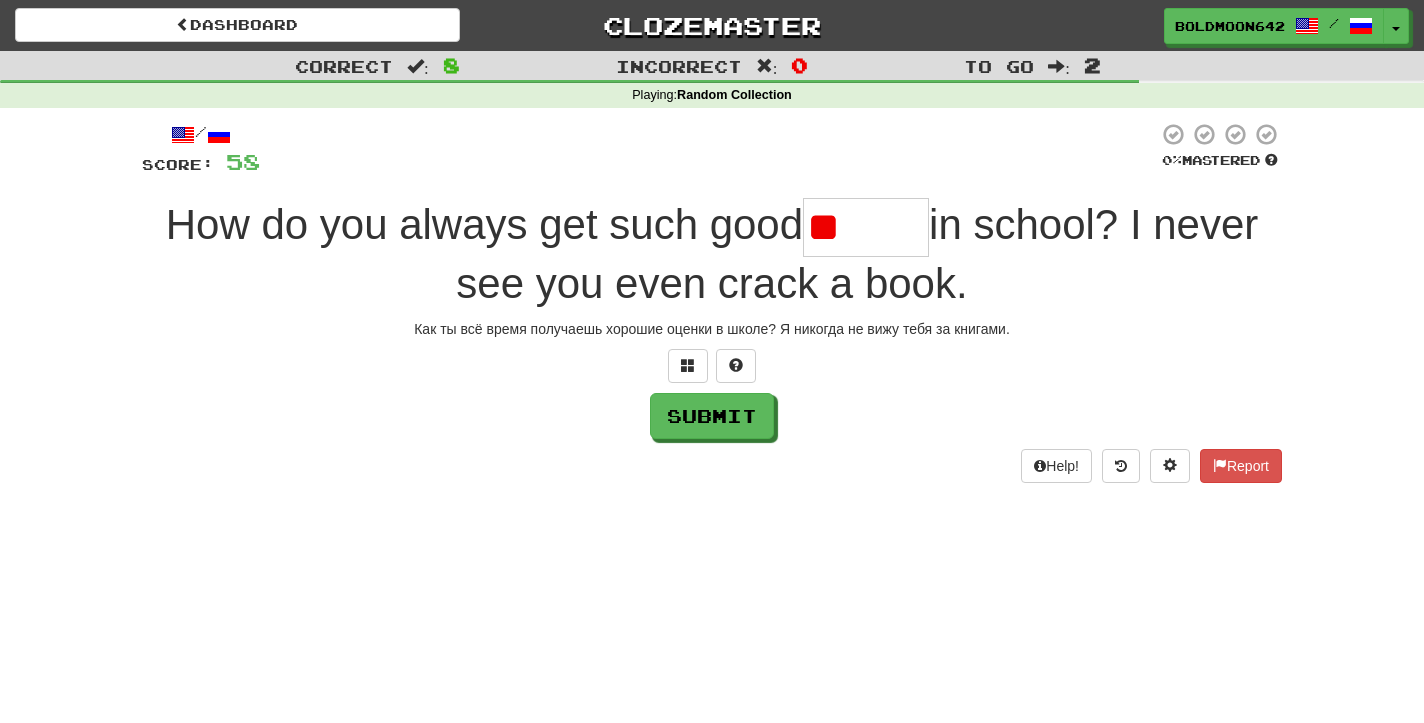type on "*" 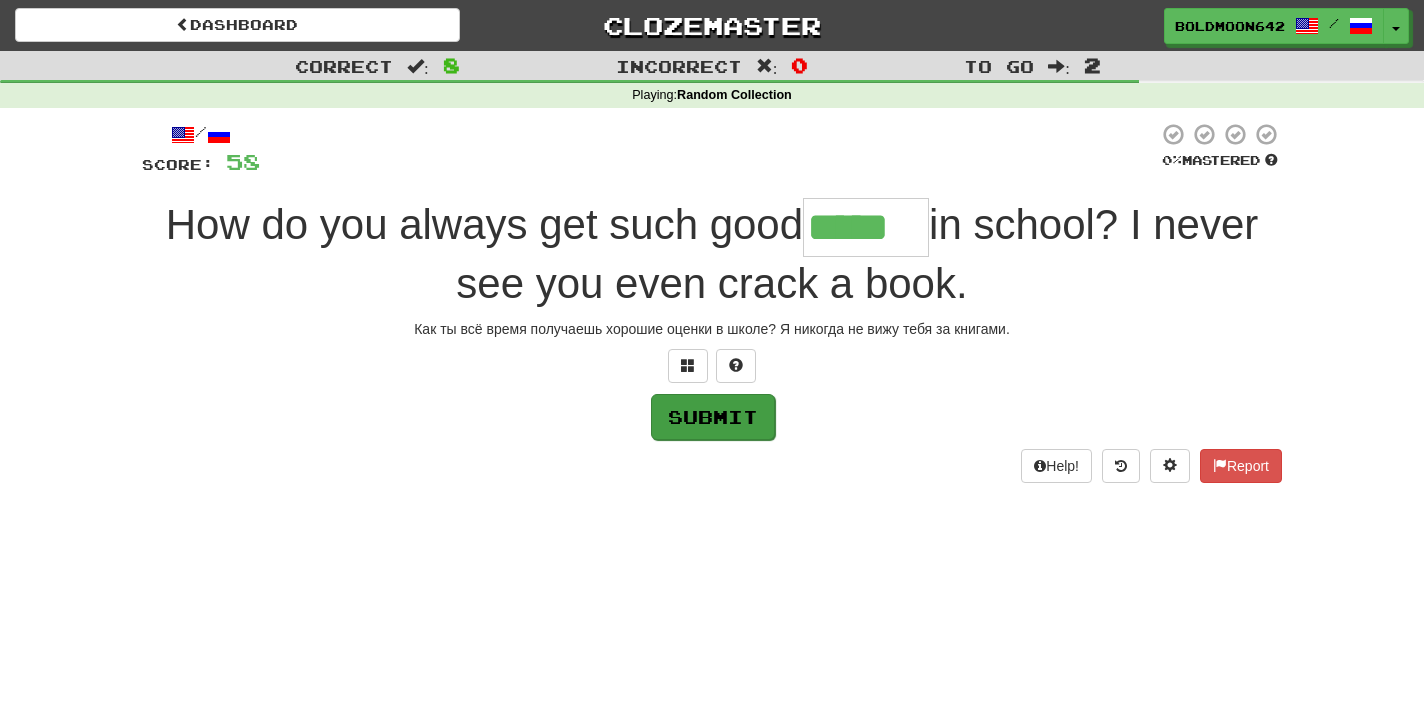 type on "*****" 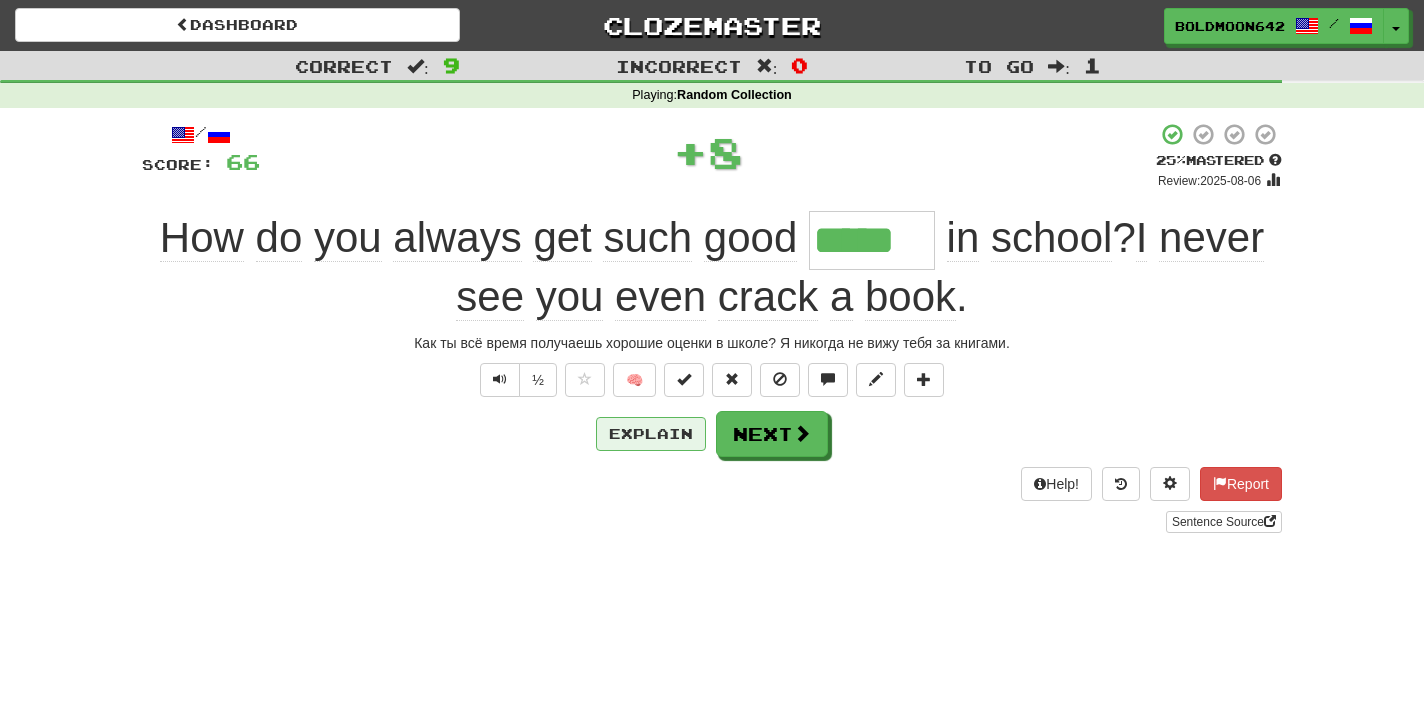 click on "Explain" at bounding box center (651, 434) 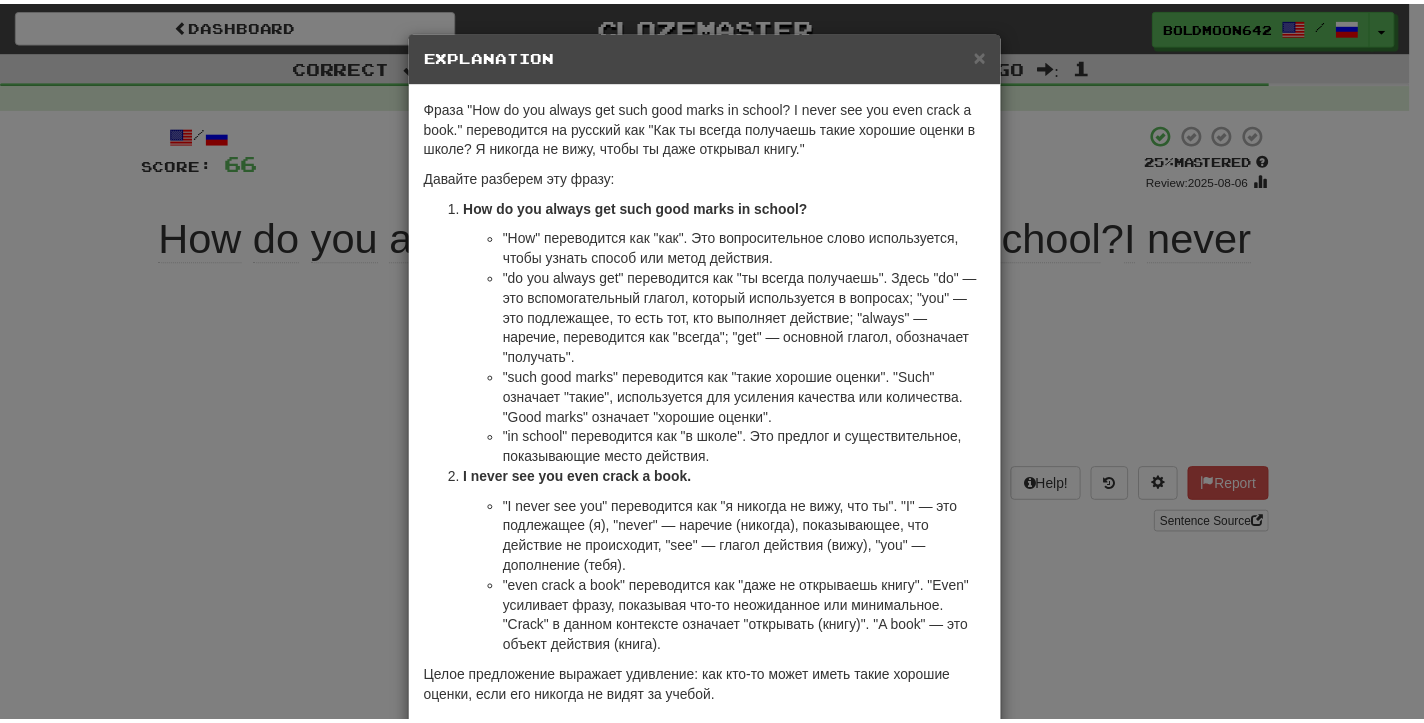 scroll, scrollTop: 30, scrollLeft: 0, axis: vertical 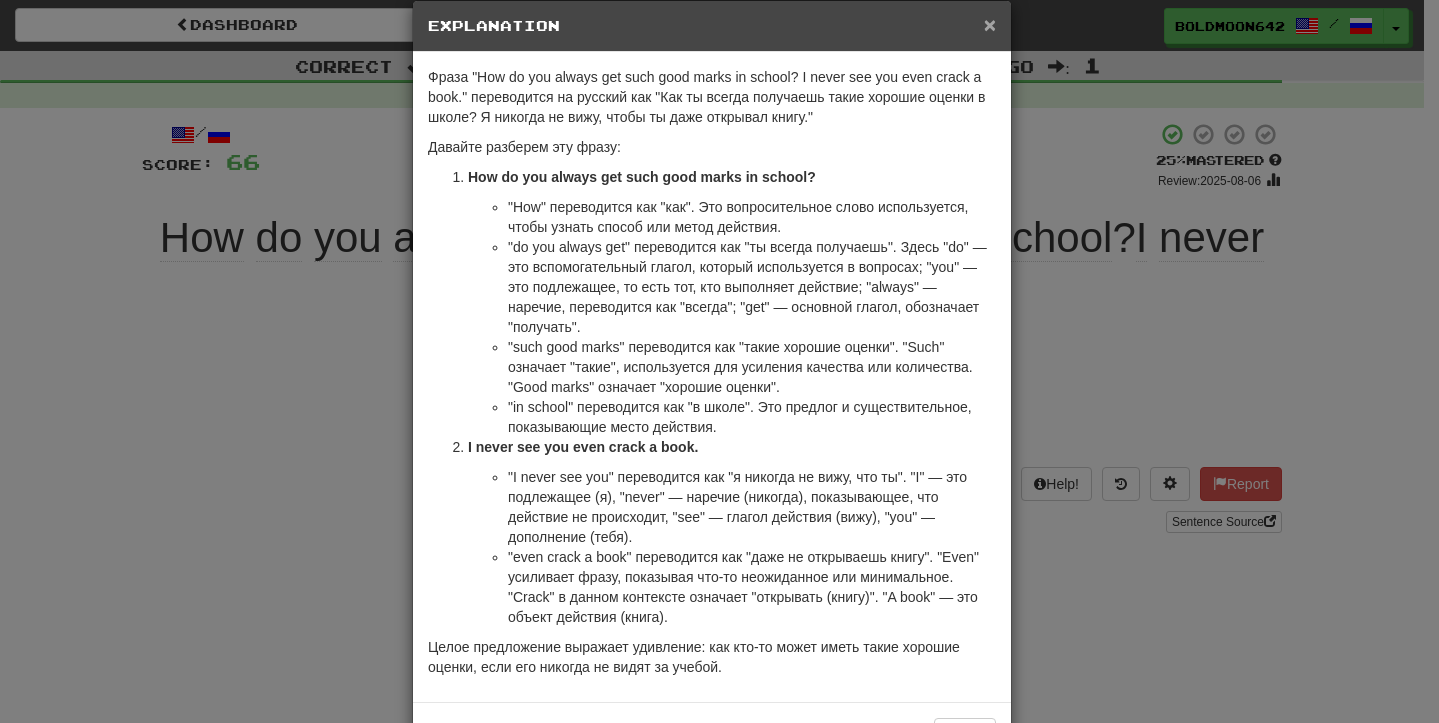 click on "×" at bounding box center (990, 24) 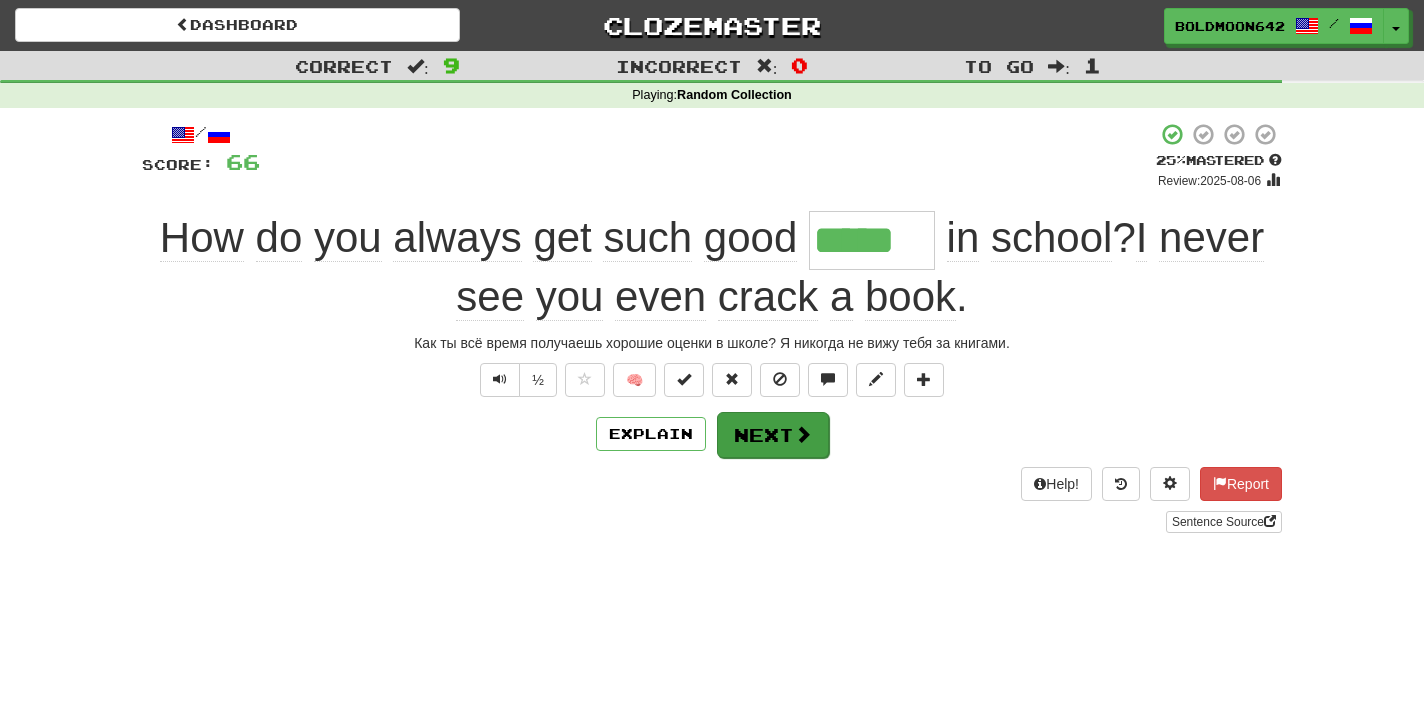 click on "Next" at bounding box center (773, 435) 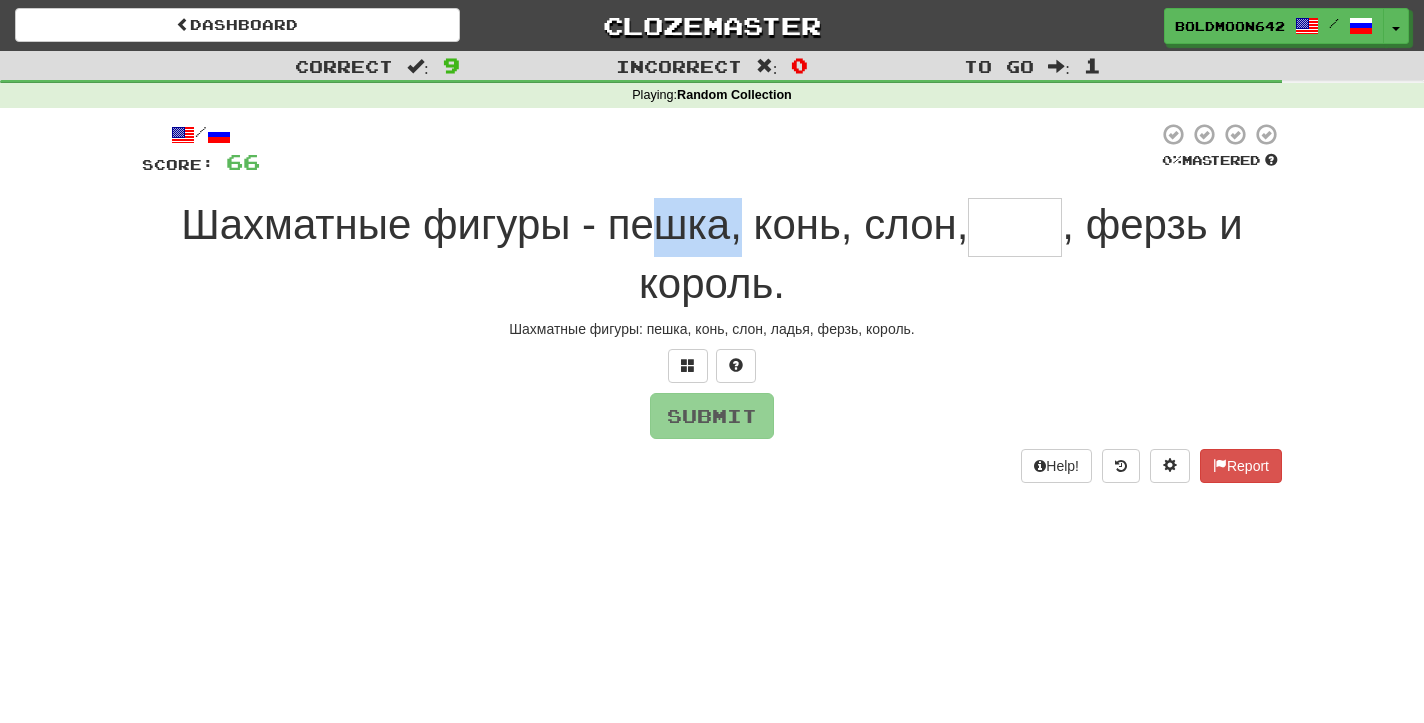 drag, startPoint x: 597, startPoint y: 230, endPoint x: 678, endPoint y: 225, distance: 81.154175 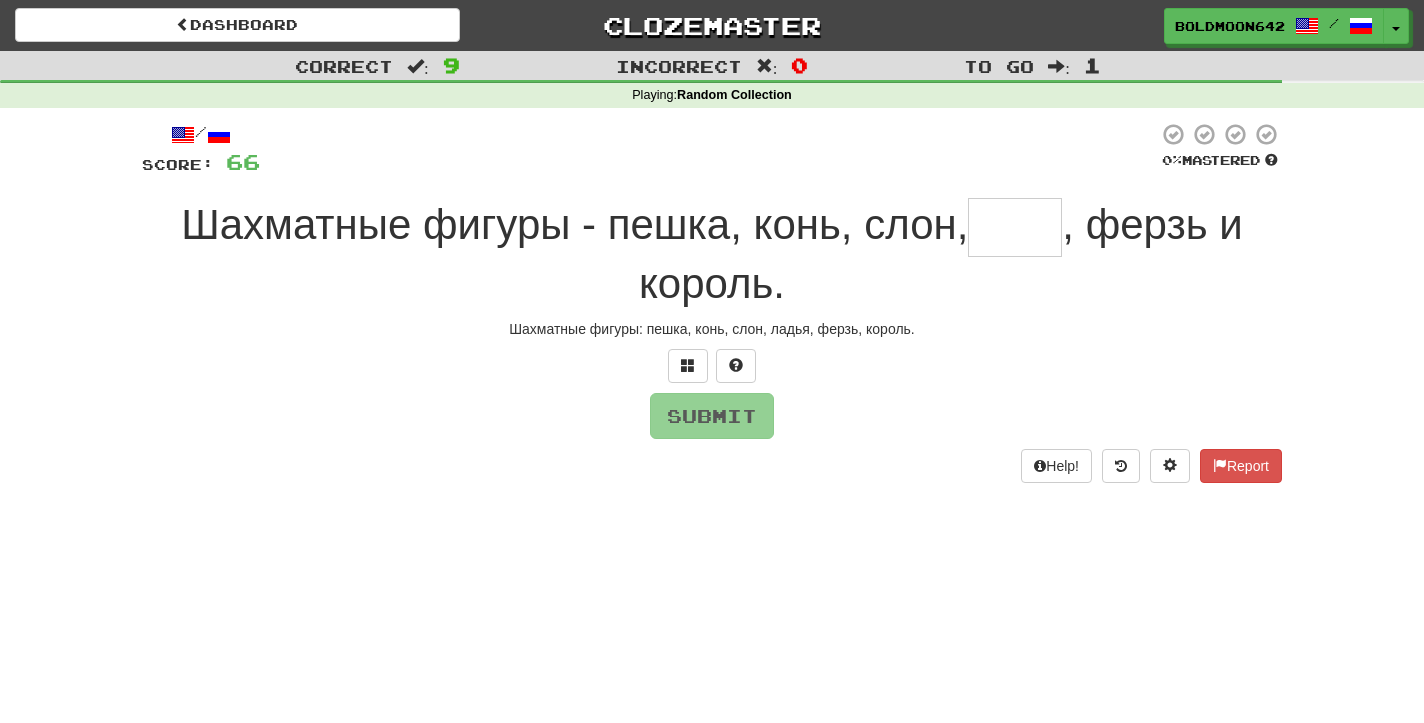 click on "The chess pieces are pawn, knight, bishop," at bounding box center (574, 224) 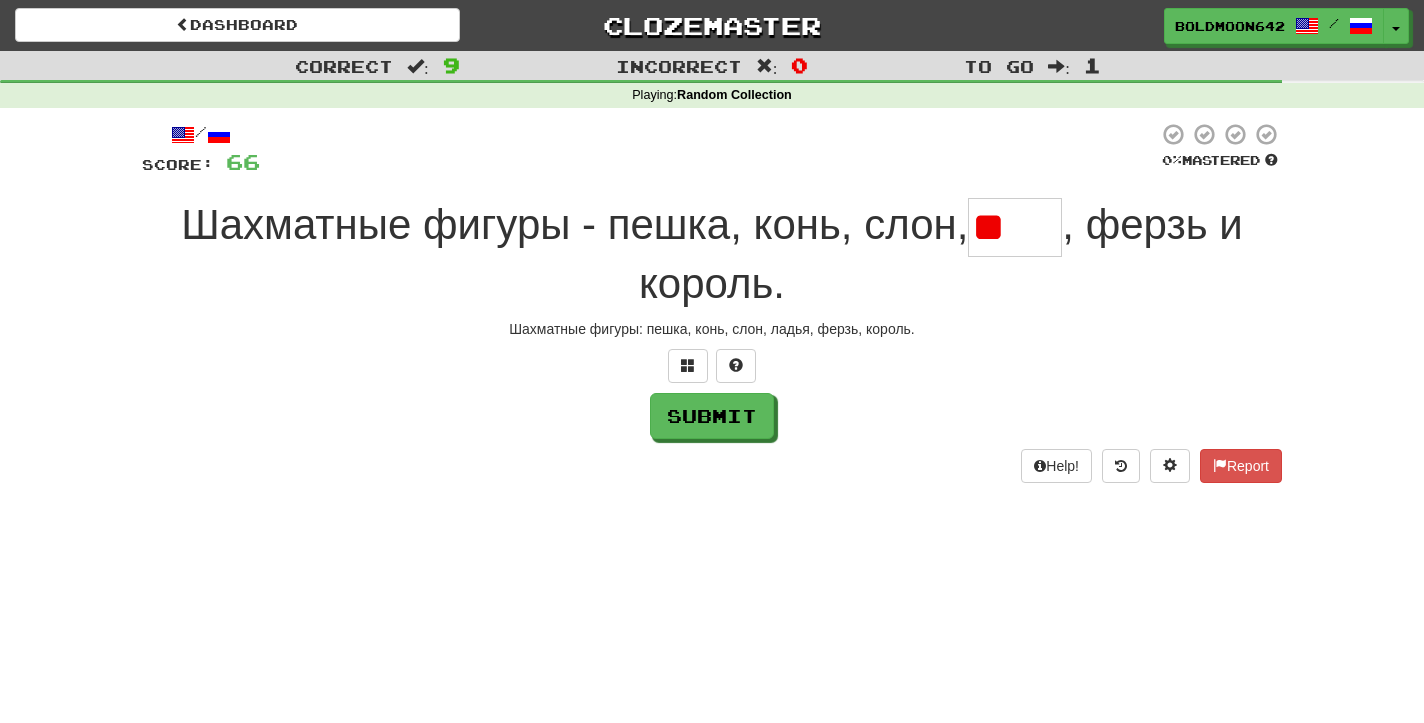 type on "*" 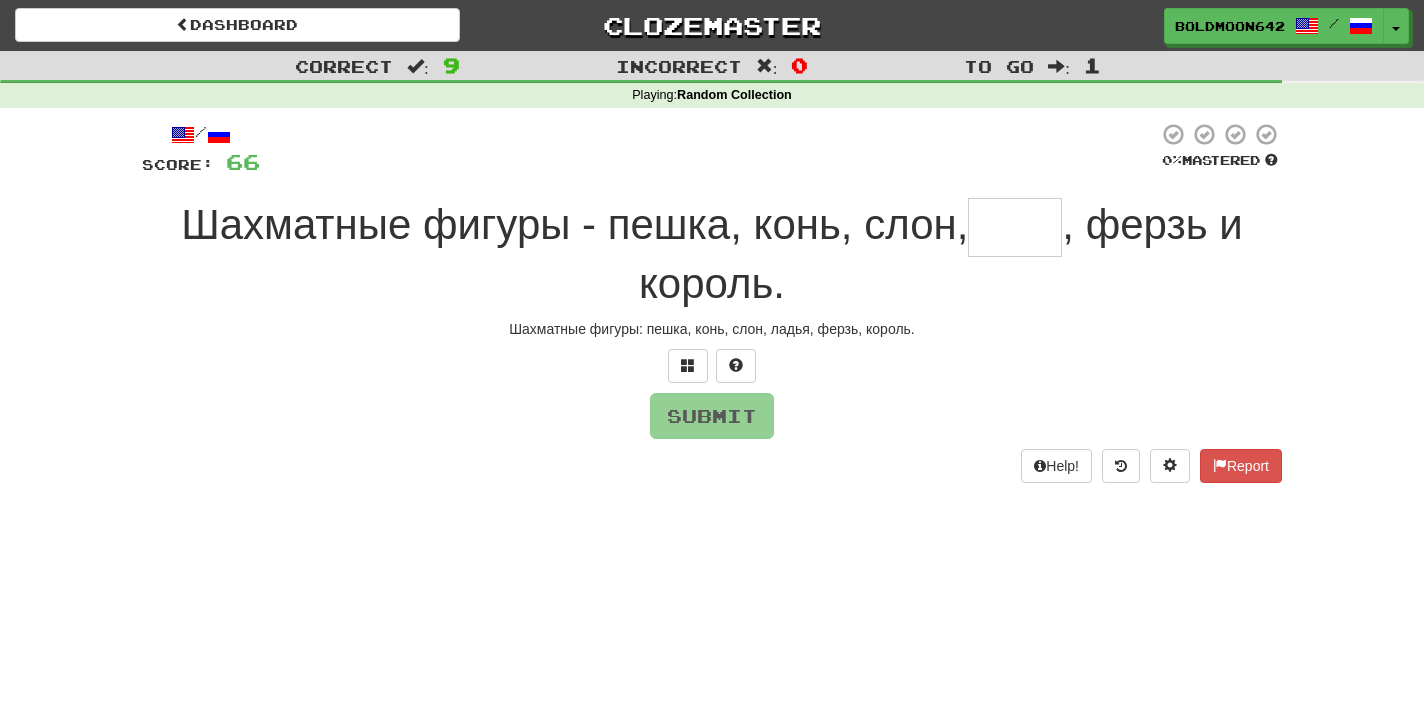 click at bounding box center (736, 365) 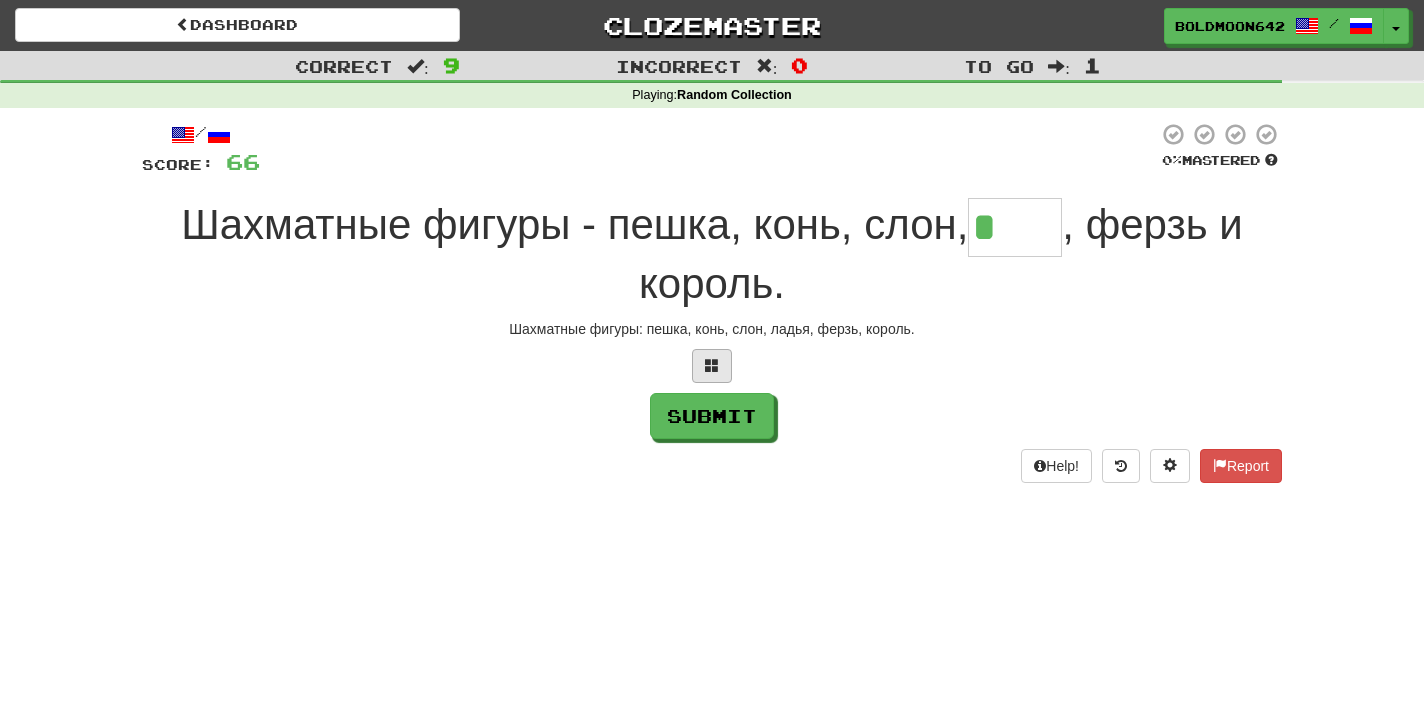 click at bounding box center [712, 365] 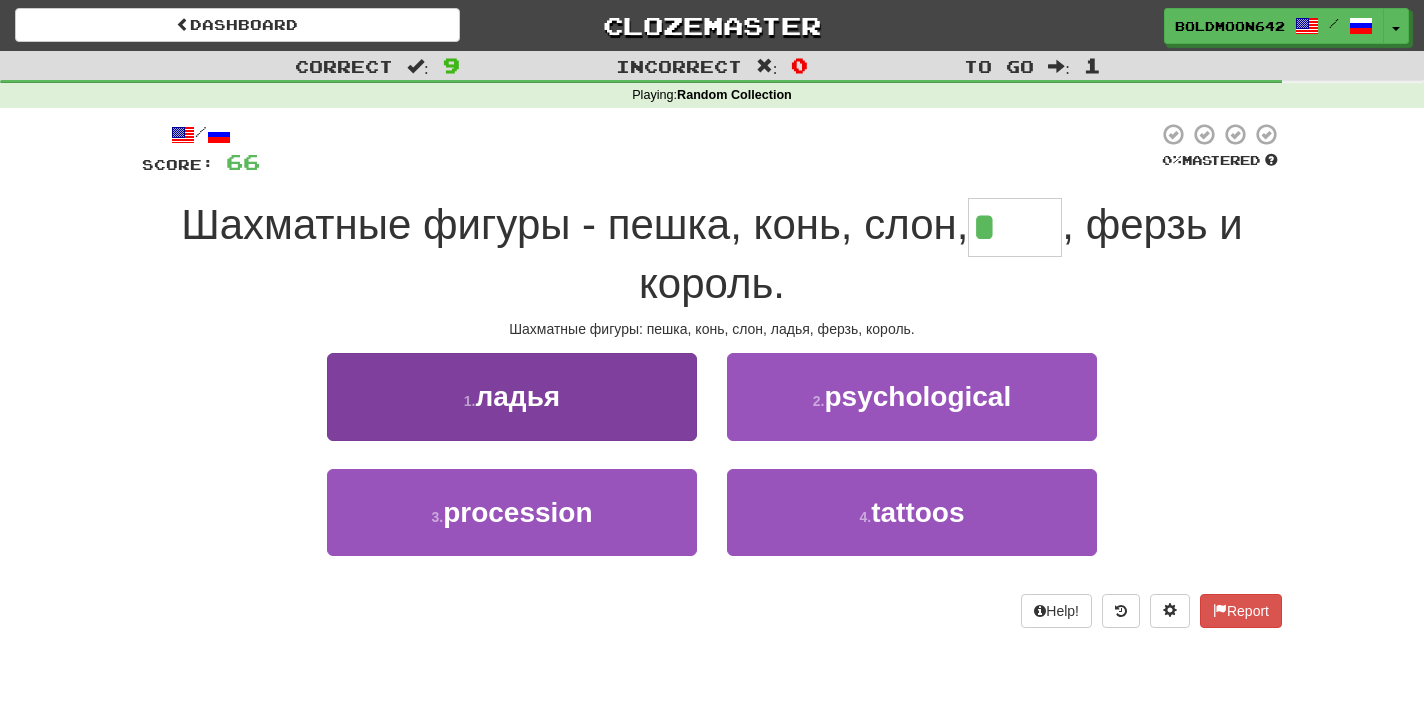 click on "1 .  rook" at bounding box center (512, 396) 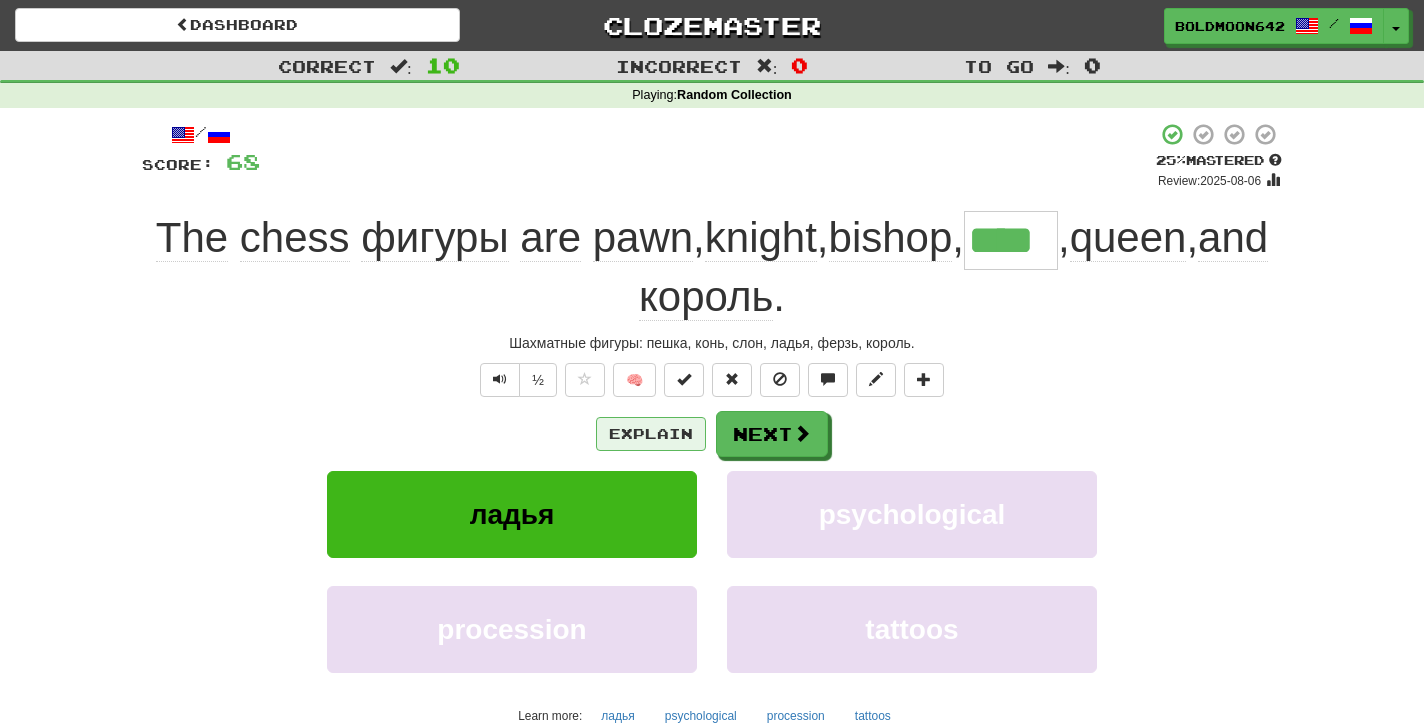 click on "Explain" at bounding box center (651, 434) 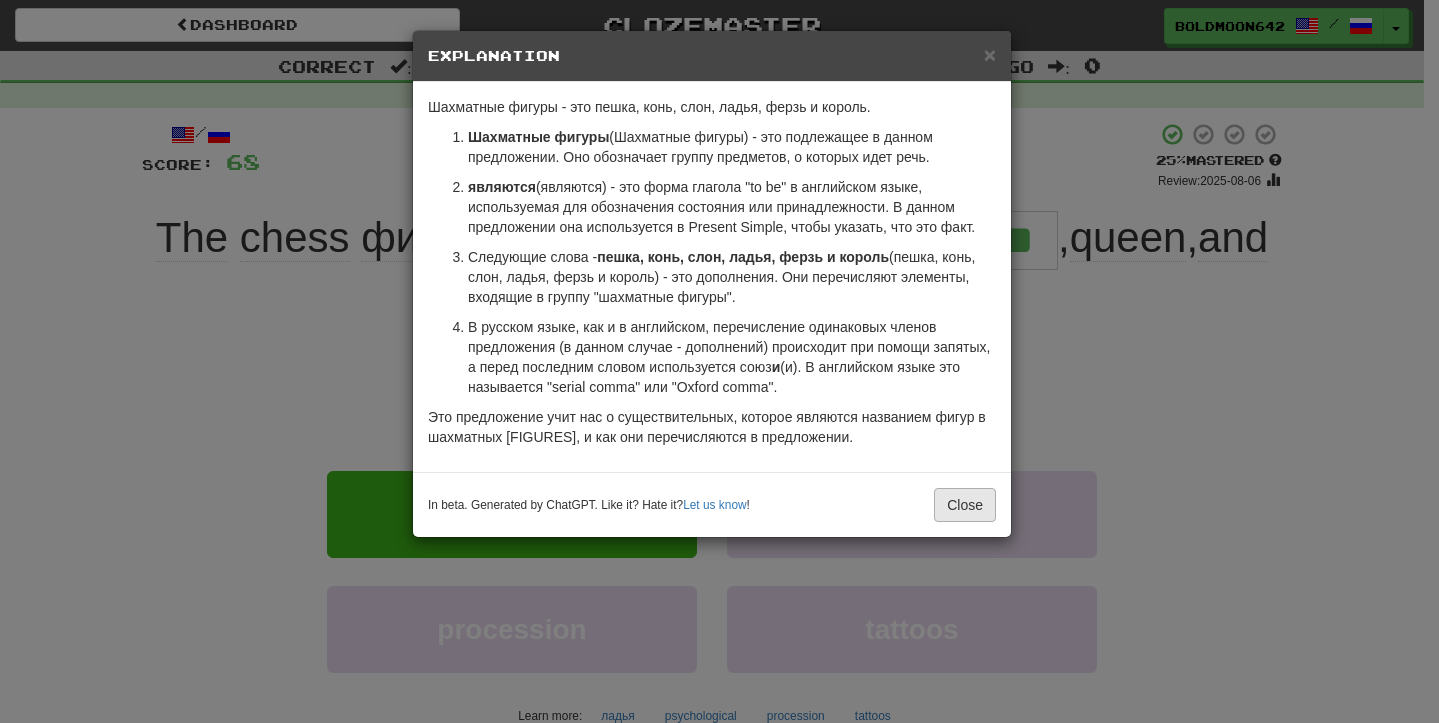 click on "Close" at bounding box center [965, 505] 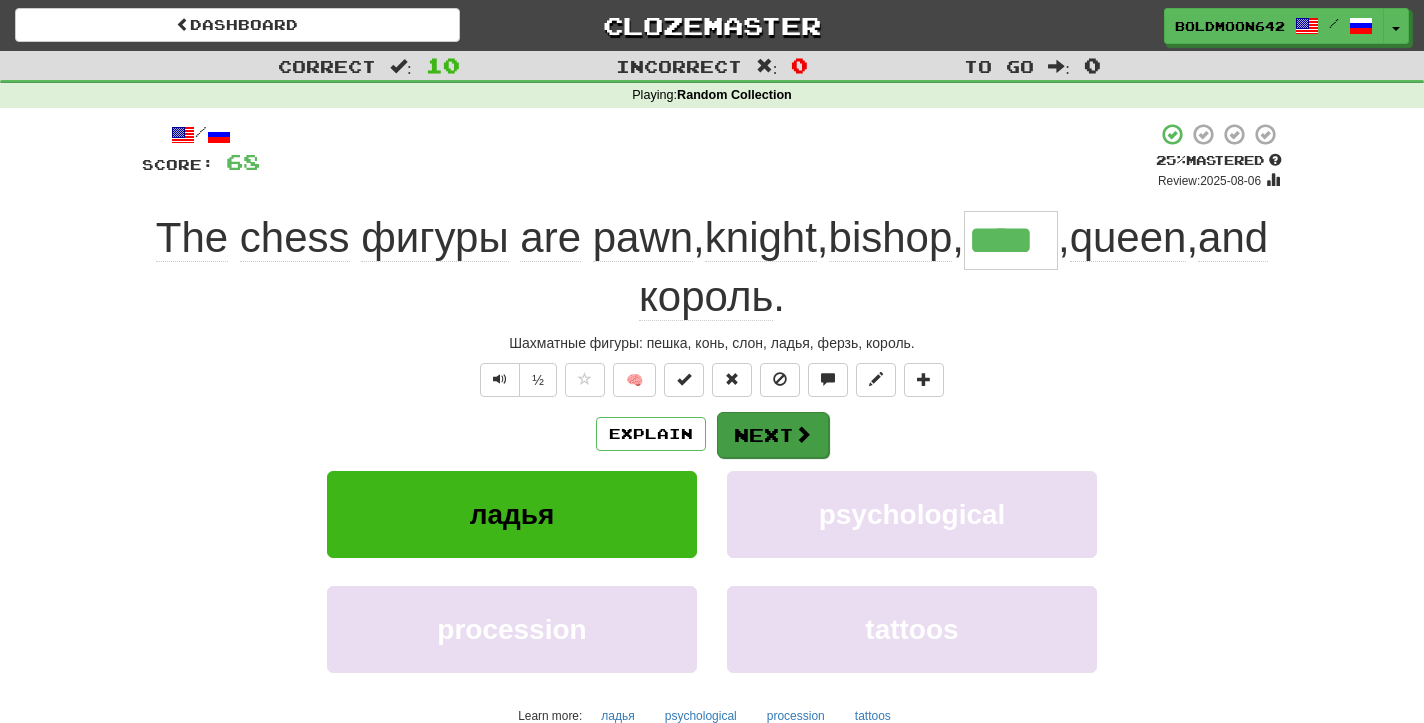 click at bounding box center [803, 434] 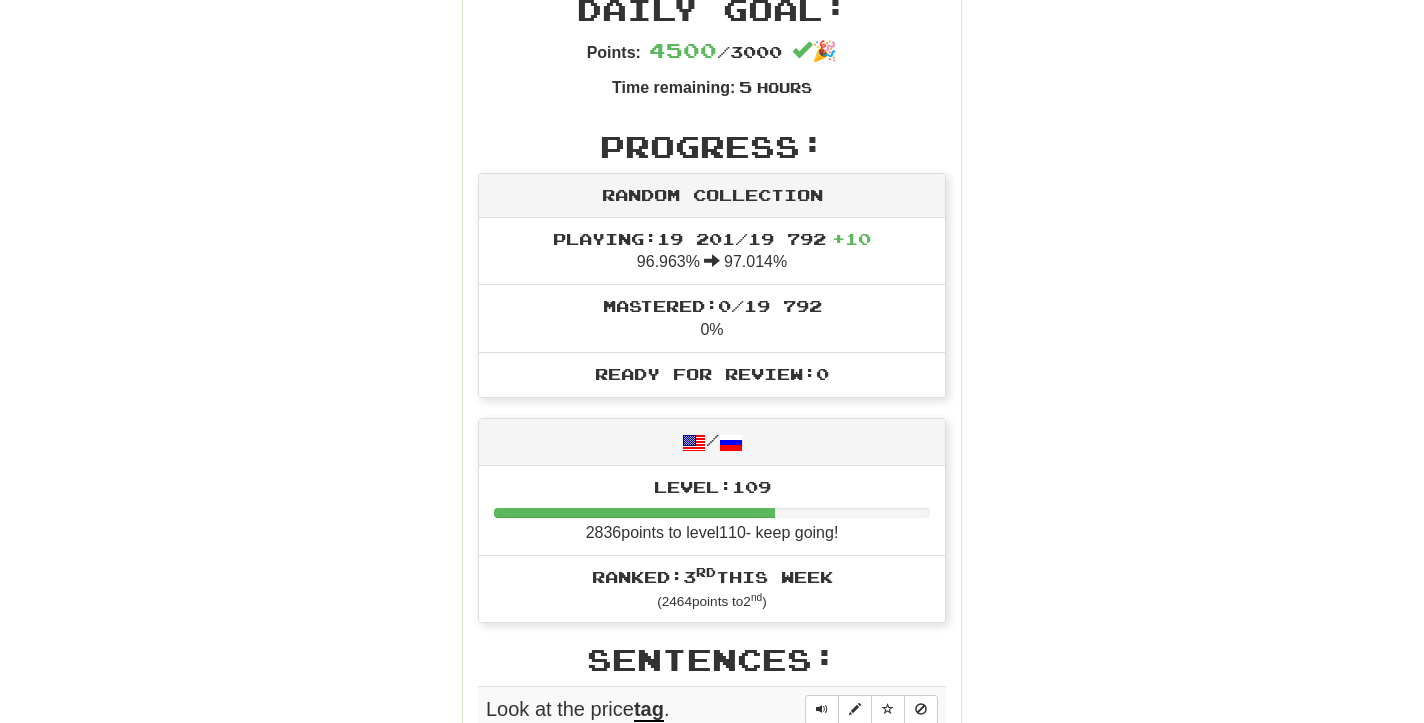 scroll, scrollTop: 0, scrollLeft: 0, axis: both 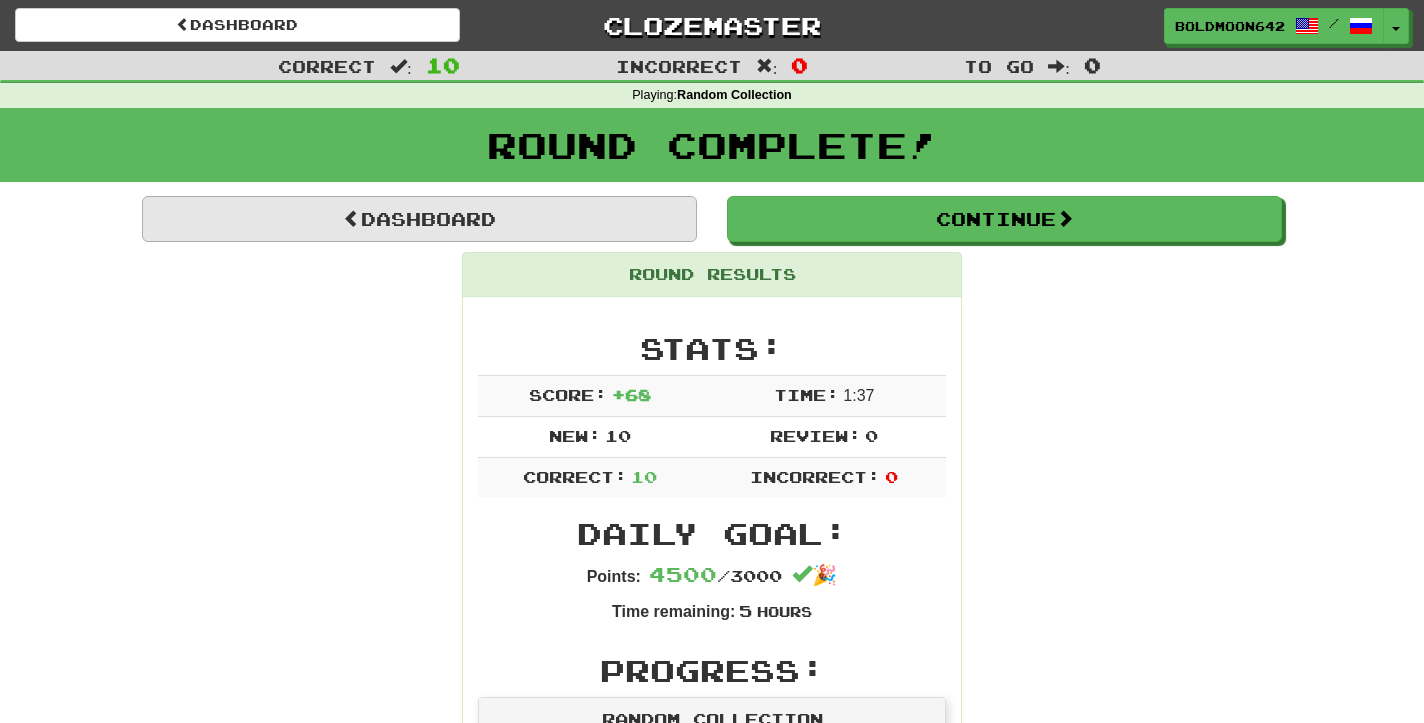 click on "Dashboard" at bounding box center [419, 219] 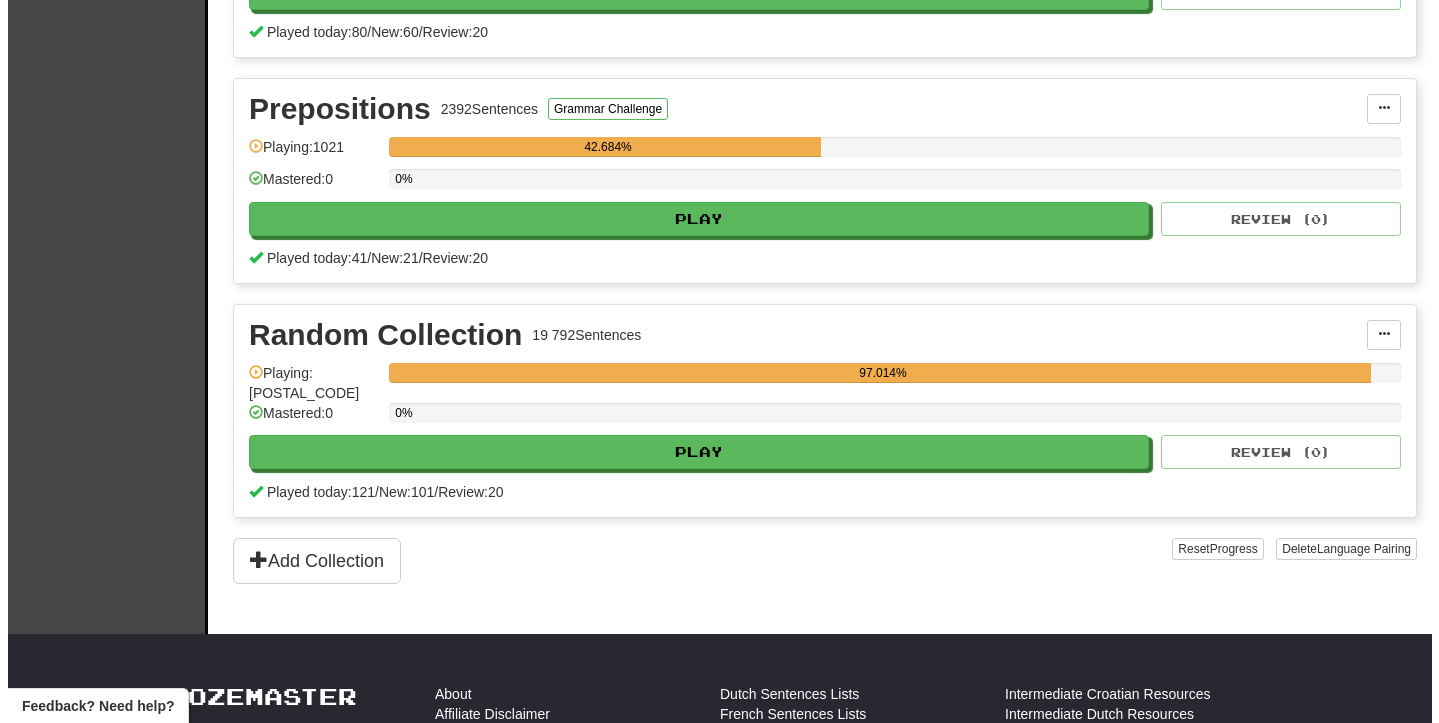 scroll, scrollTop: 1595, scrollLeft: 0, axis: vertical 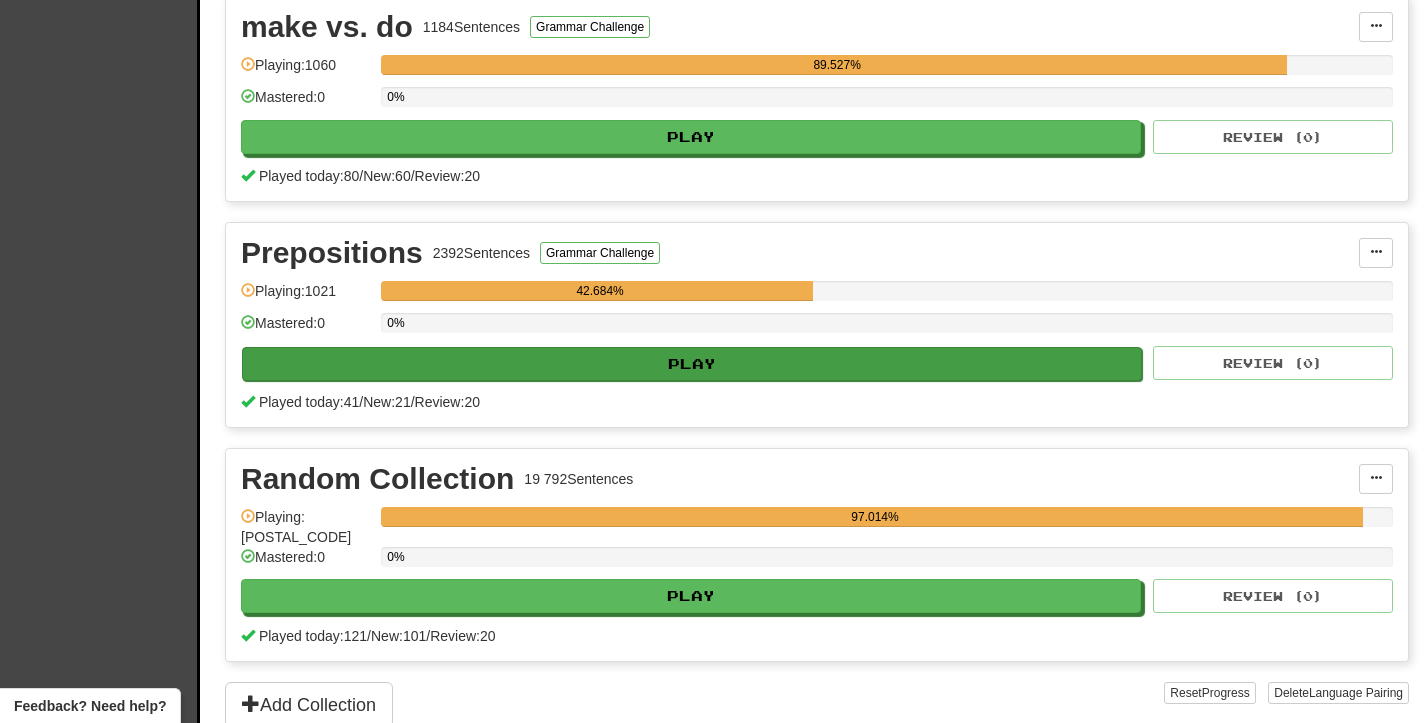 click on "Play" at bounding box center [692, 364] 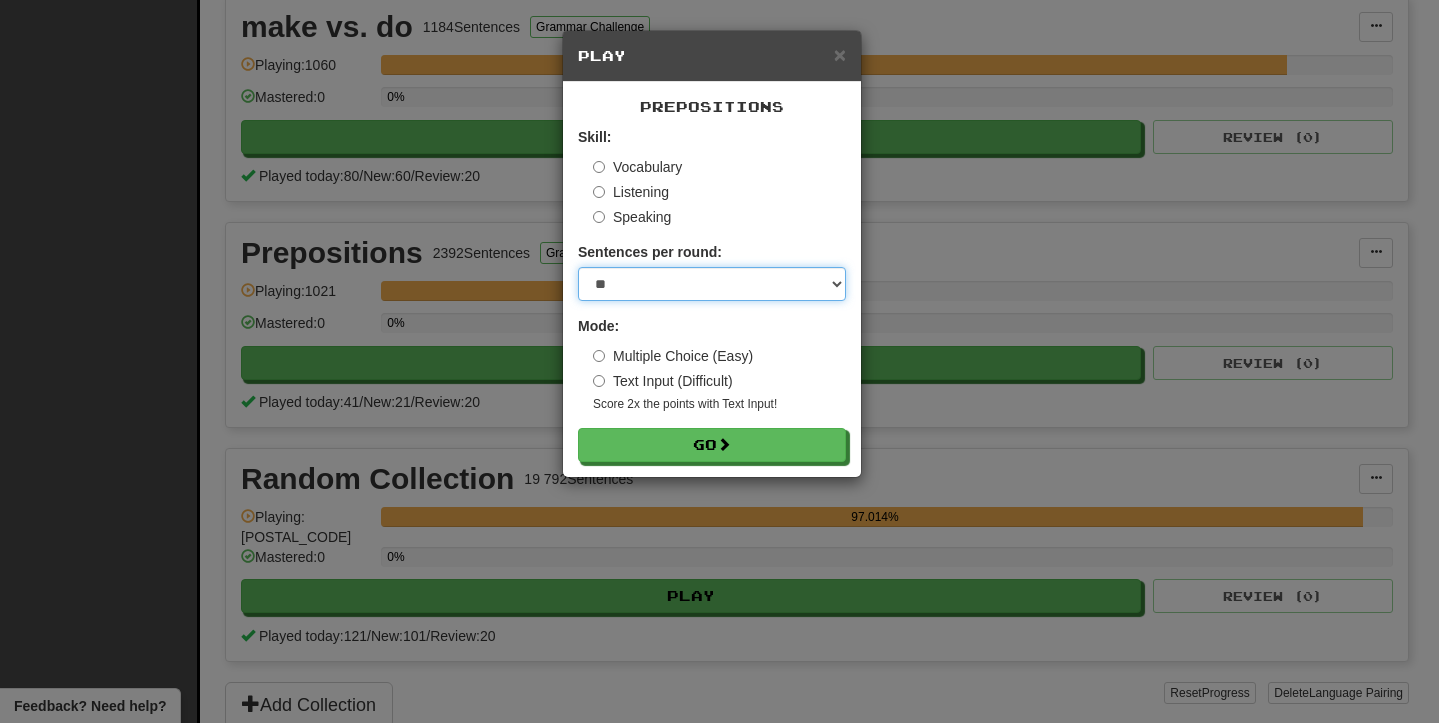 select on "**" 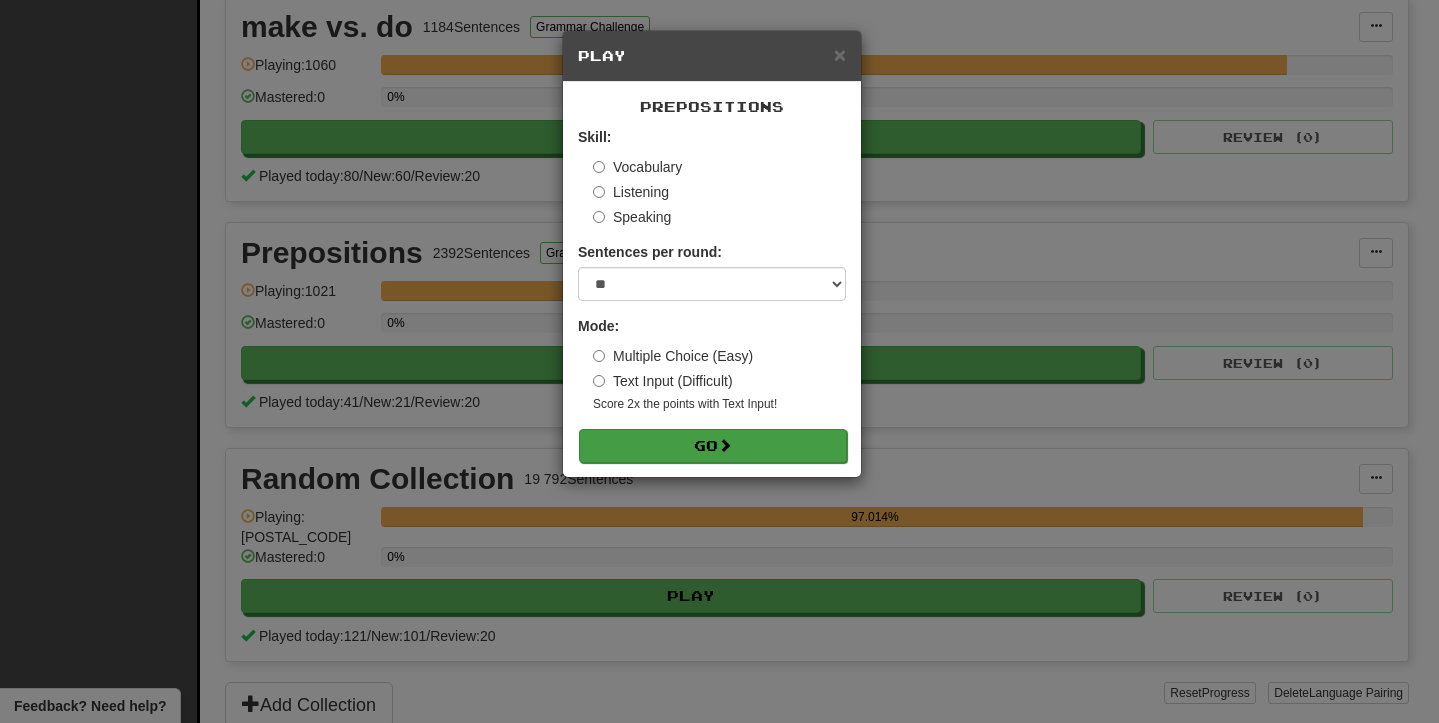 click on "Go" at bounding box center [713, 446] 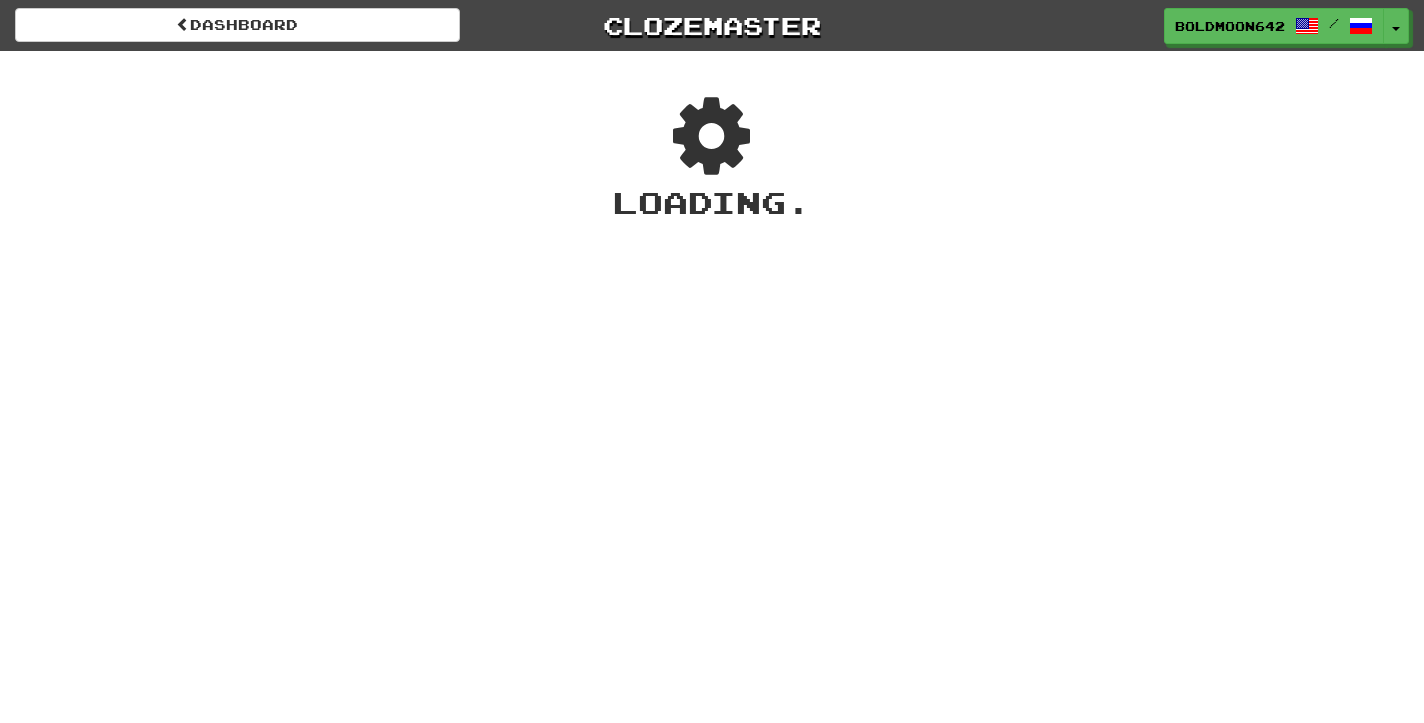 scroll, scrollTop: 0, scrollLeft: 0, axis: both 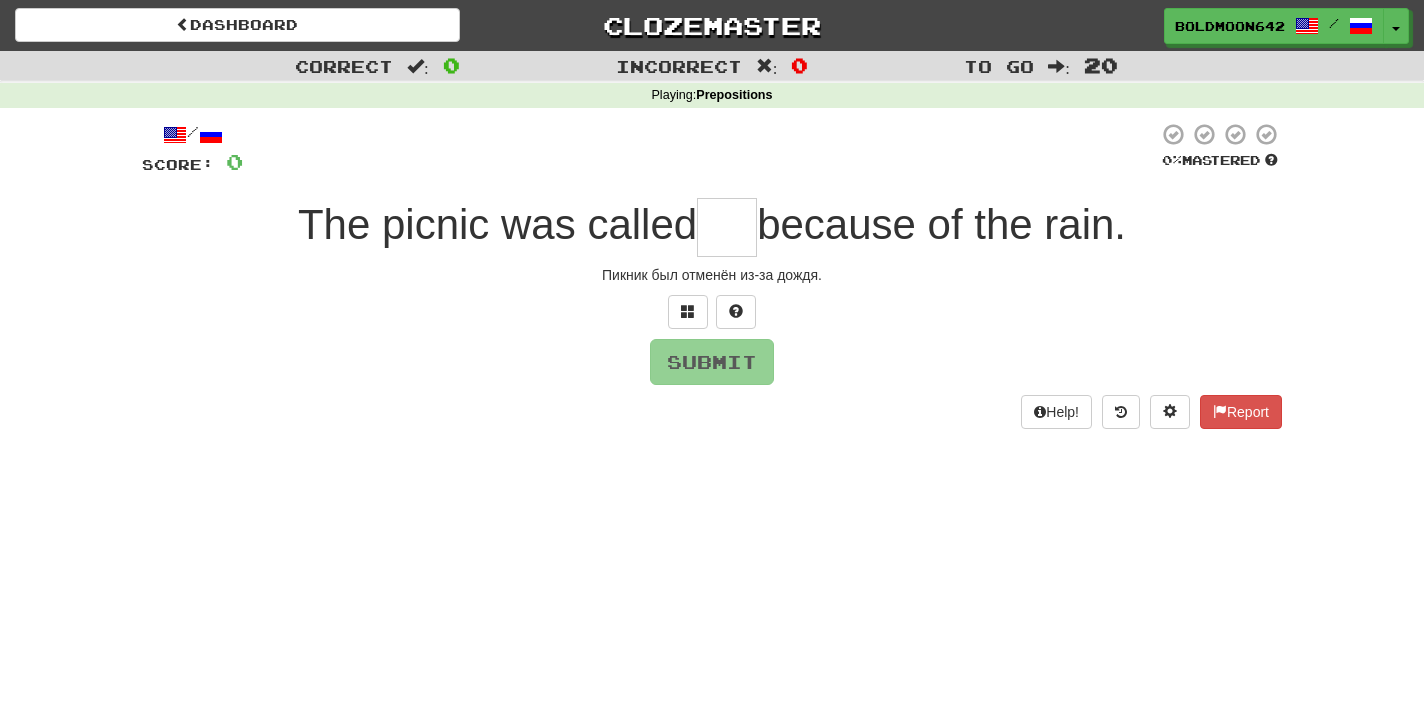click at bounding box center [727, 227] 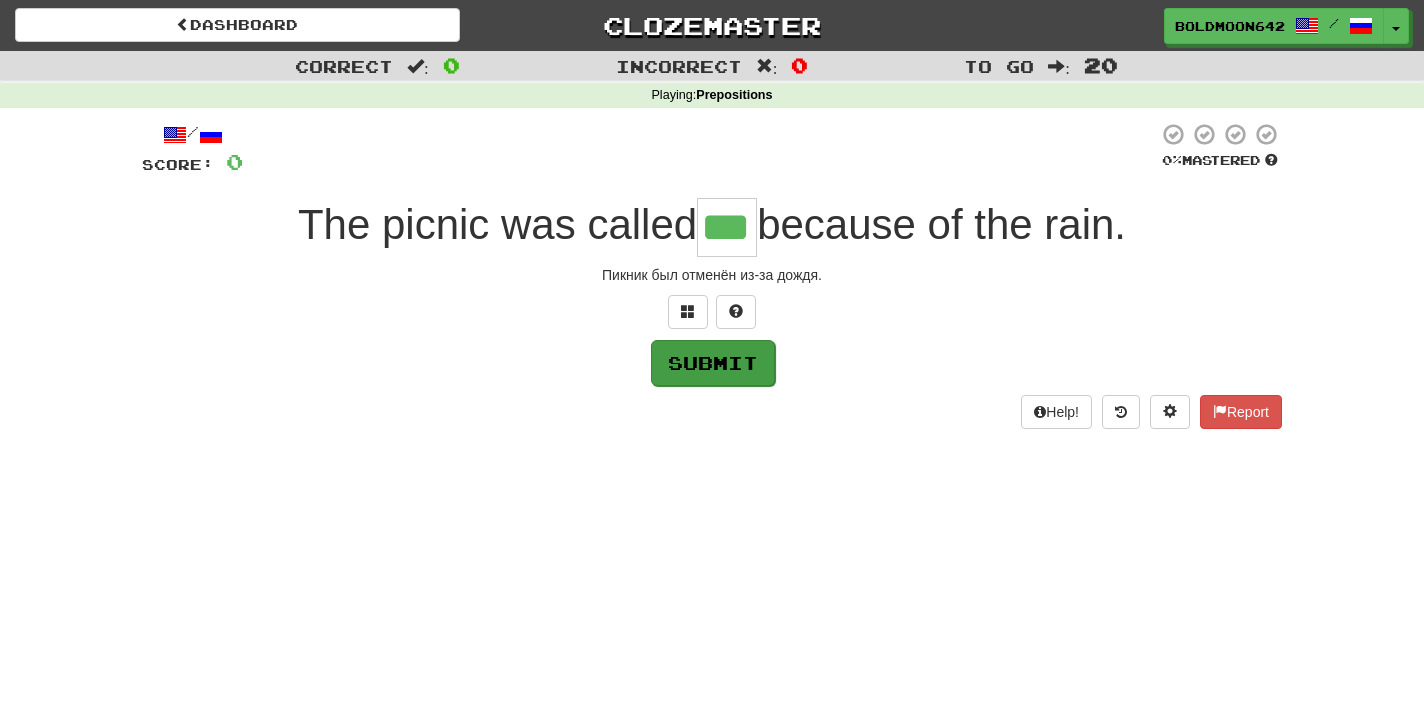 type on "***" 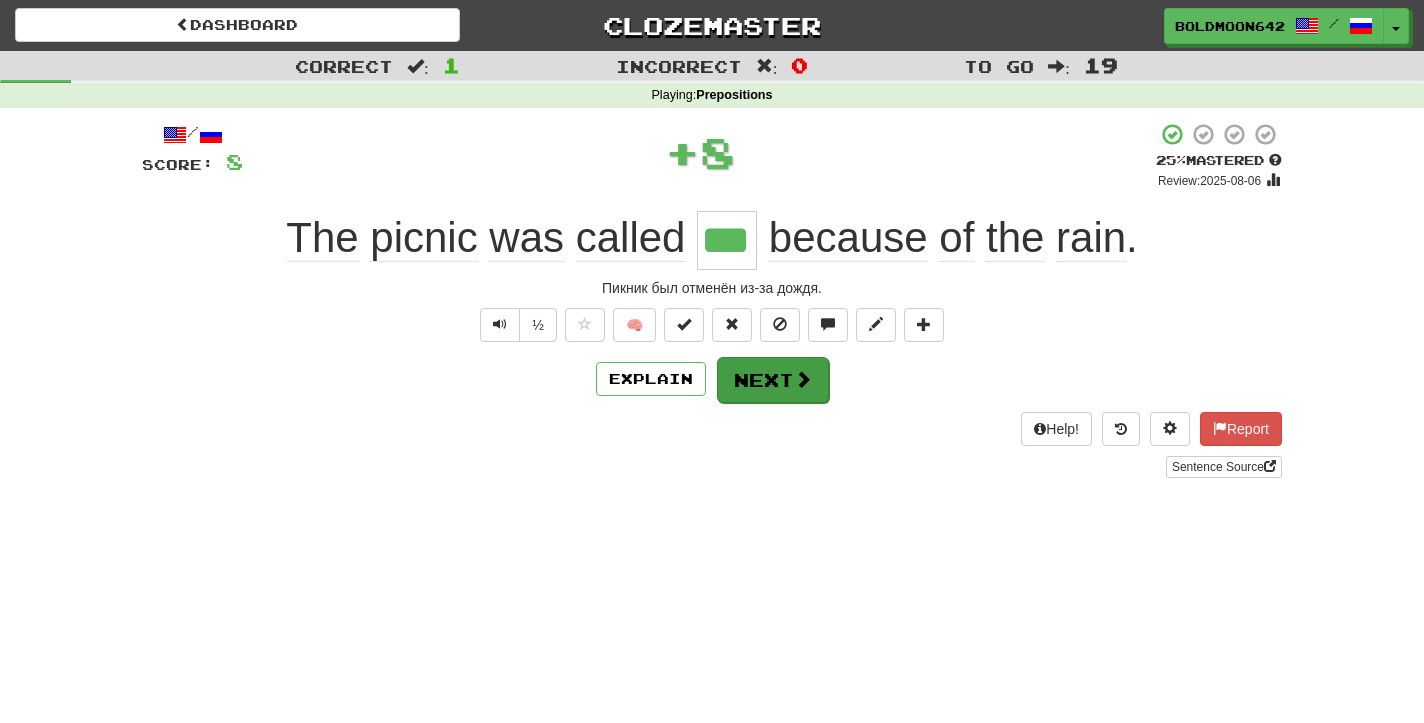 click on "Next" at bounding box center (773, 380) 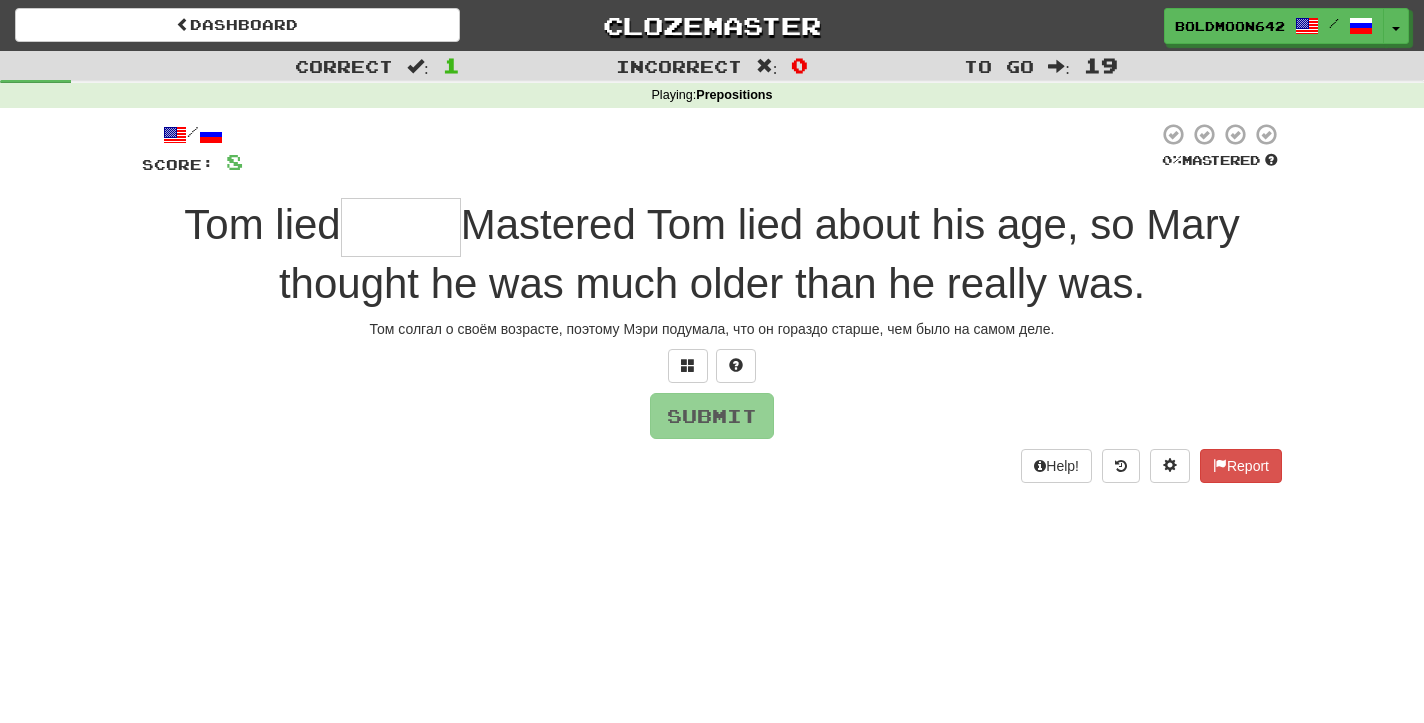 click at bounding box center (401, 227) 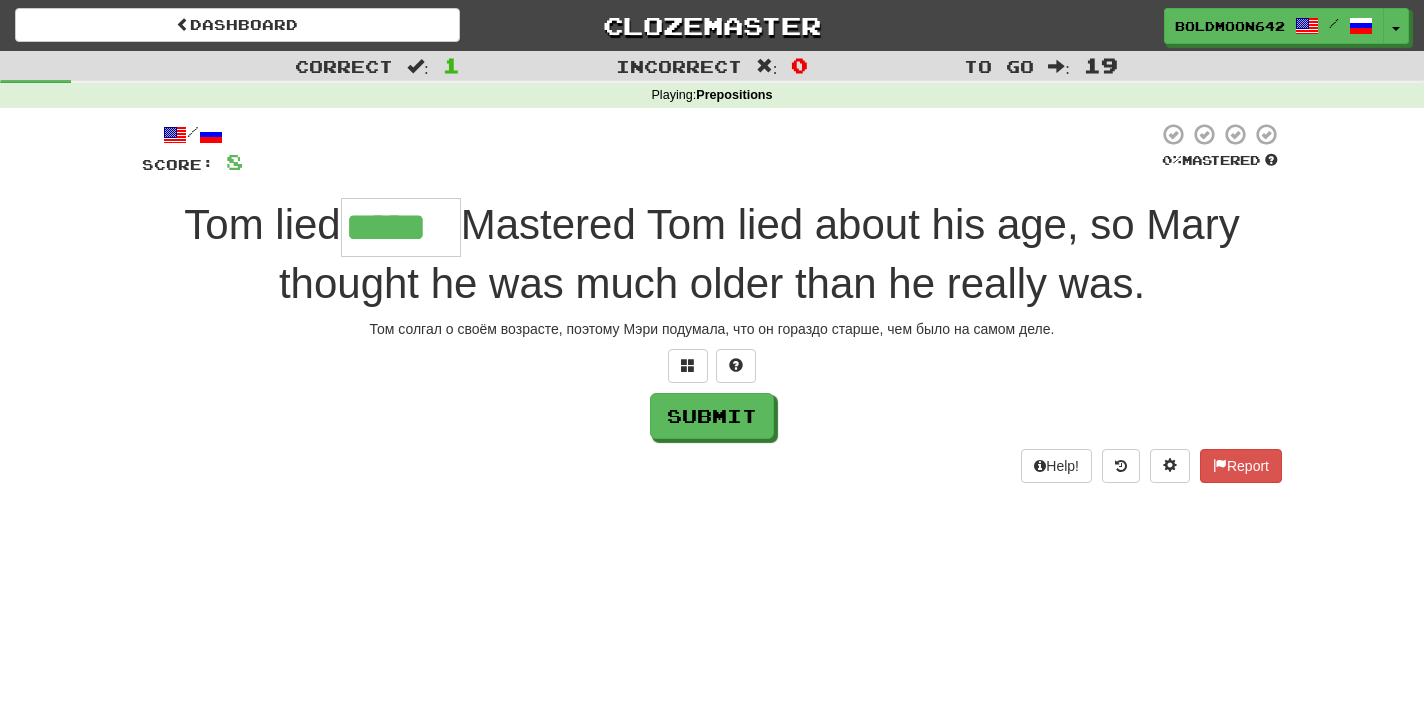 type on "*****" 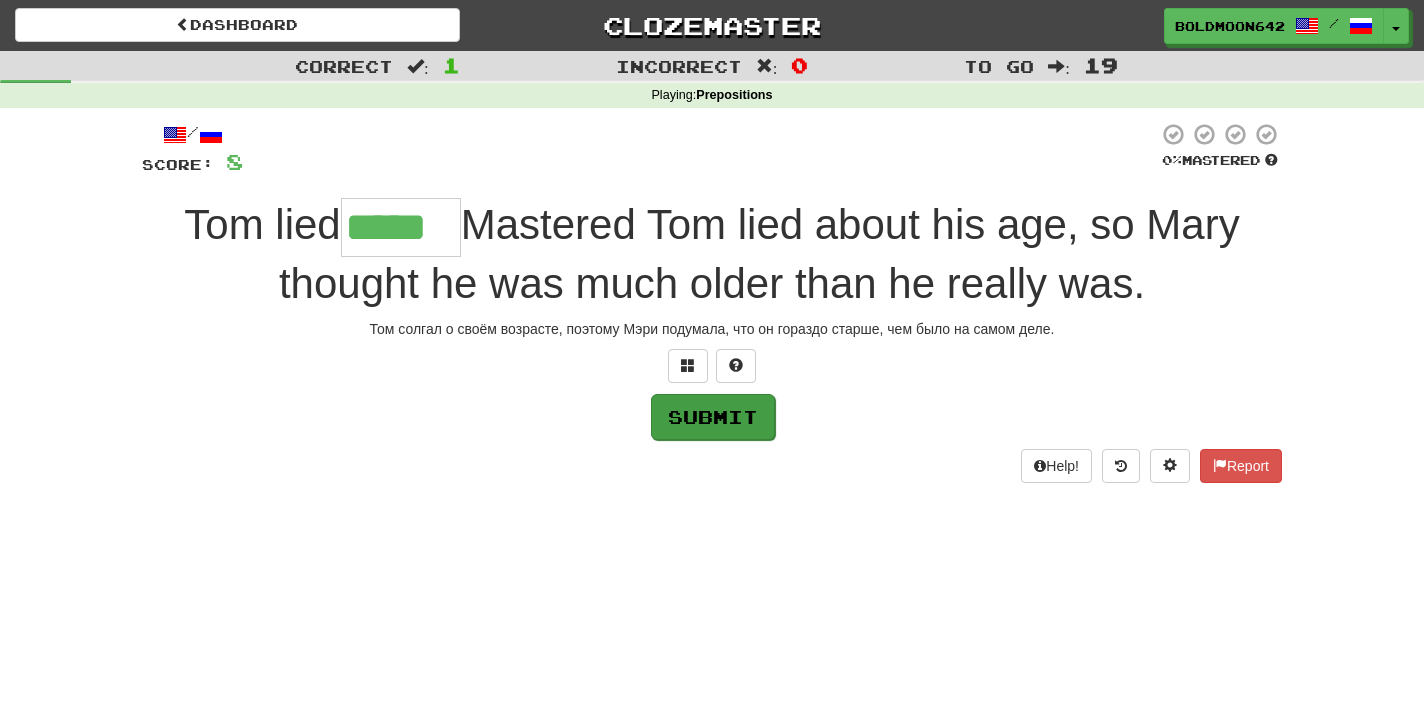click on "Submit" at bounding box center [713, 417] 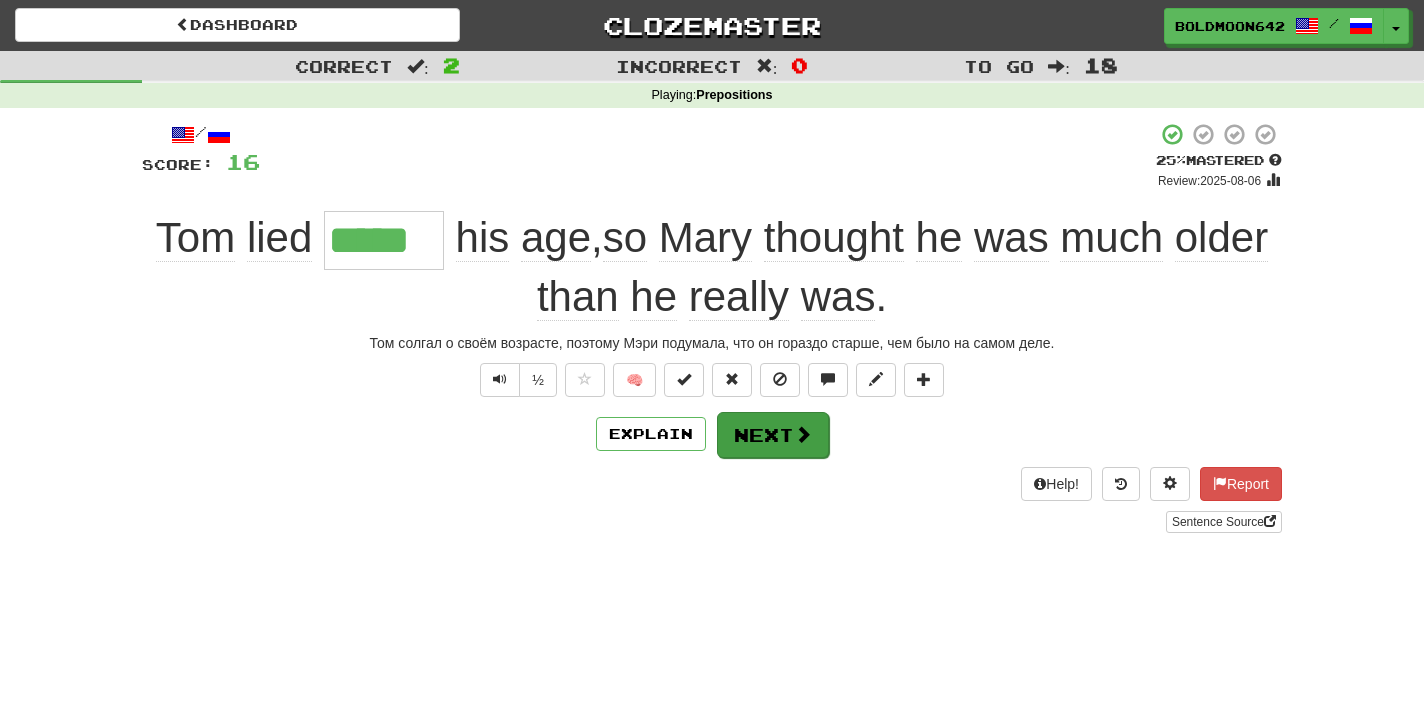 click on "Next" at bounding box center (773, 435) 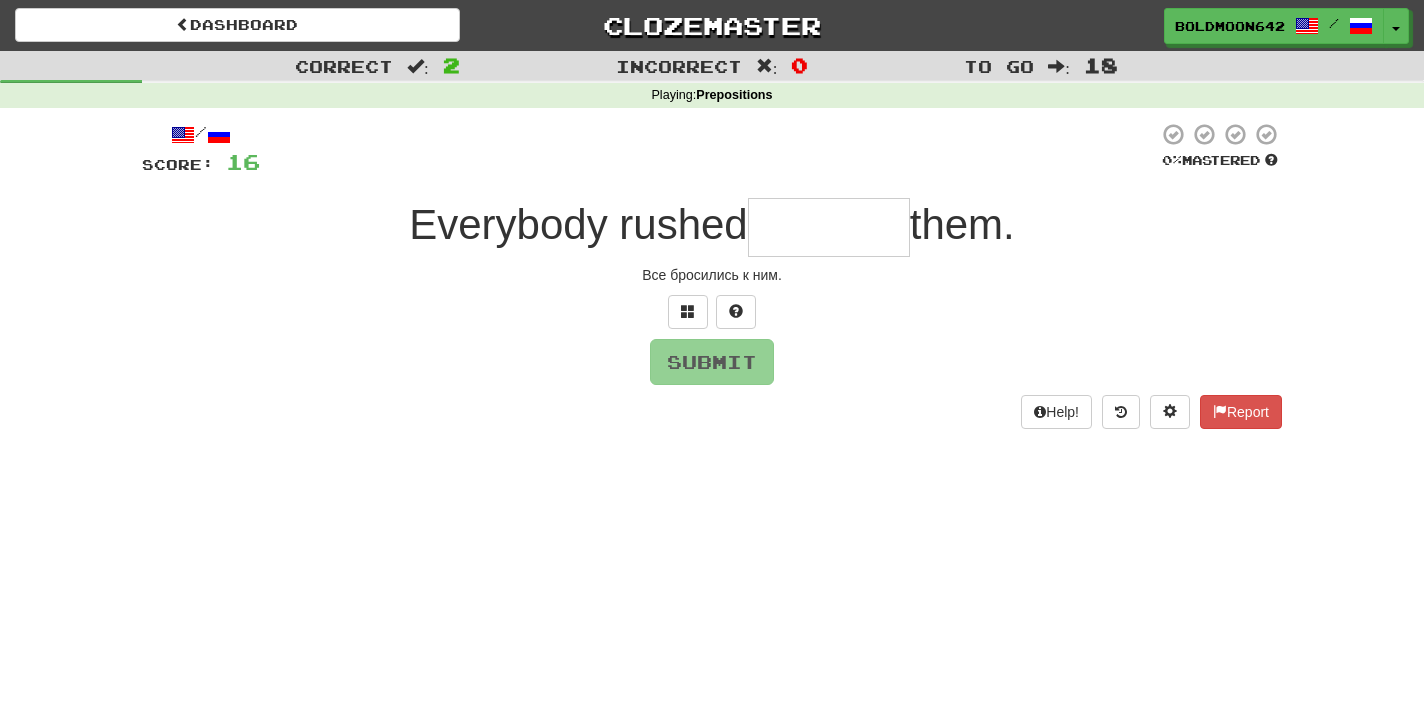 click at bounding box center (829, 227) 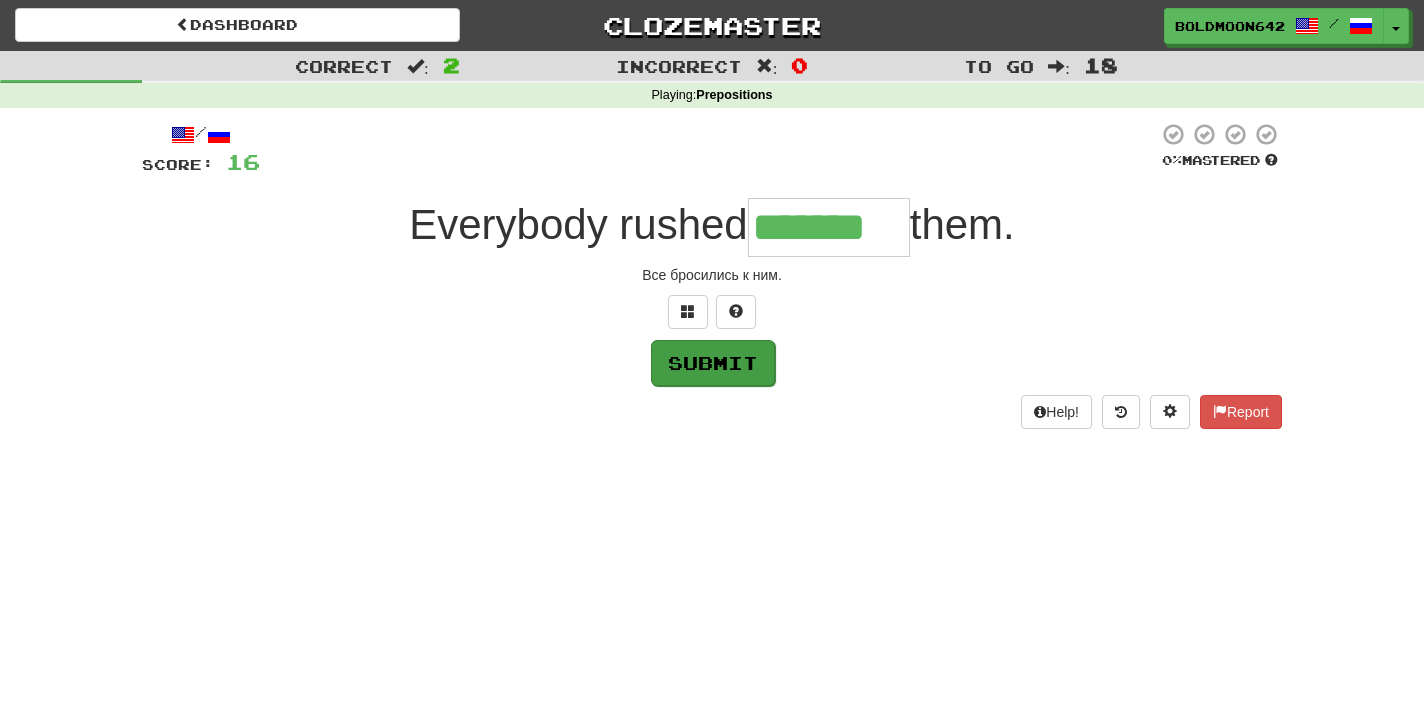 type on "*******" 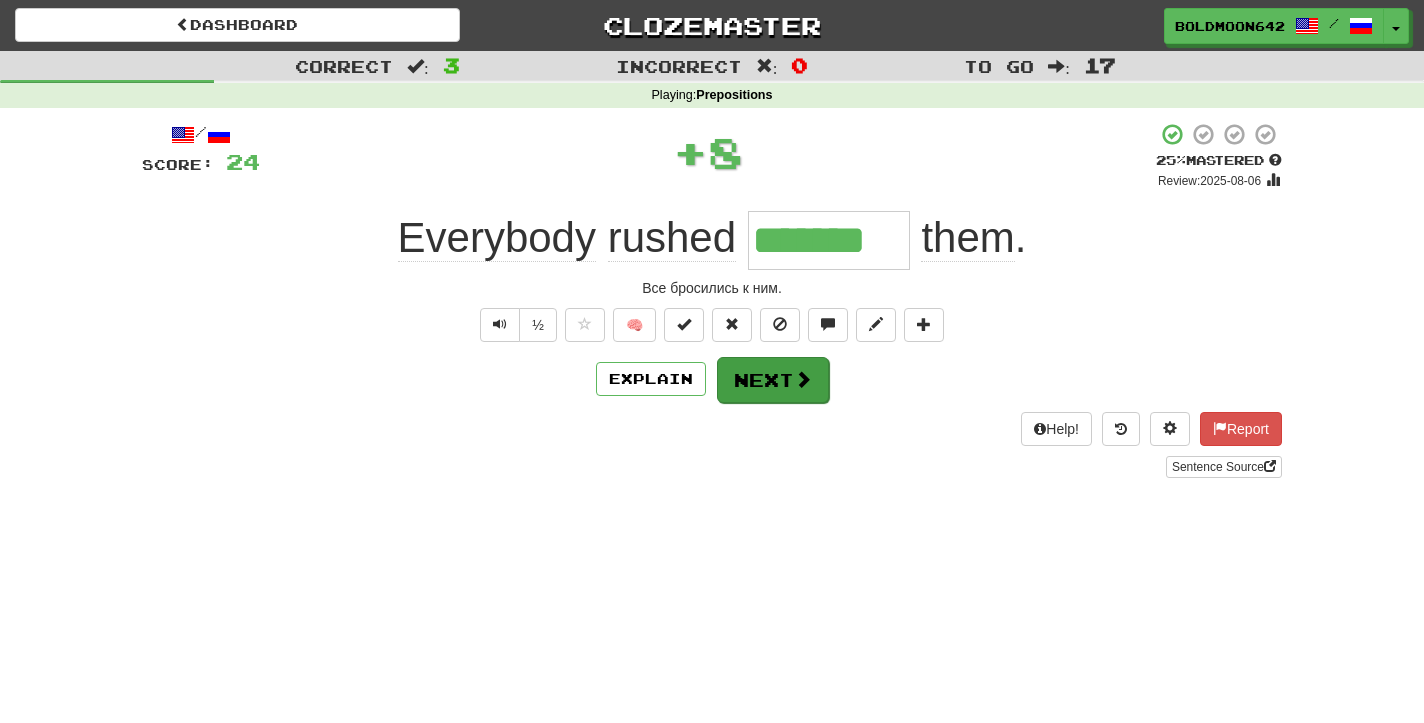 click on "Next" at bounding box center (773, 380) 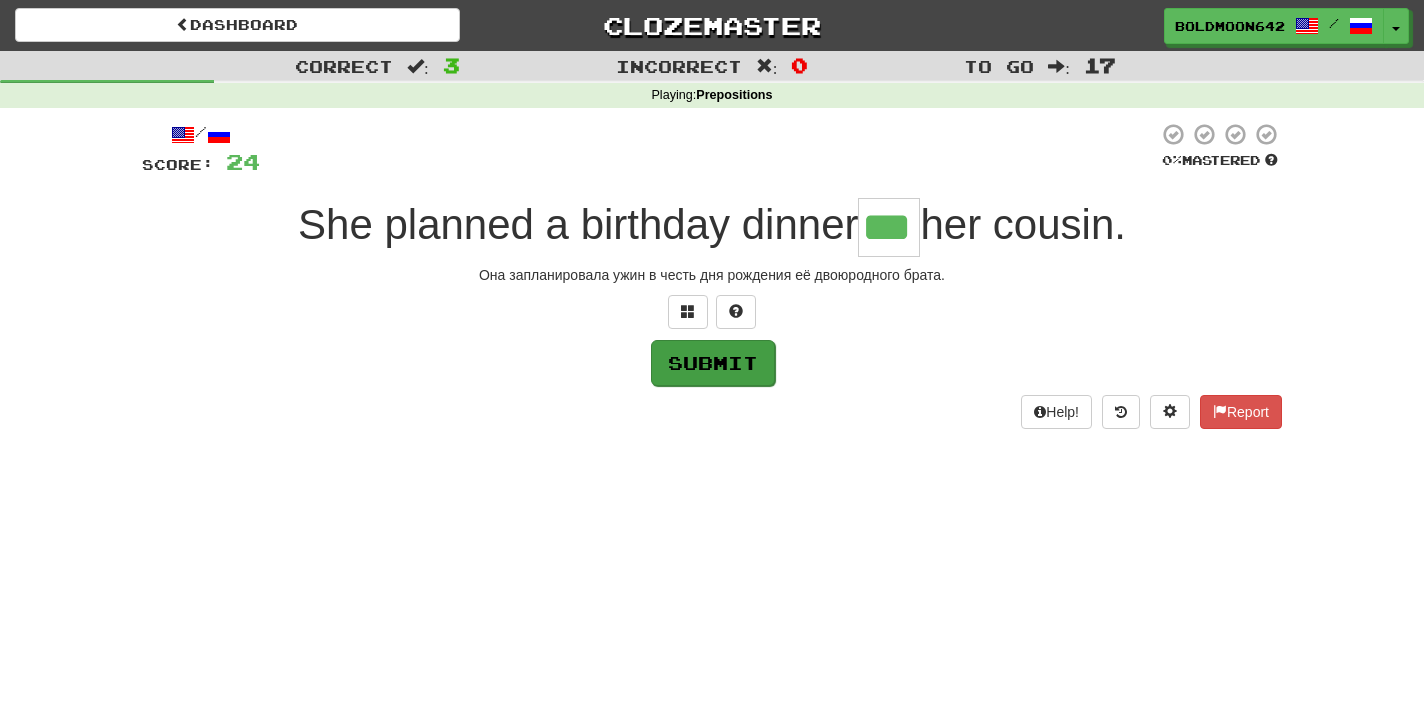 type on "***" 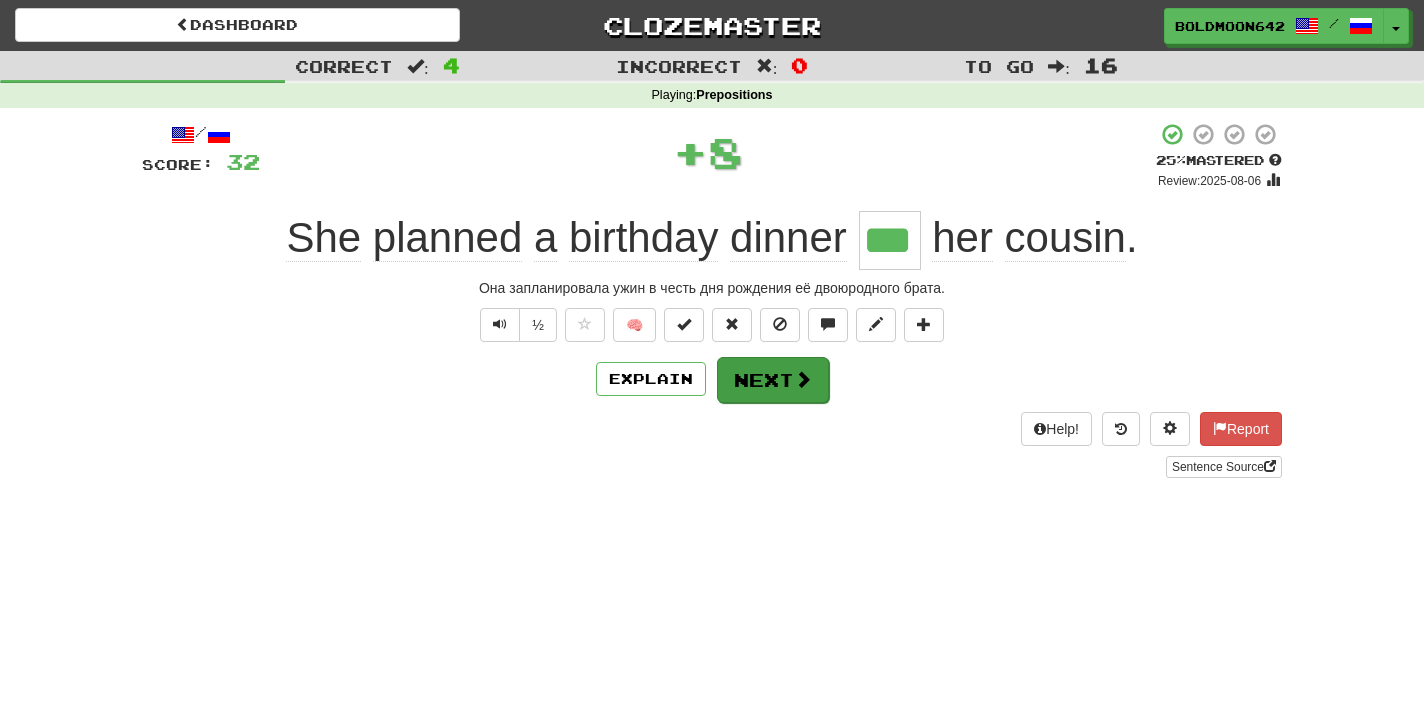 click on "Next" at bounding box center [773, 380] 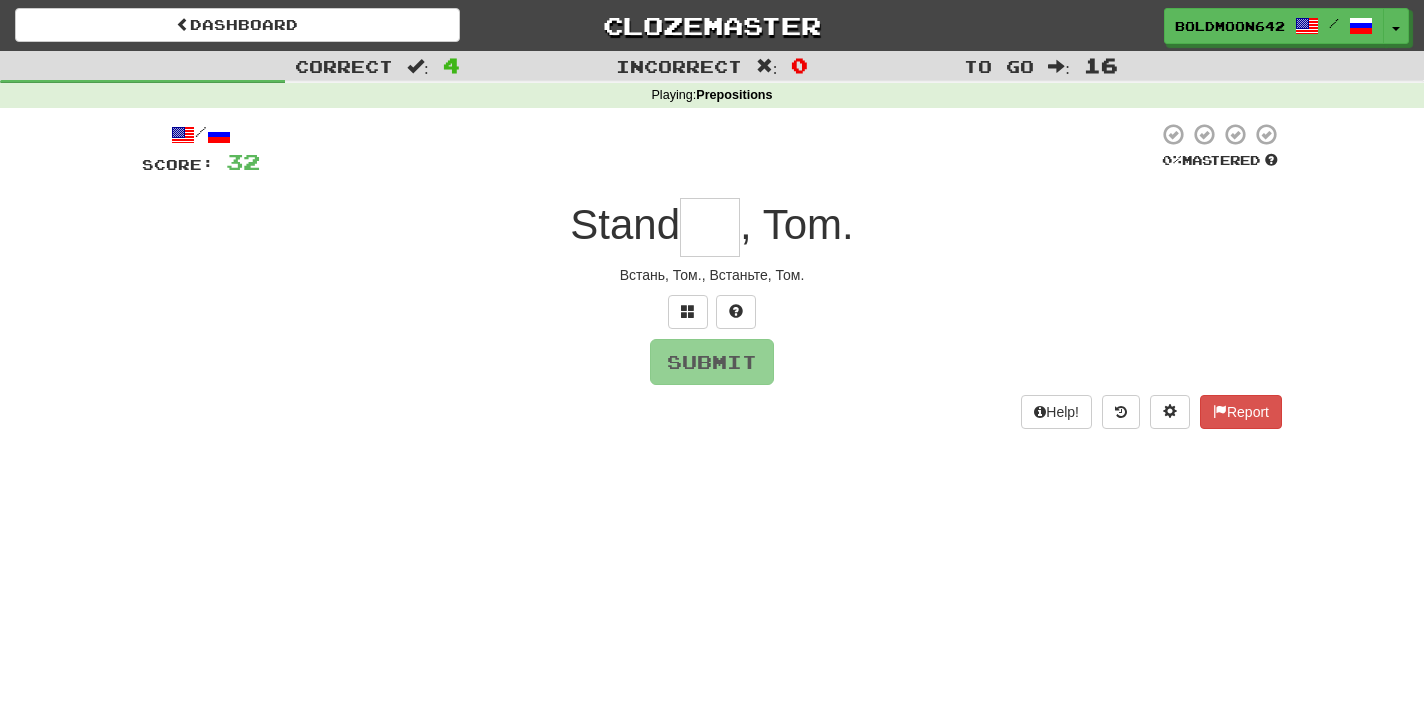 click at bounding box center (710, 227) 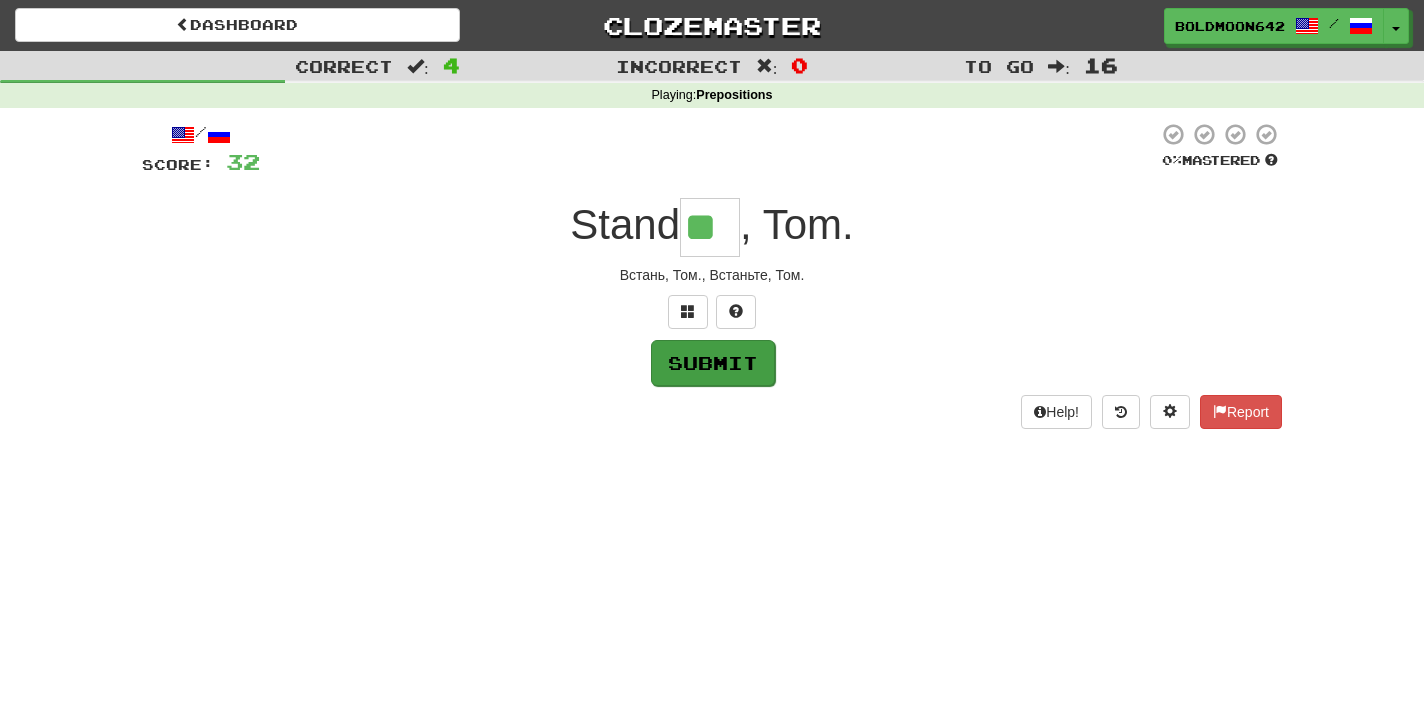 type on "**" 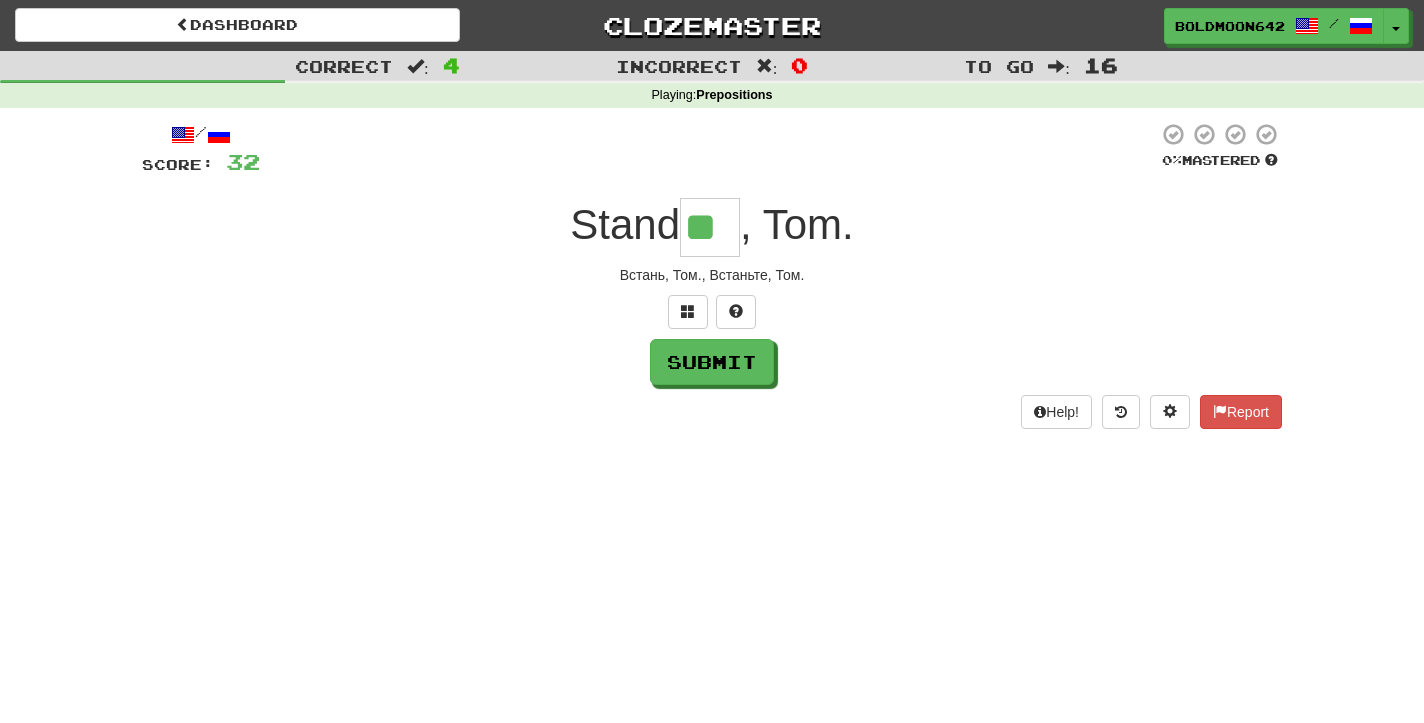 drag, startPoint x: 723, startPoint y: 344, endPoint x: 744, endPoint y: 349, distance: 21.587032 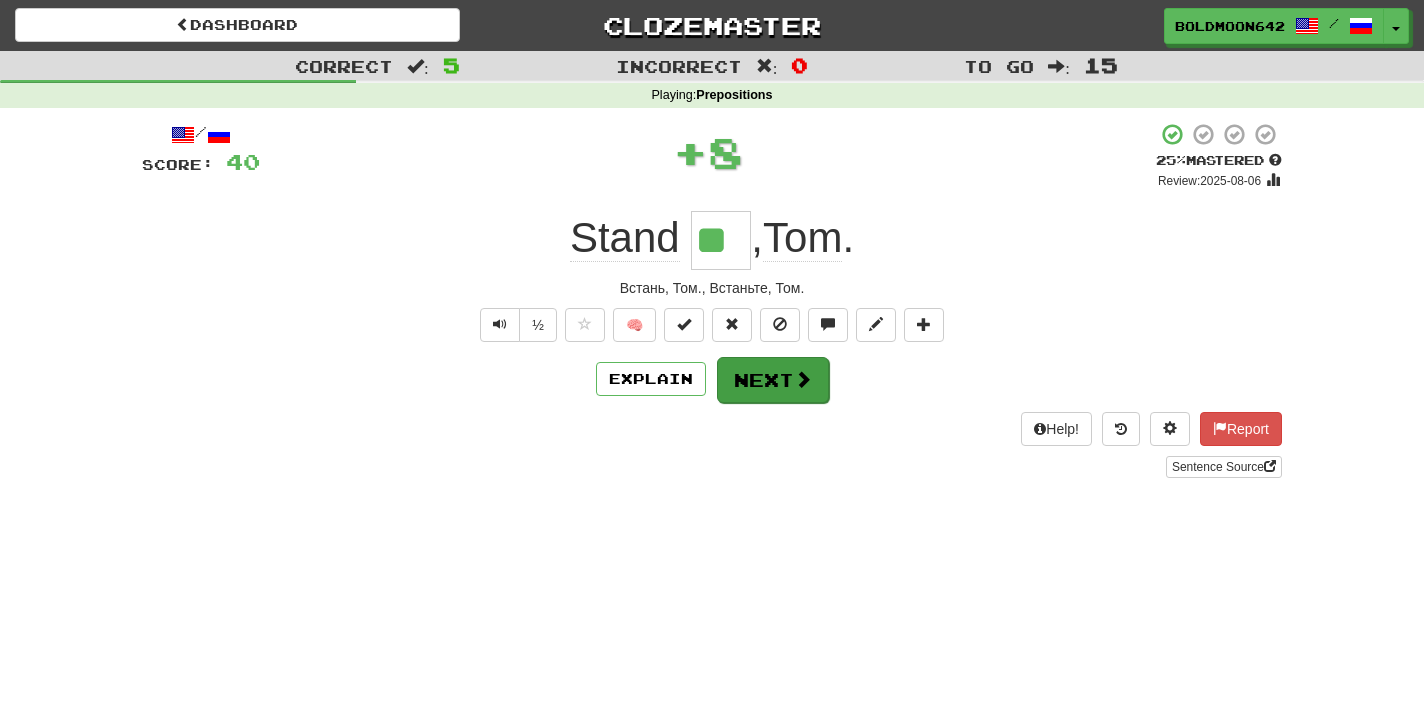 click on "Next" at bounding box center (773, 380) 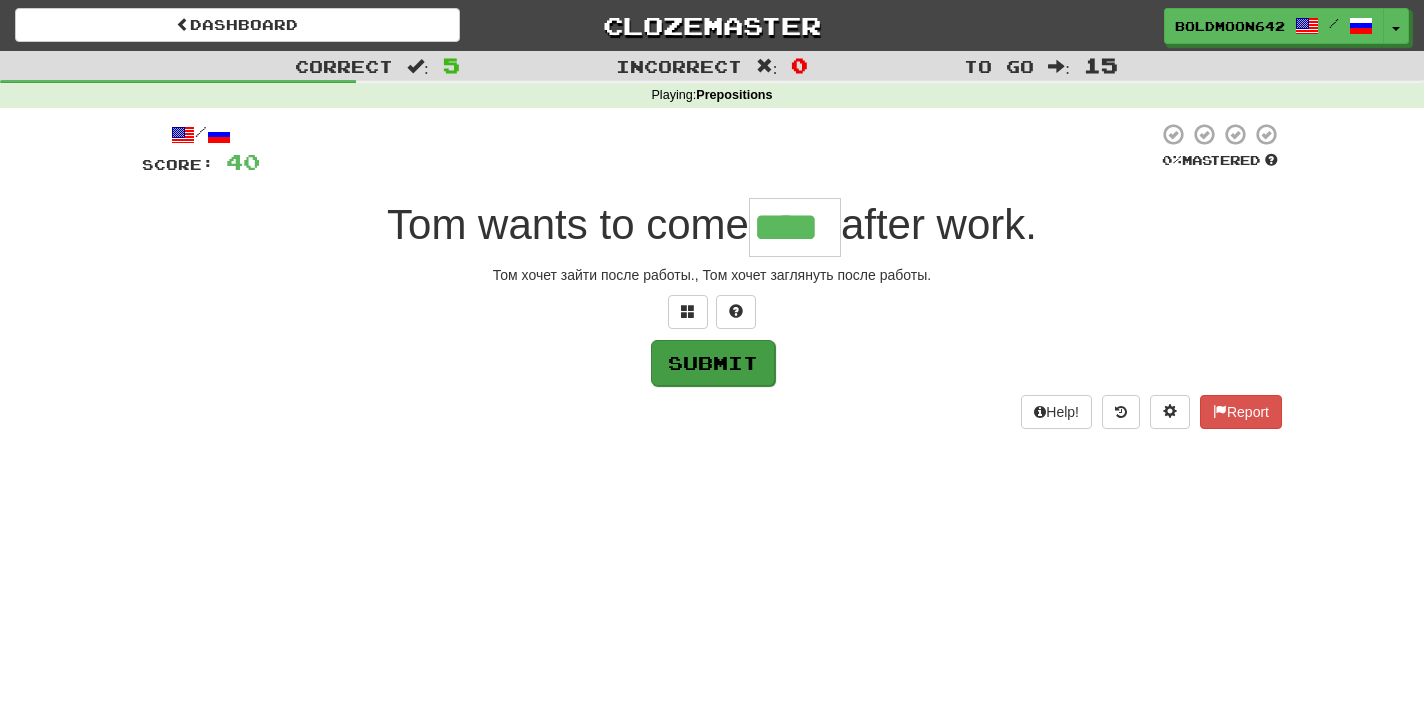 type on "****" 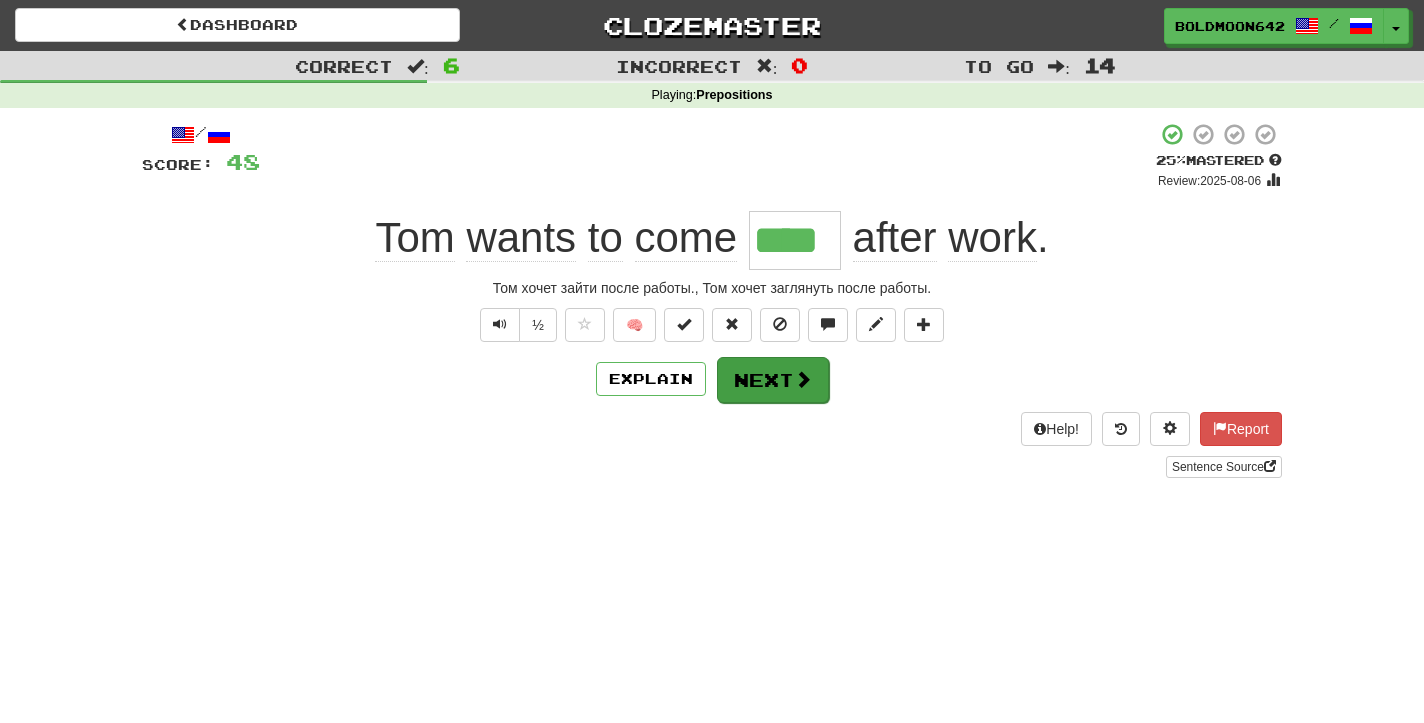 click at bounding box center (803, 379) 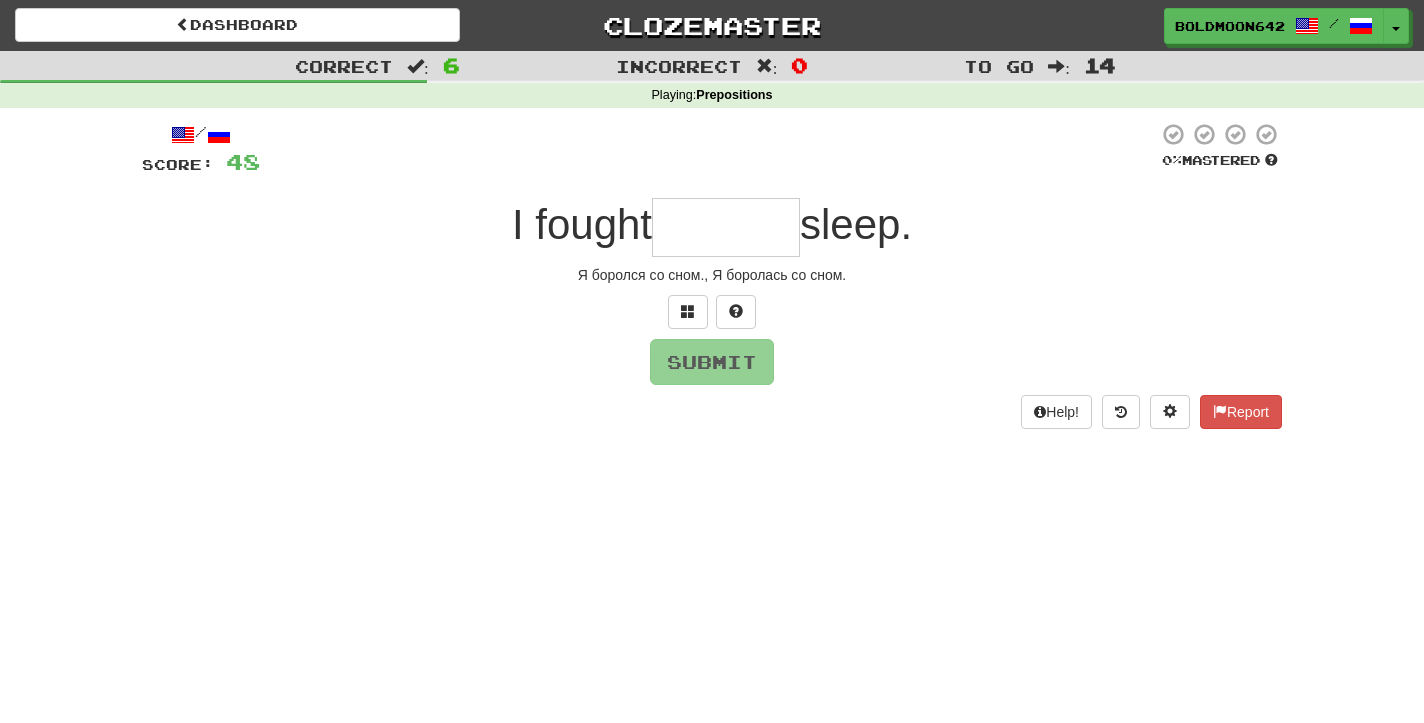 click at bounding box center [726, 227] 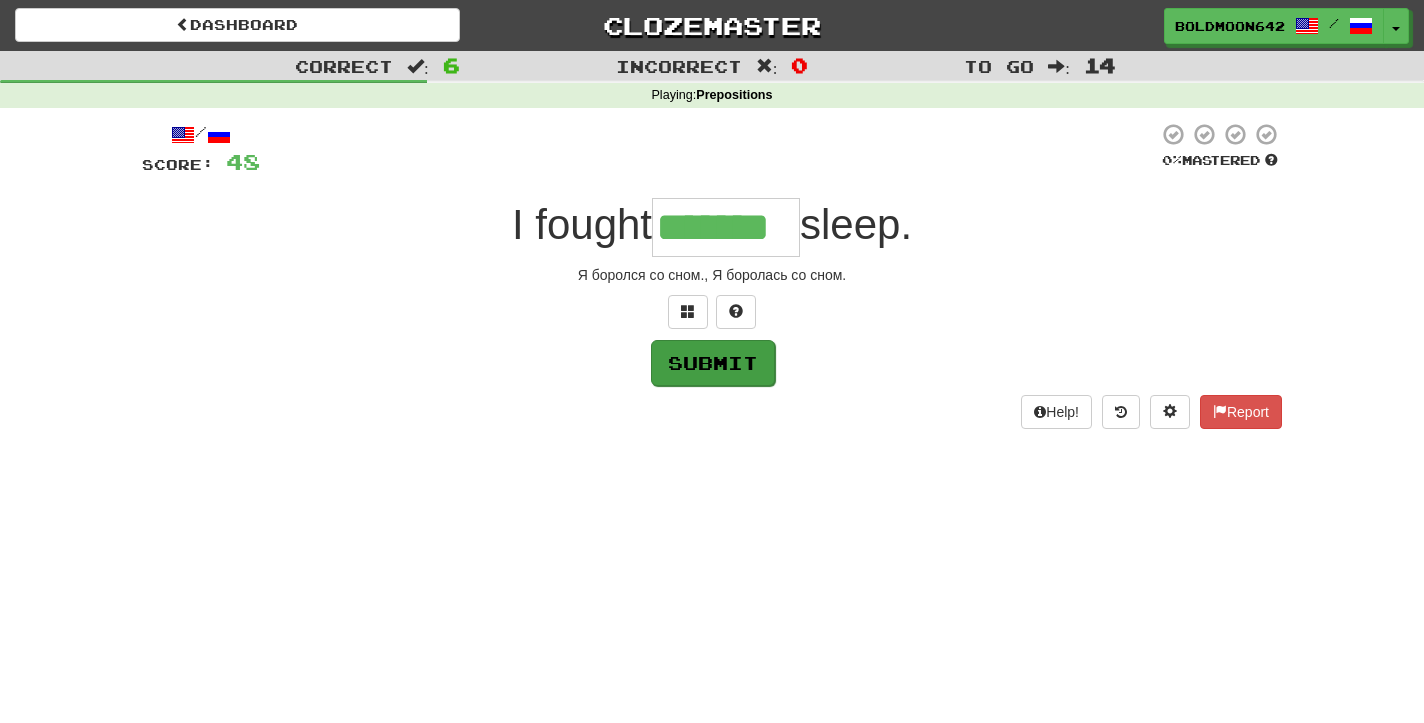 type on "*******" 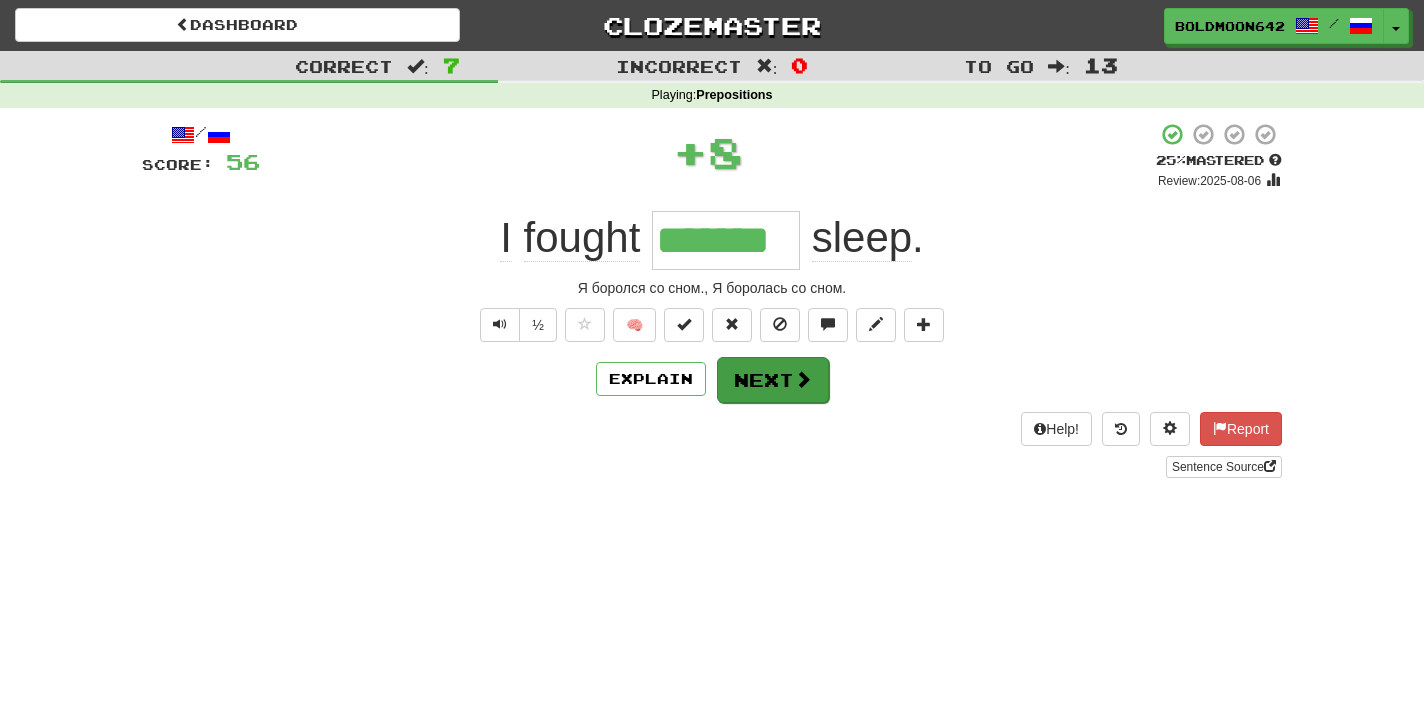 click on "Next" at bounding box center (773, 380) 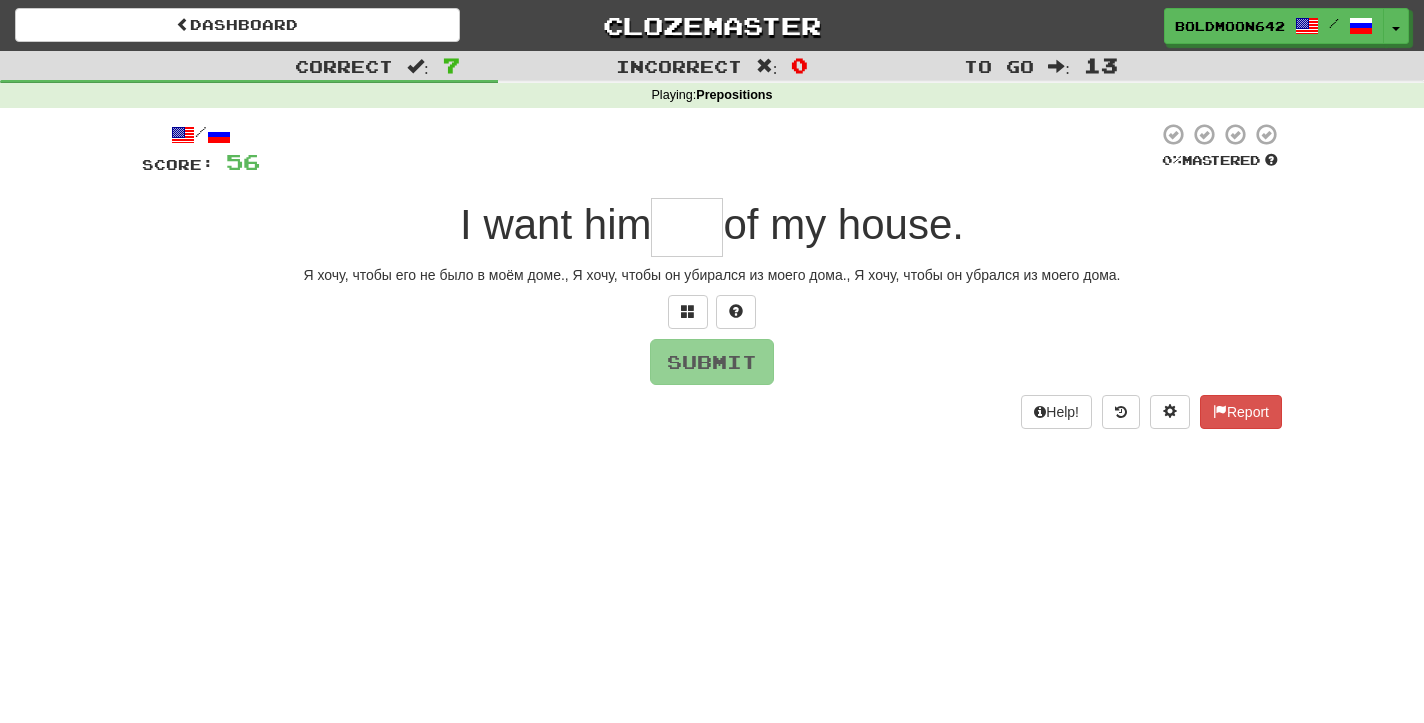 click at bounding box center [687, 227] 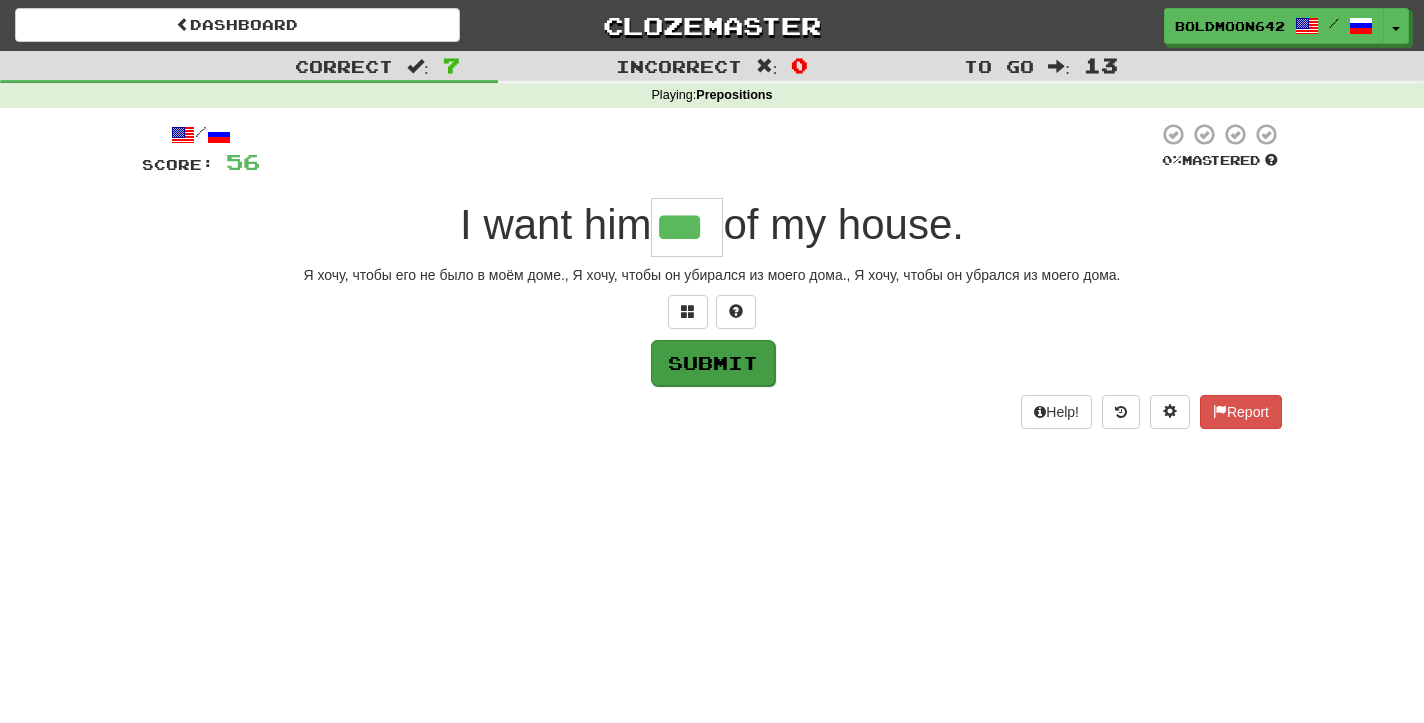 type on "***" 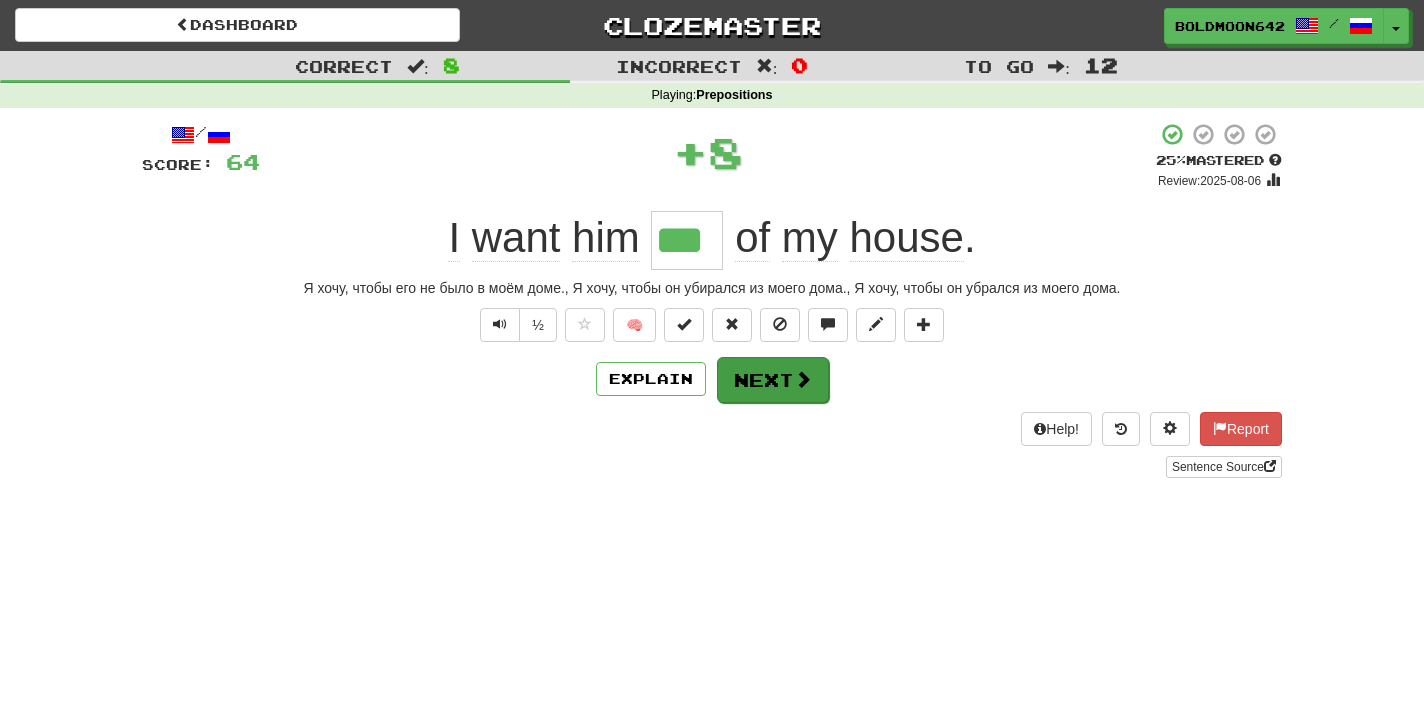 click on "Next" at bounding box center [773, 380] 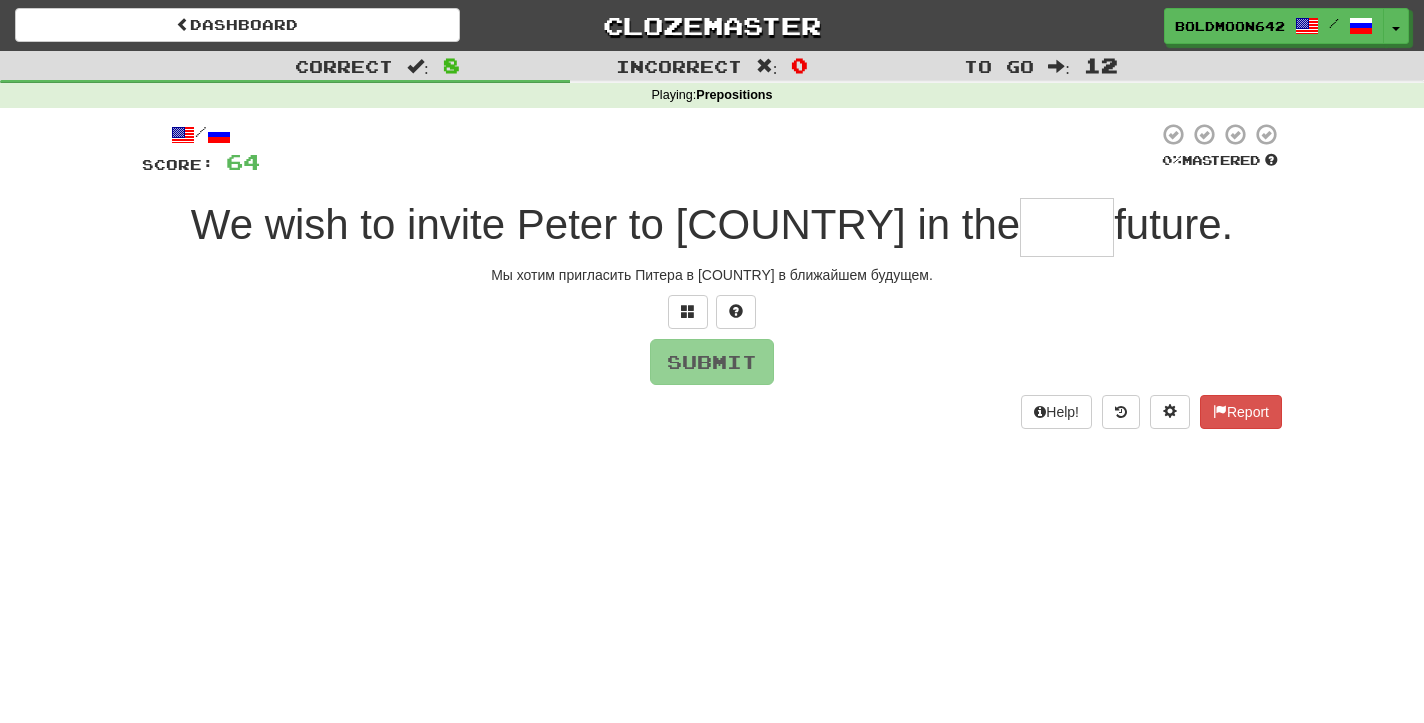 click at bounding box center (1067, 227) 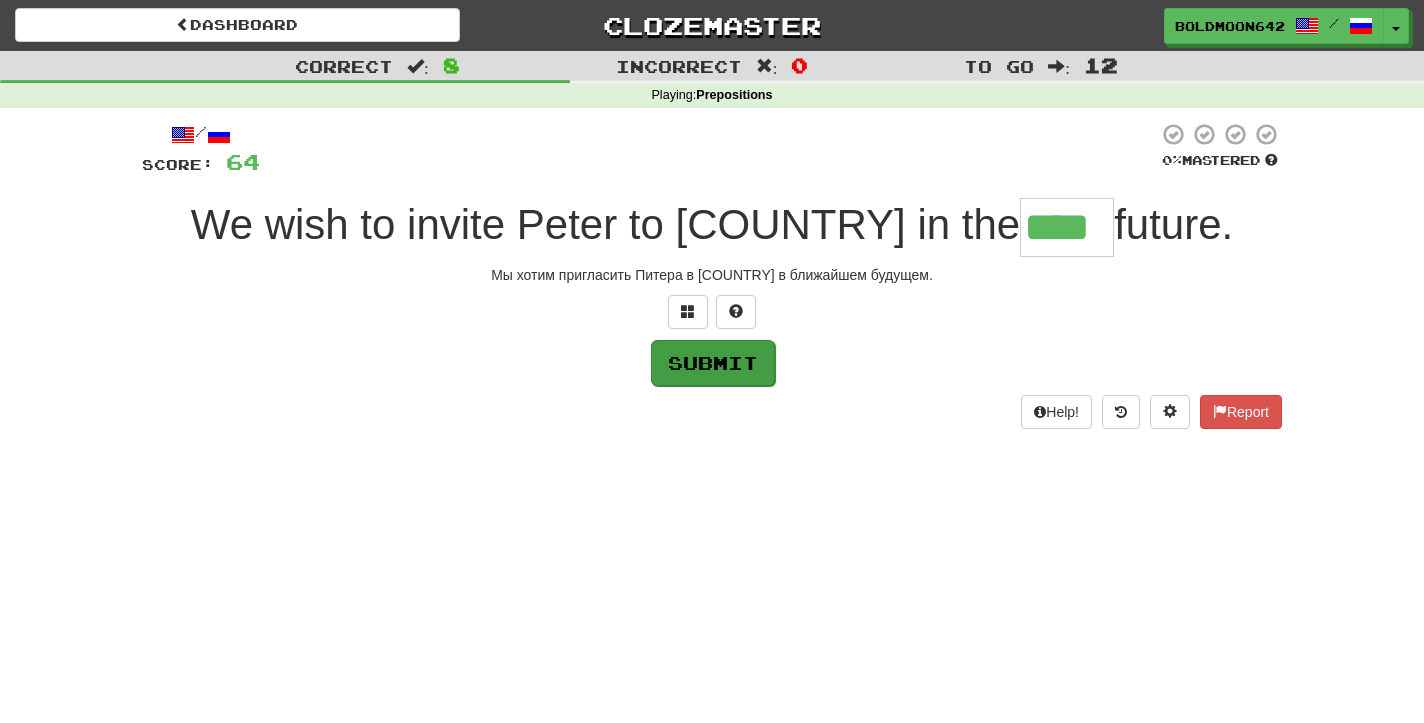 type on "****" 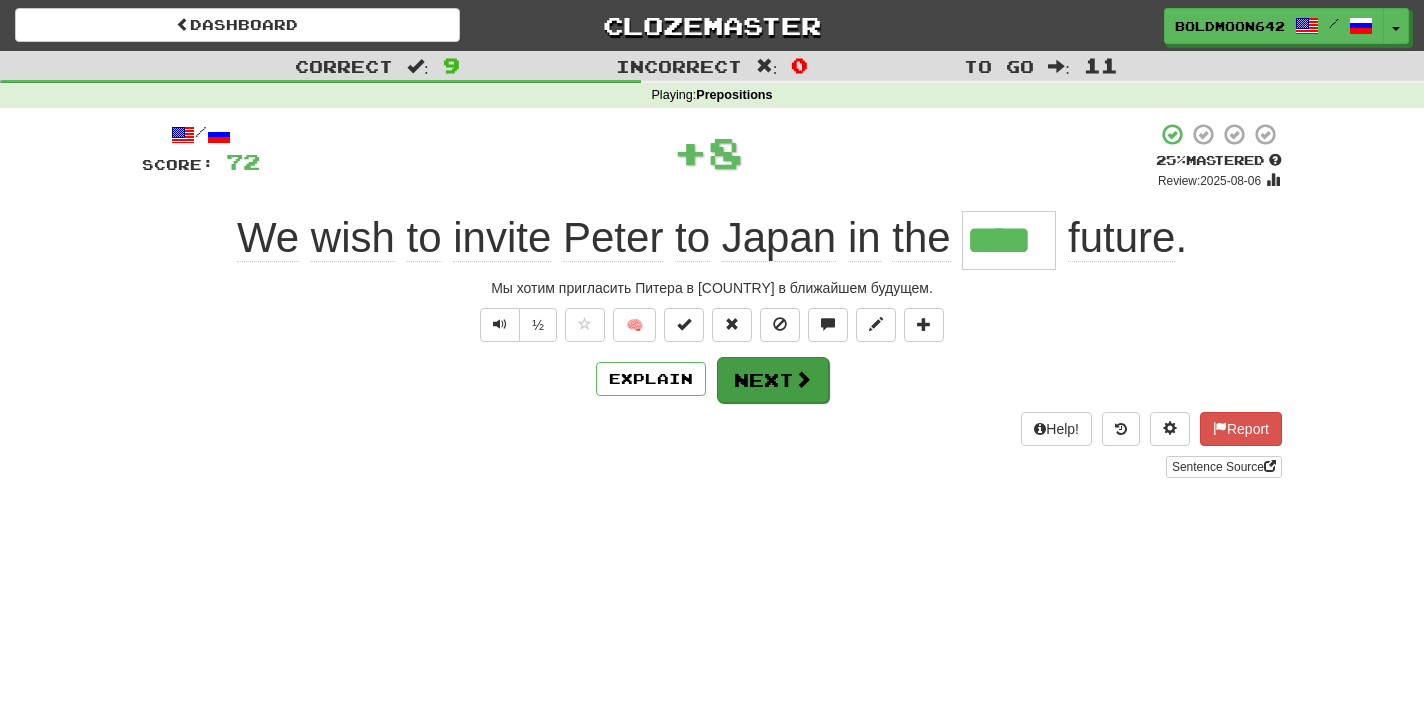 click on "Next" at bounding box center (773, 380) 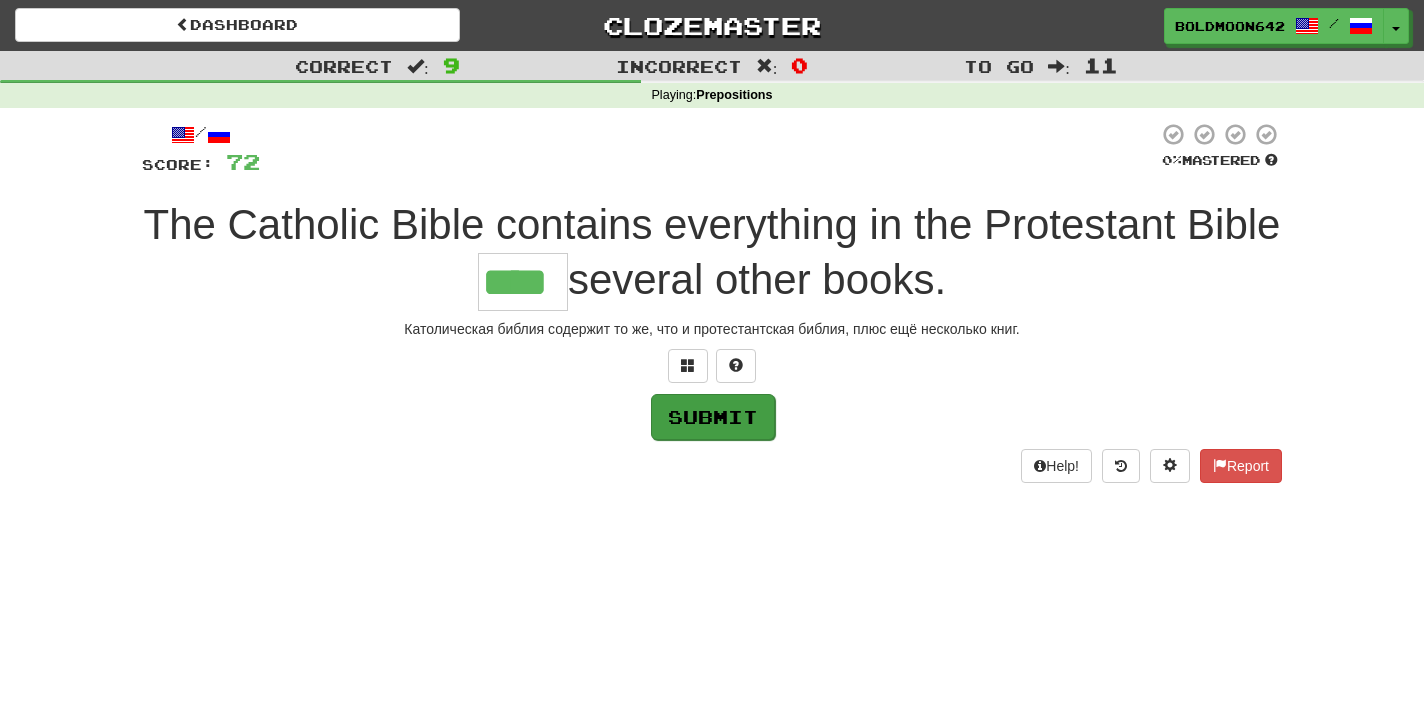 type on "****" 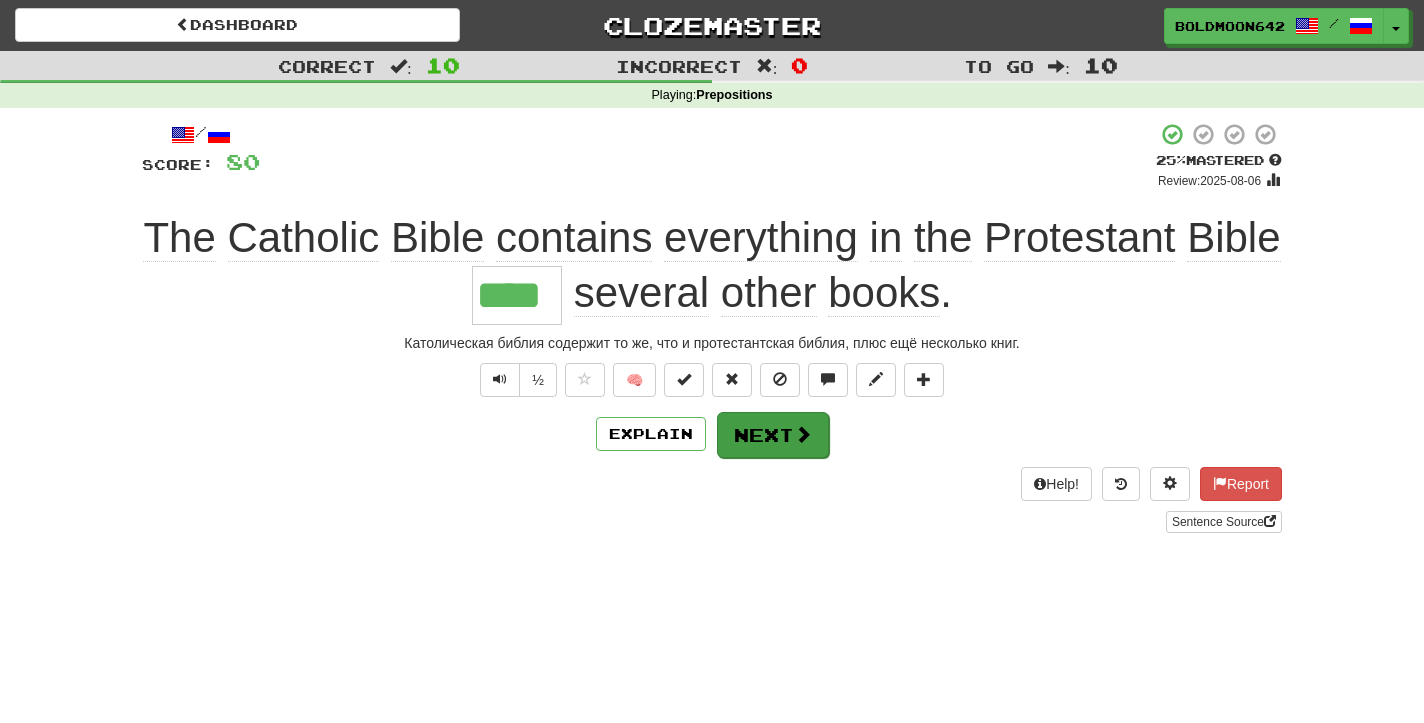 click on "Next" at bounding box center [773, 435] 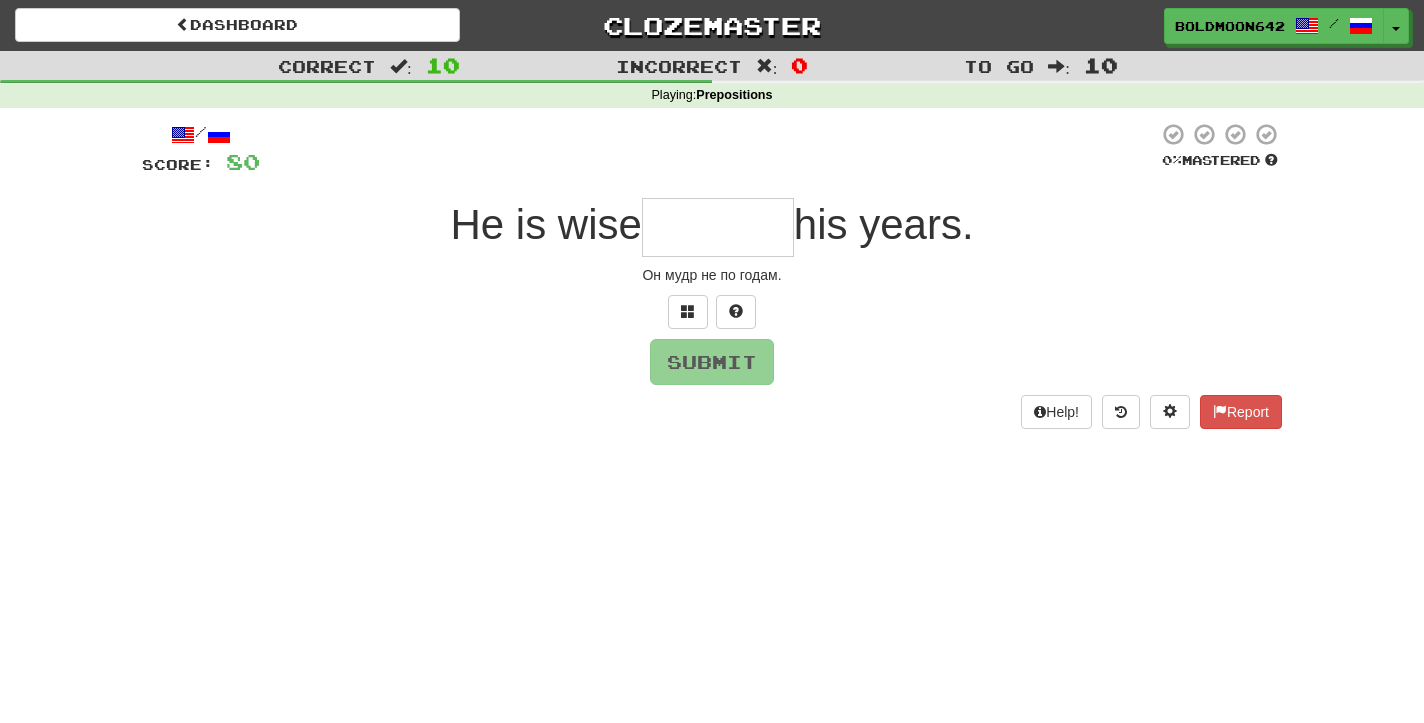 click at bounding box center [718, 227] 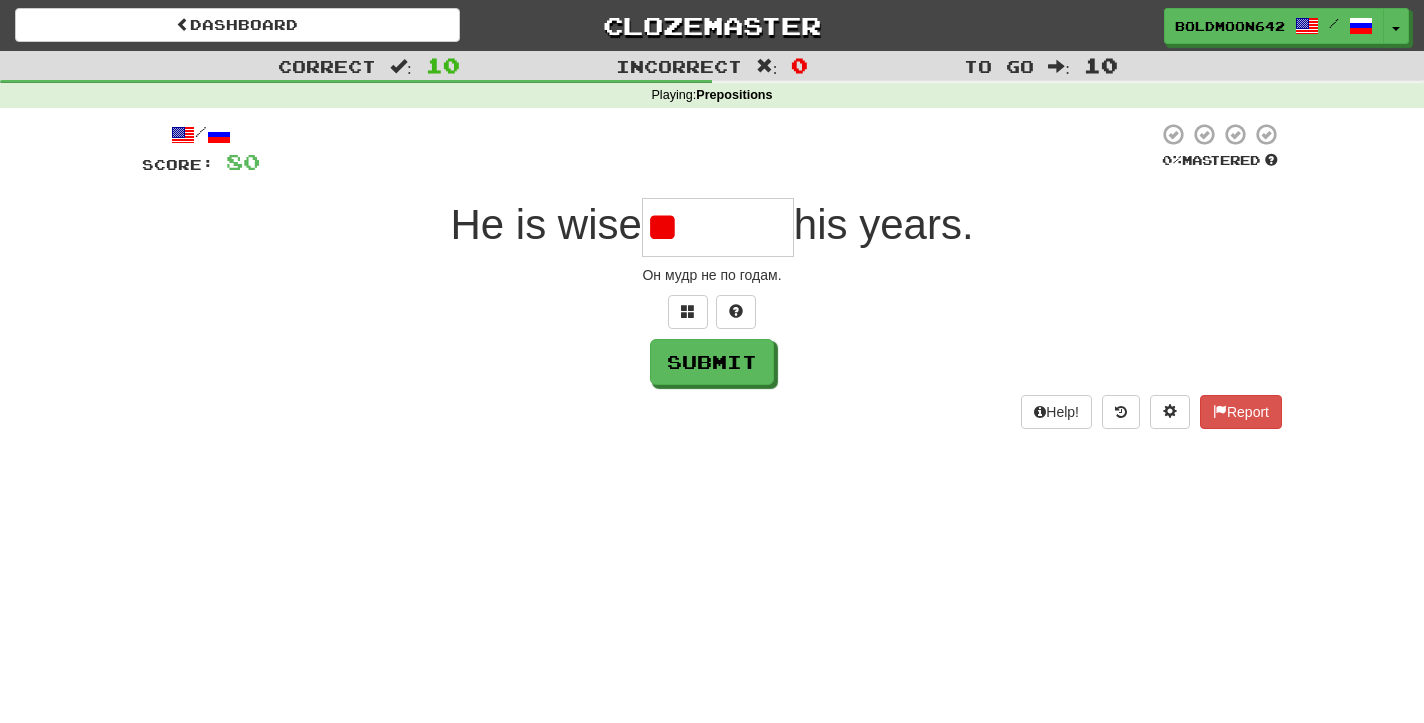 type on "*" 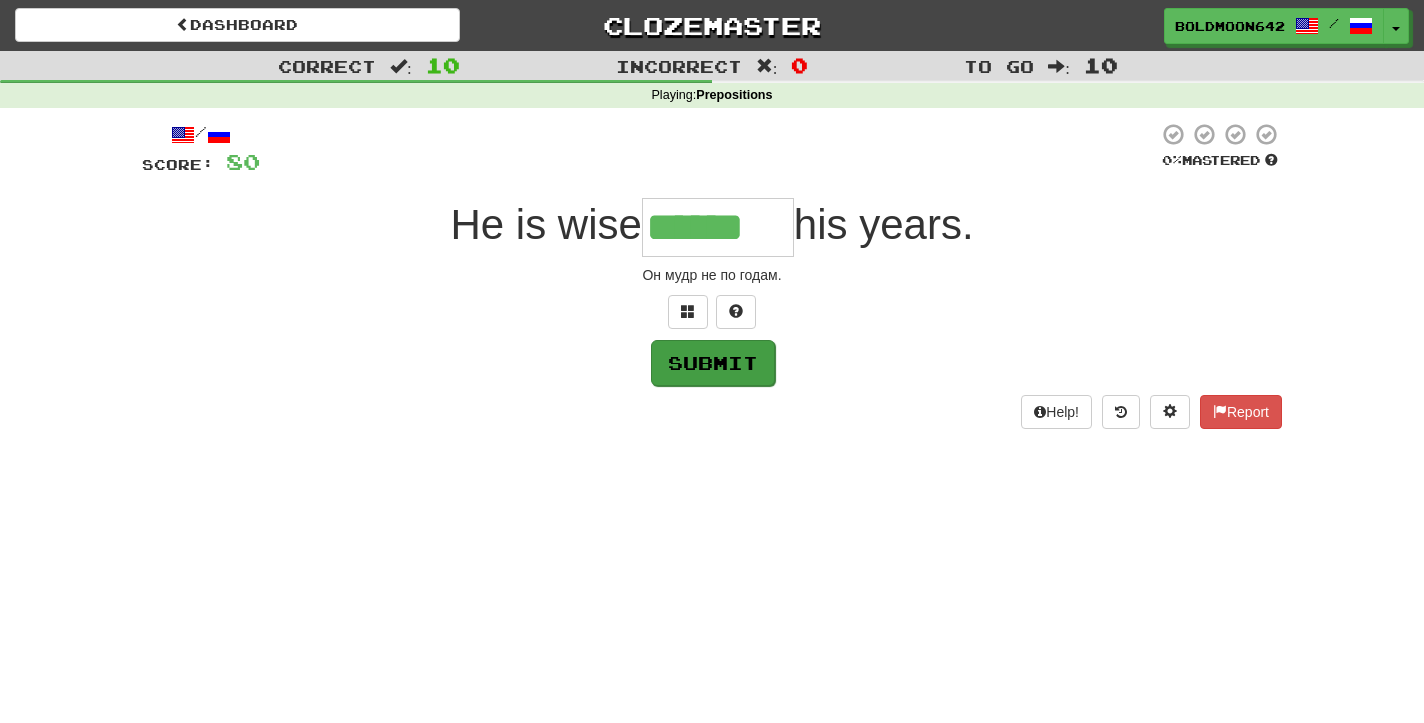 type on "******" 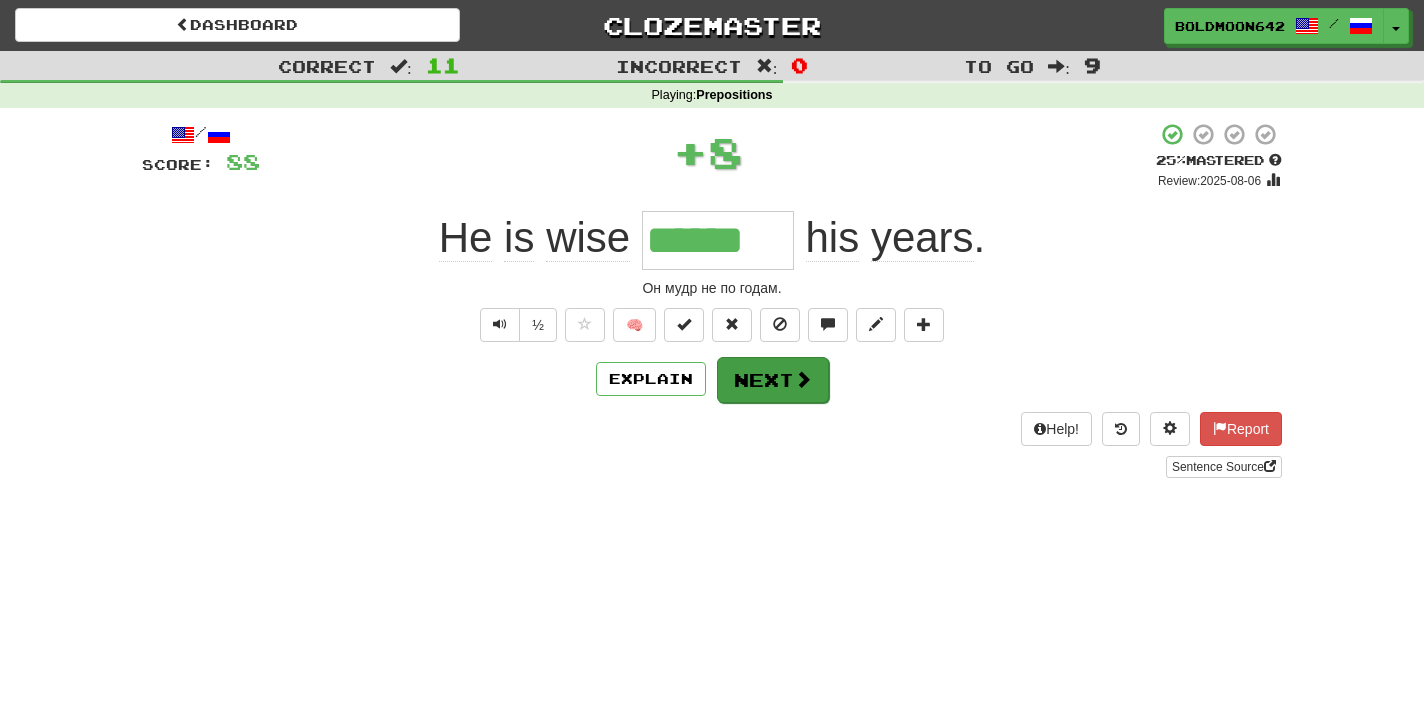 click at bounding box center (803, 379) 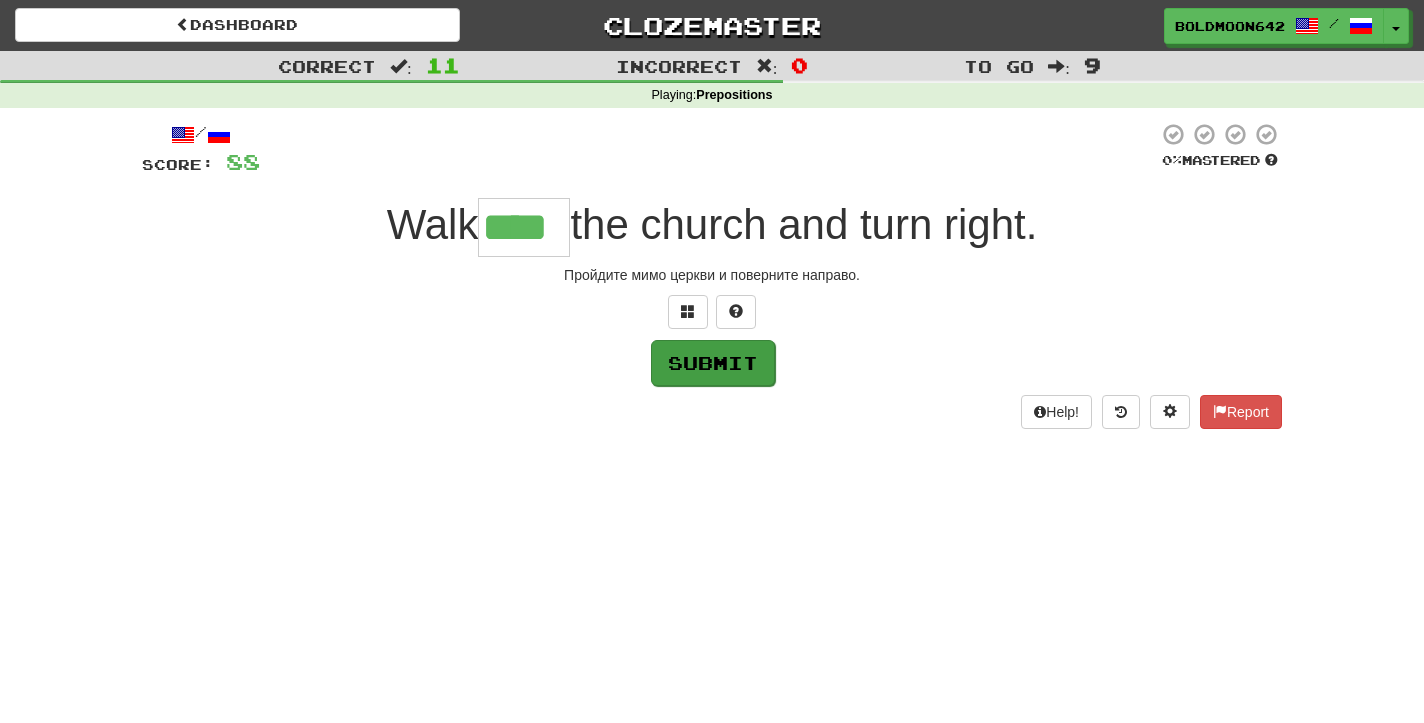 type on "****" 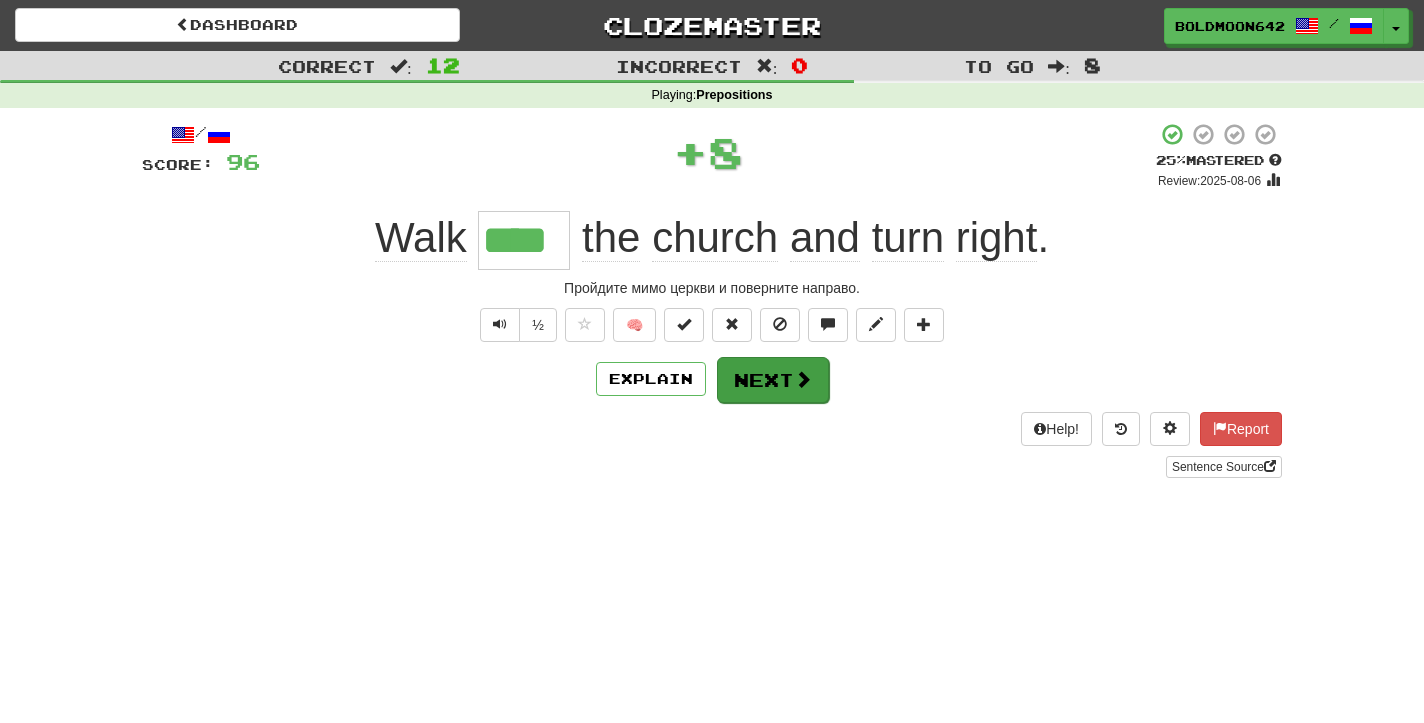 click on "Next" at bounding box center (773, 380) 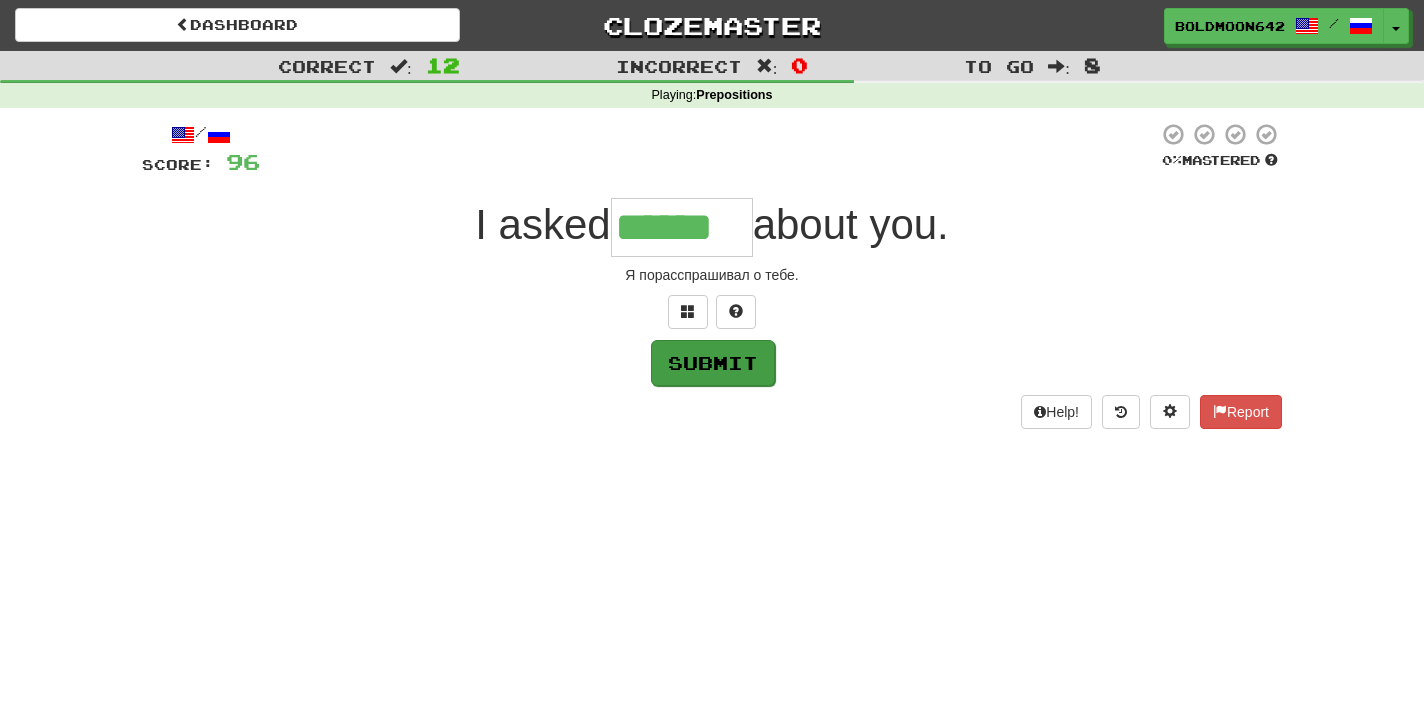 type on "******" 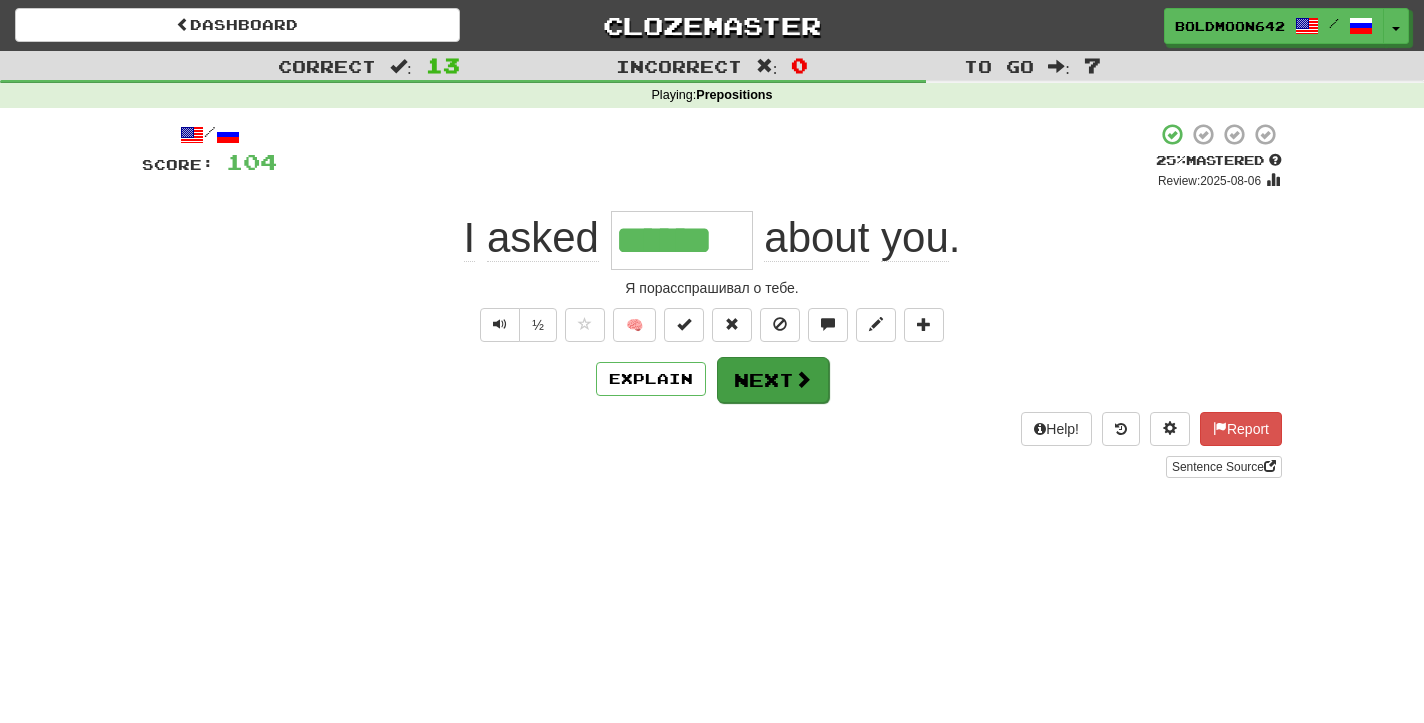 click on "Next" at bounding box center (773, 380) 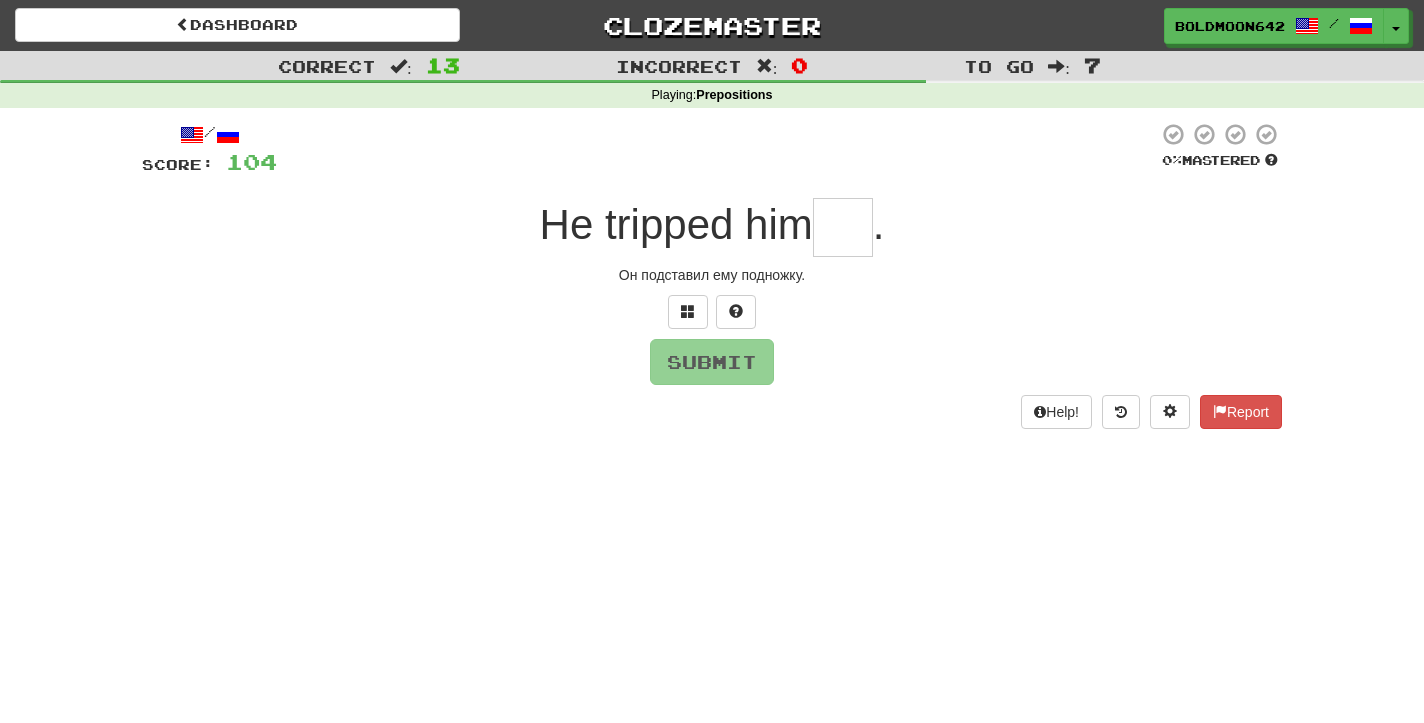 type on "*" 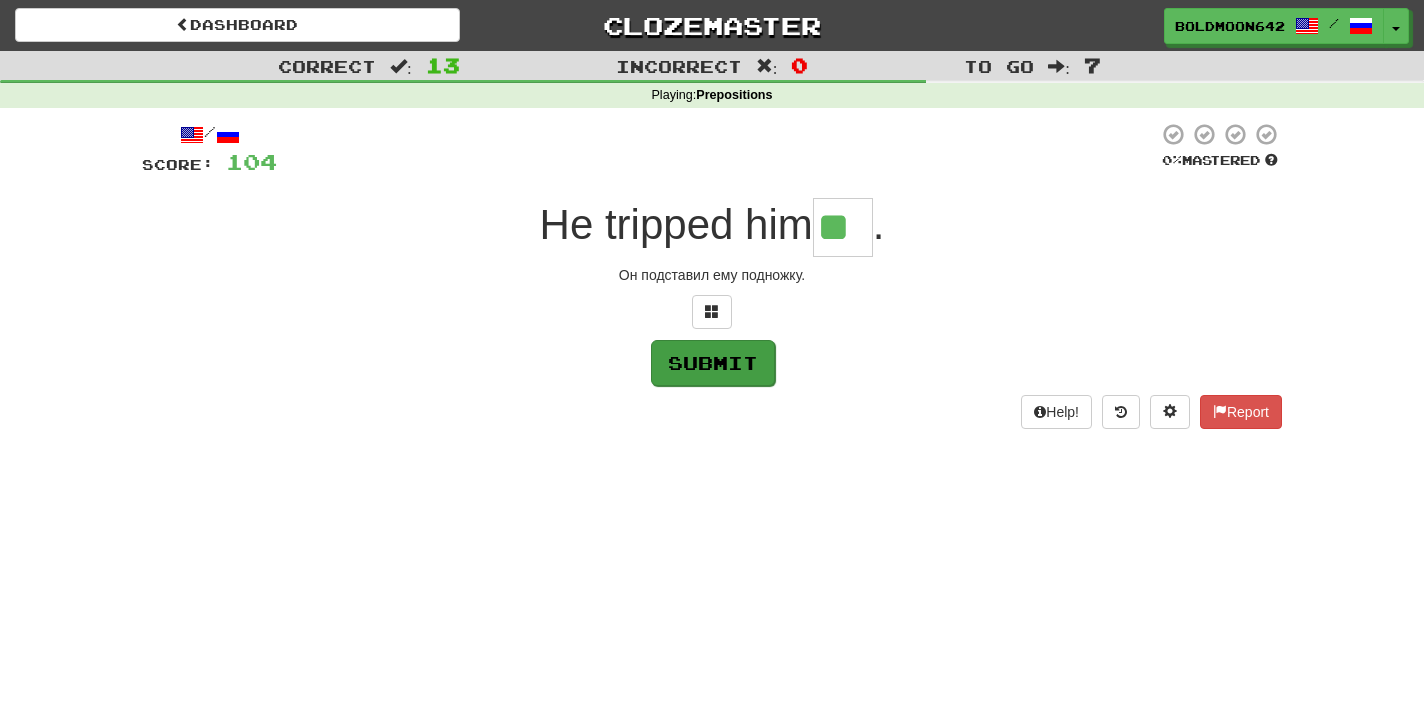 type on "**" 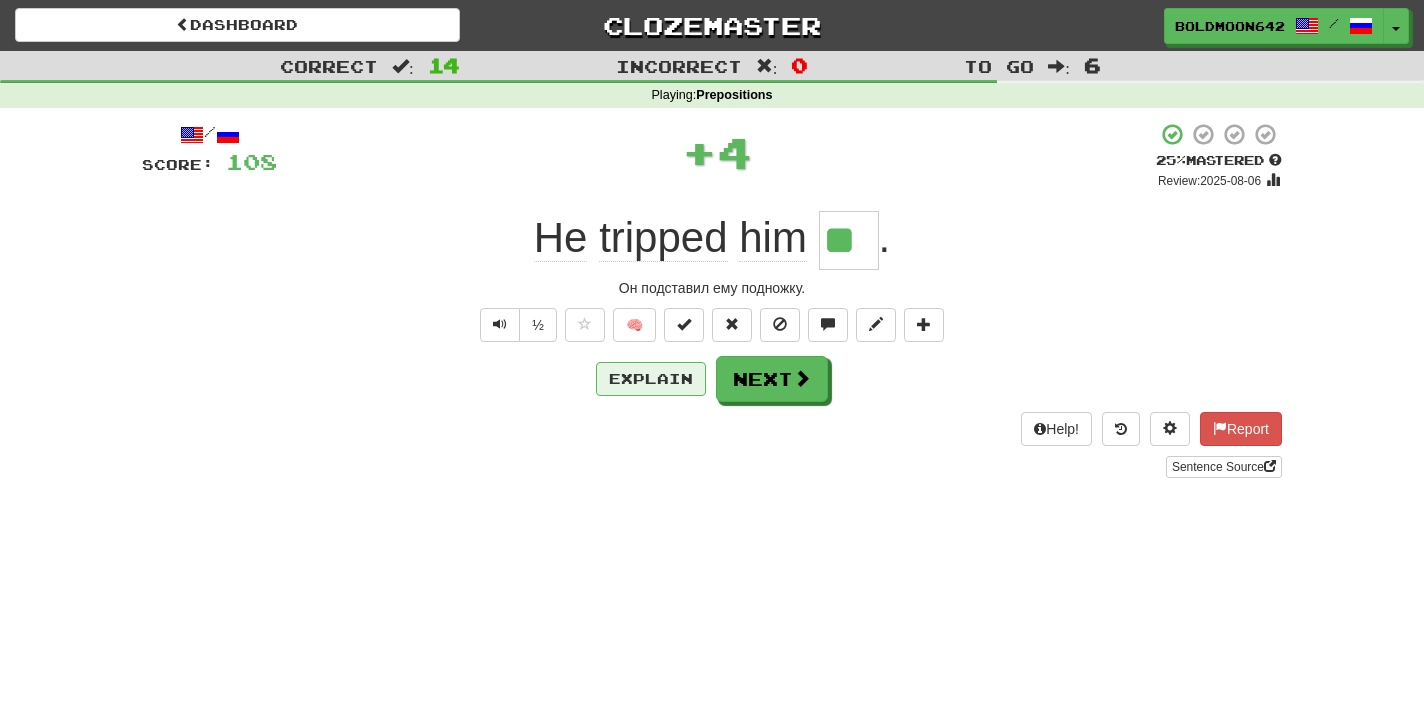 click on "Explain" at bounding box center (651, 379) 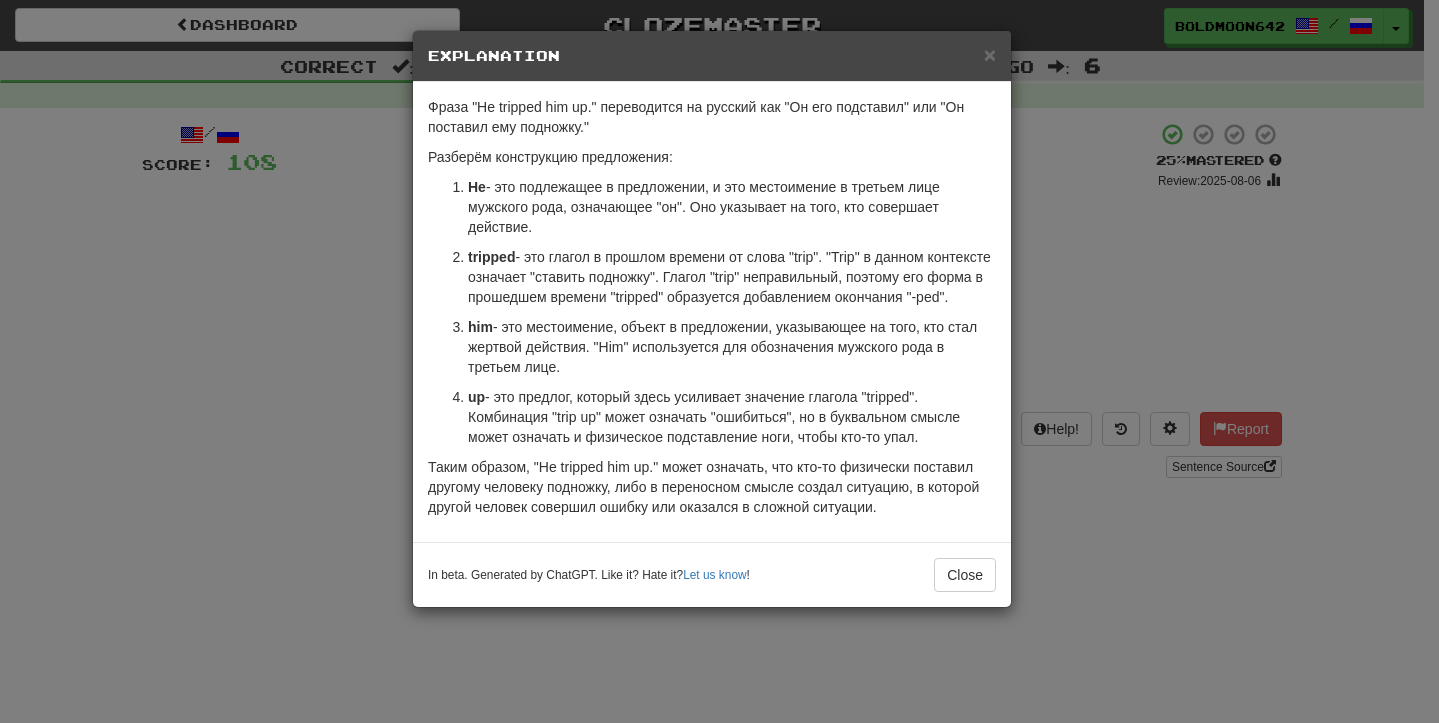click on "Close" at bounding box center (965, 575) 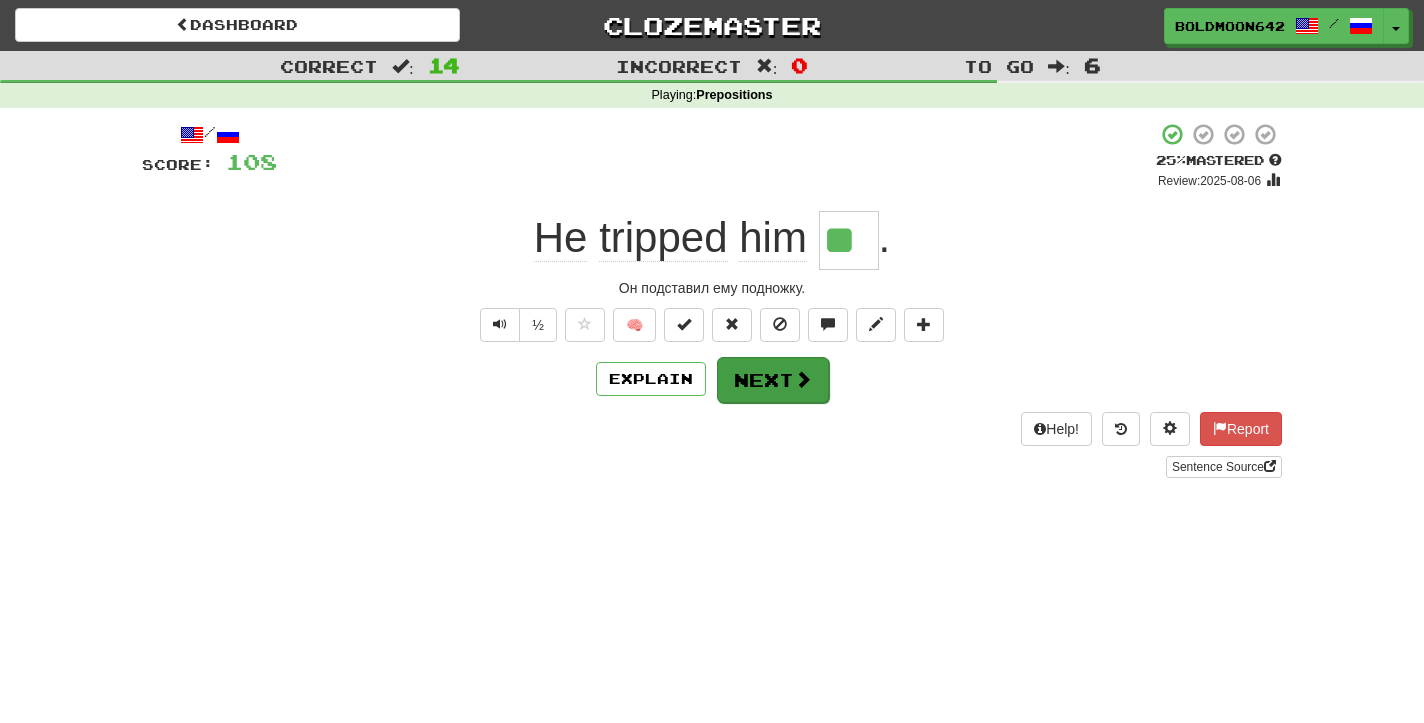 click on "Next" at bounding box center [773, 380] 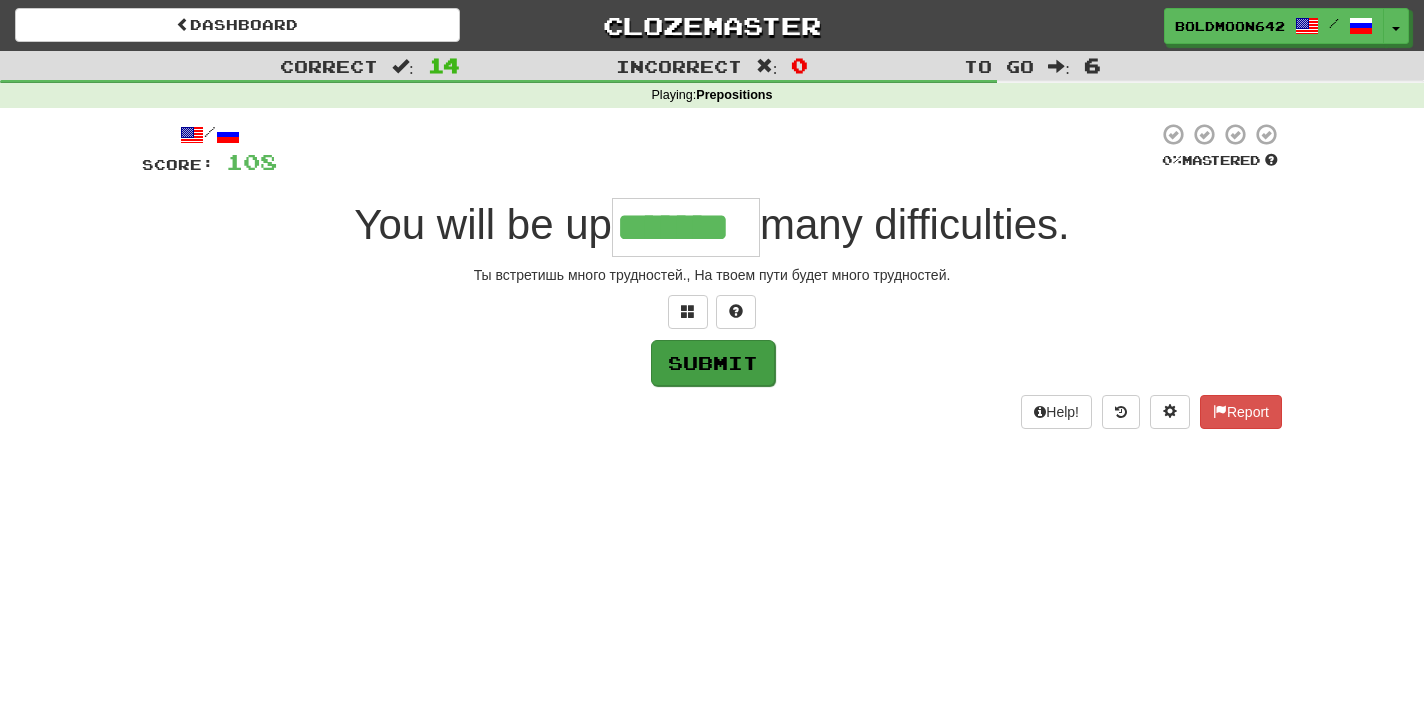 type on "*******" 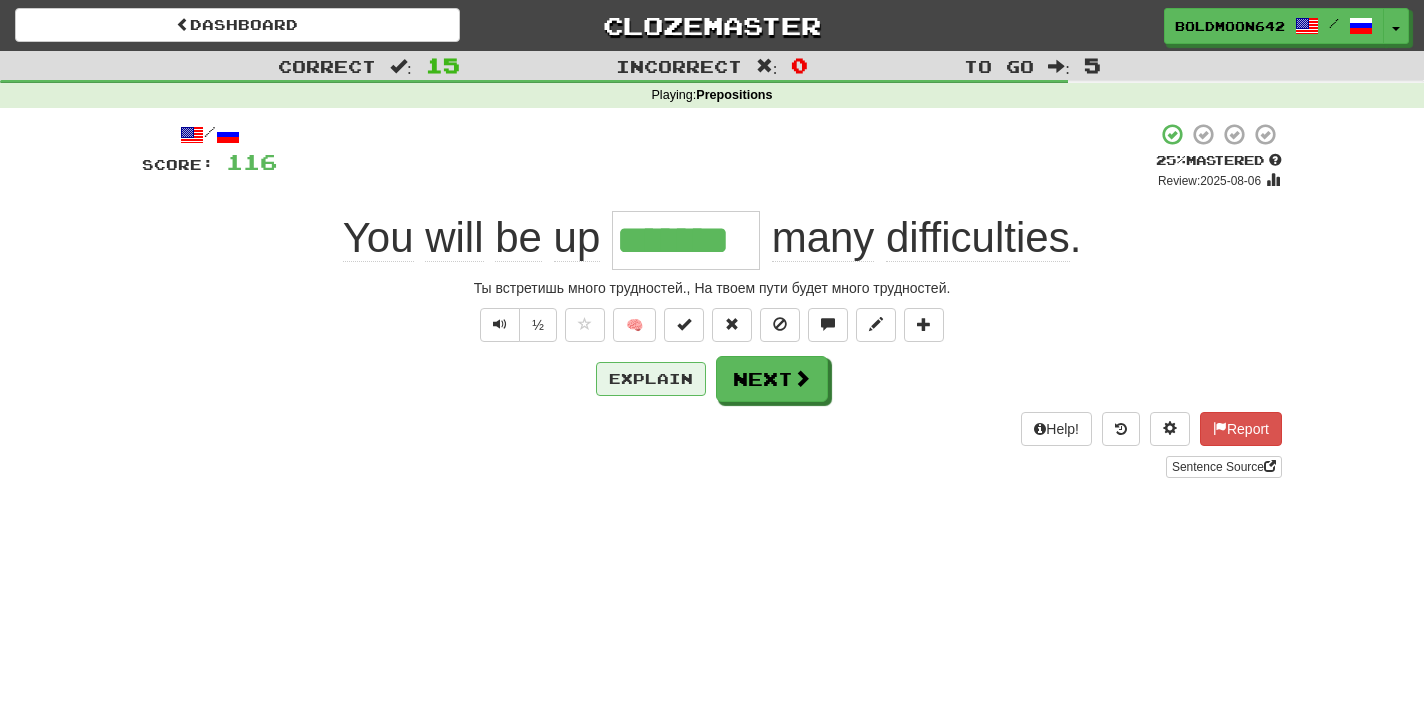 click on "Explain" at bounding box center (651, 379) 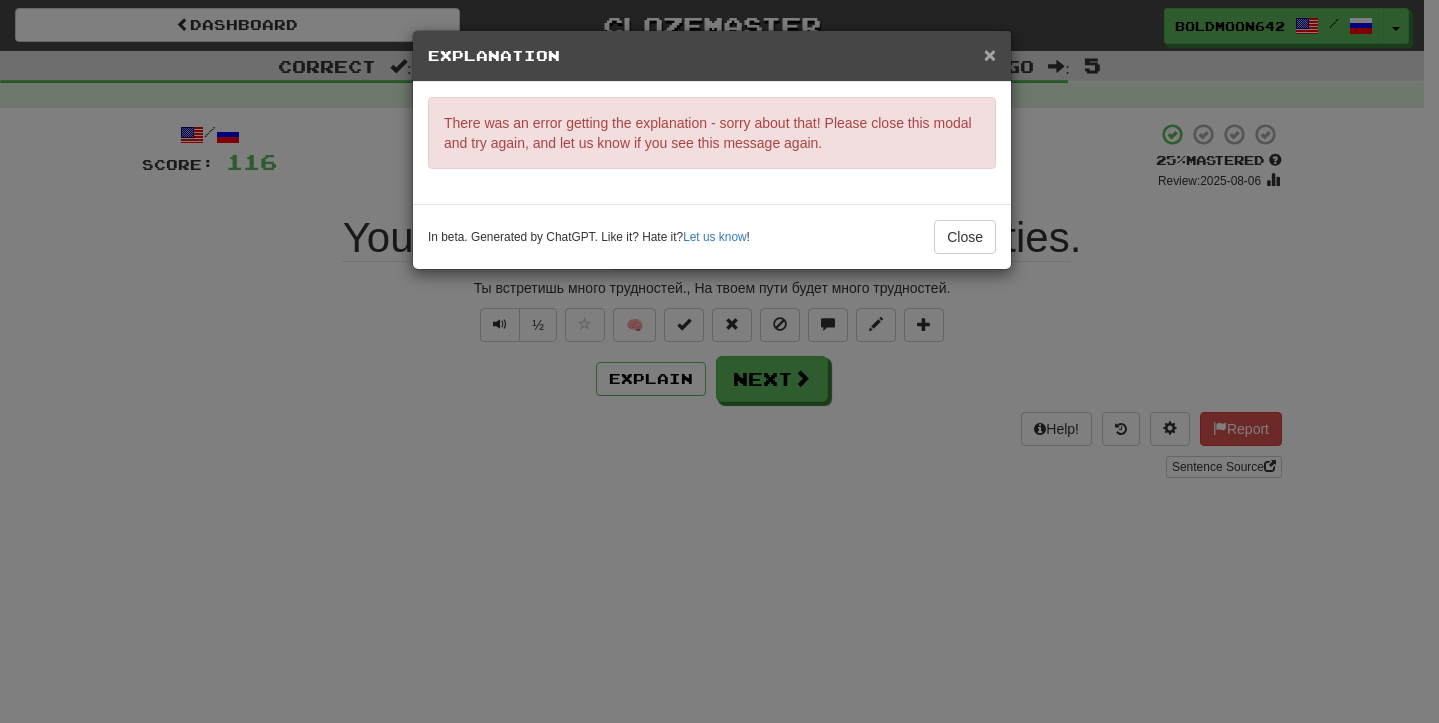 click on "×" at bounding box center (990, 54) 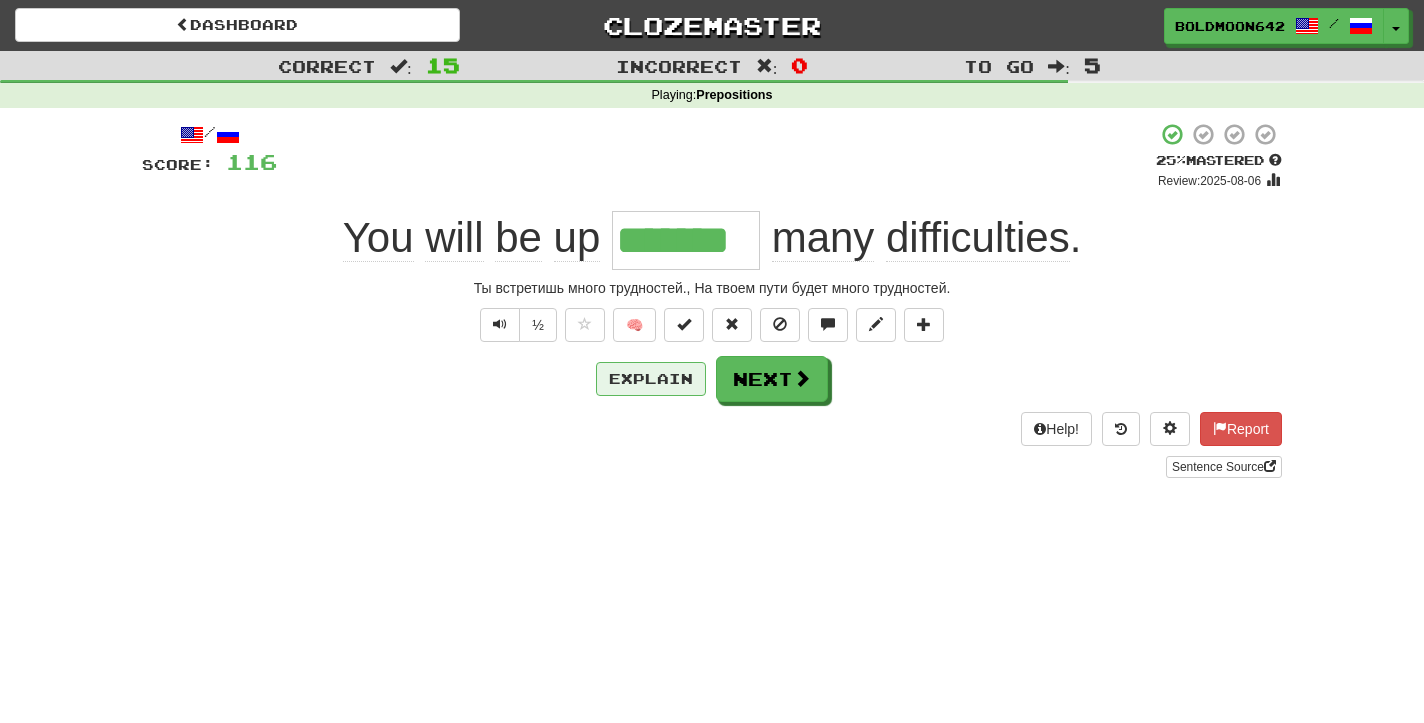 click on "Explain" at bounding box center (651, 379) 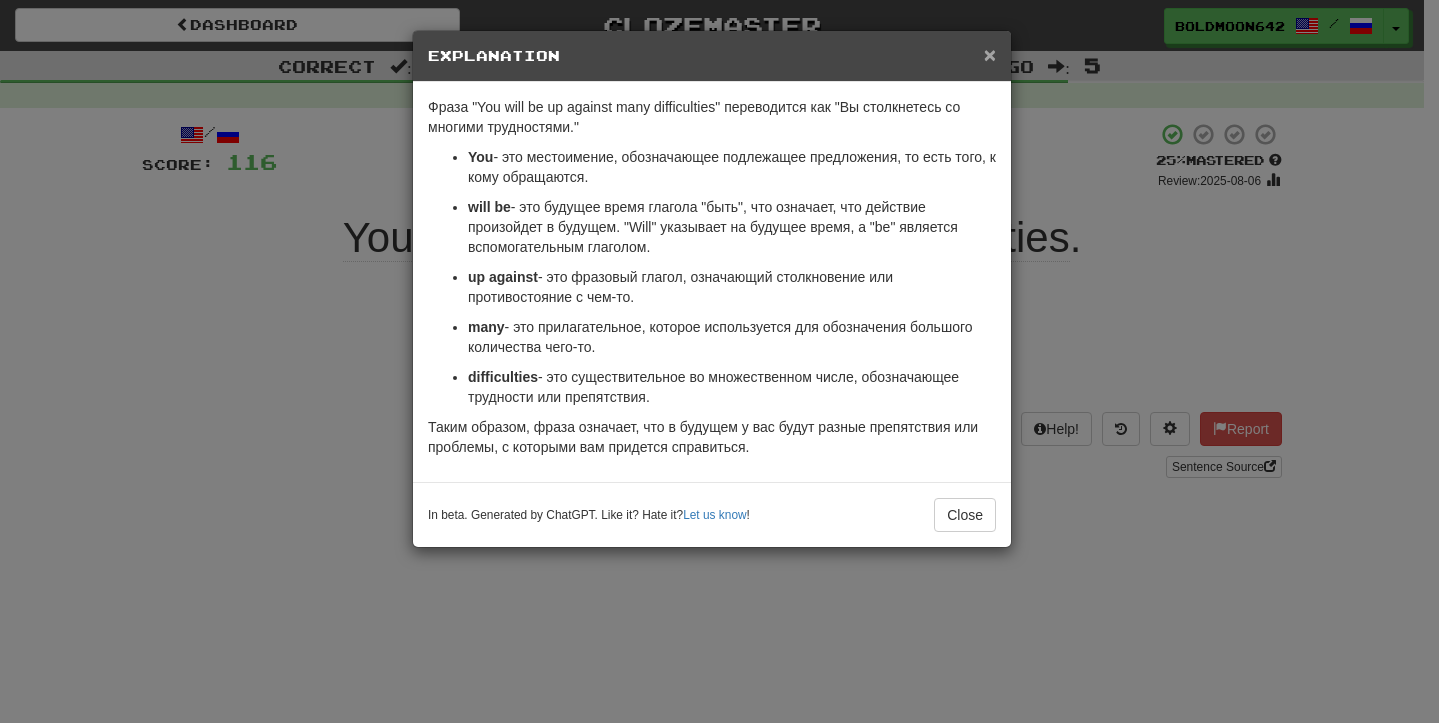 click on "×" at bounding box center (990, 54) 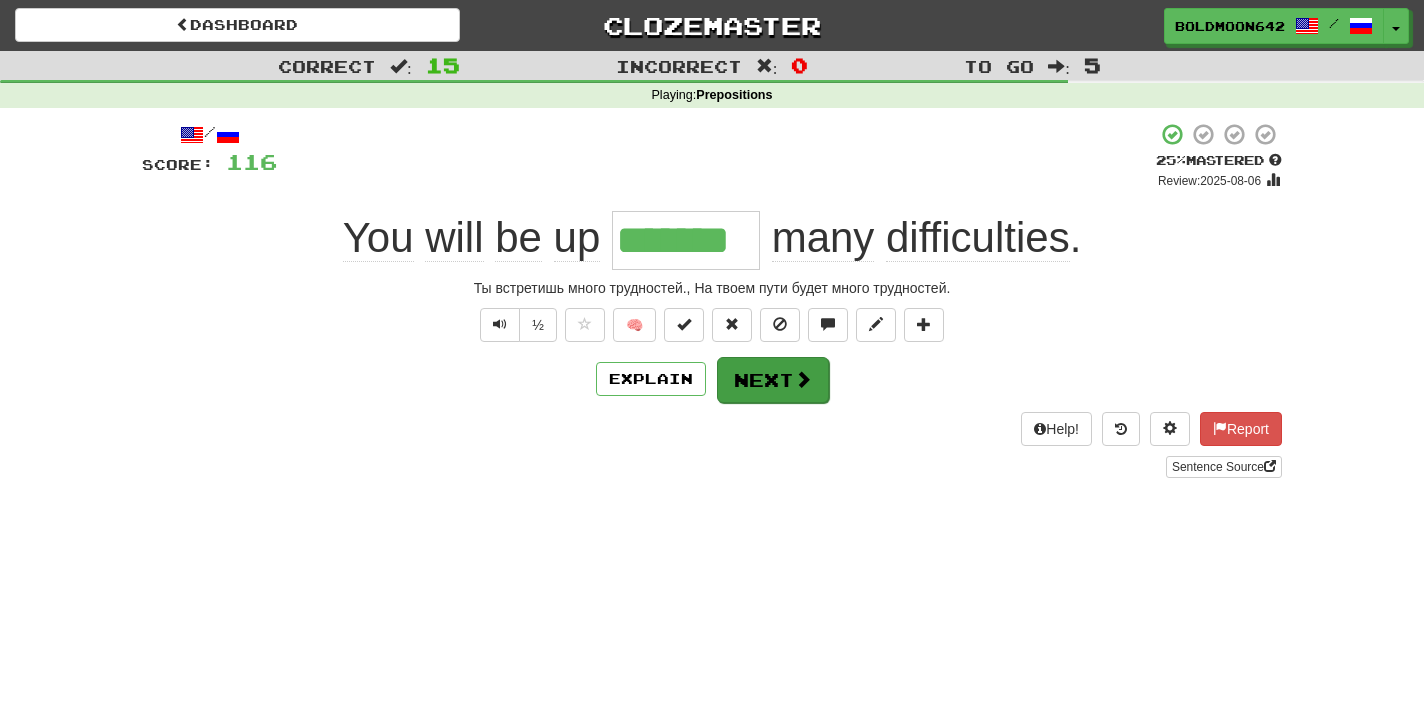 click on "Next" at bounding box center (773, 380) 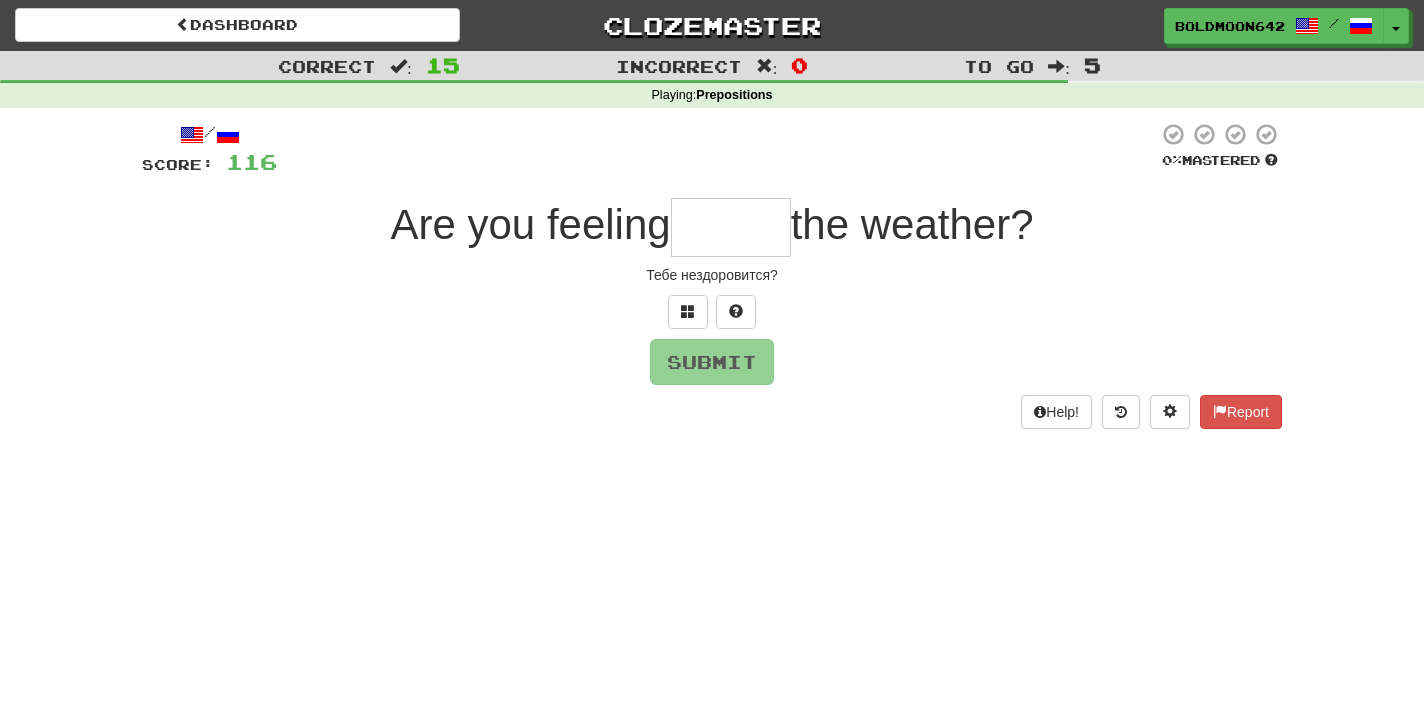 click at bounding box center [731, 227] 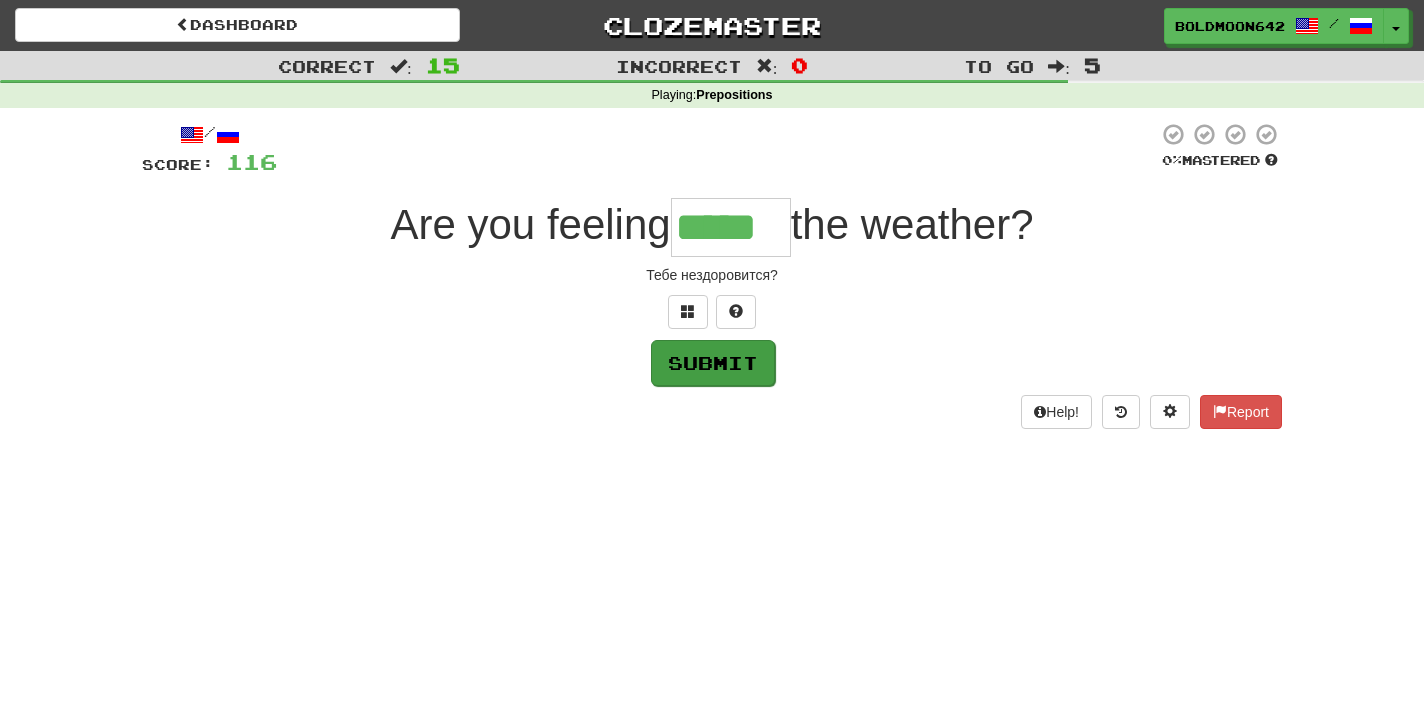 type on "*****" 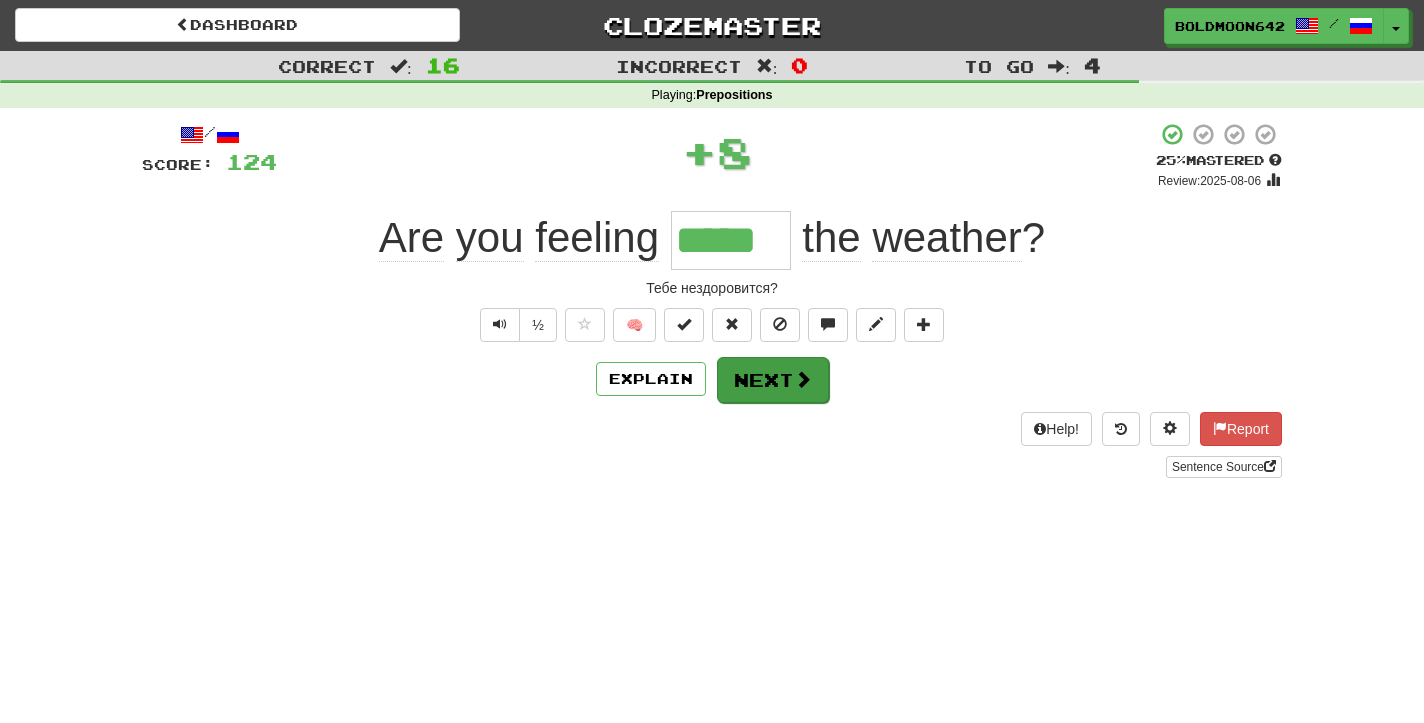 click on "Next" at bounding box center (773, 380) 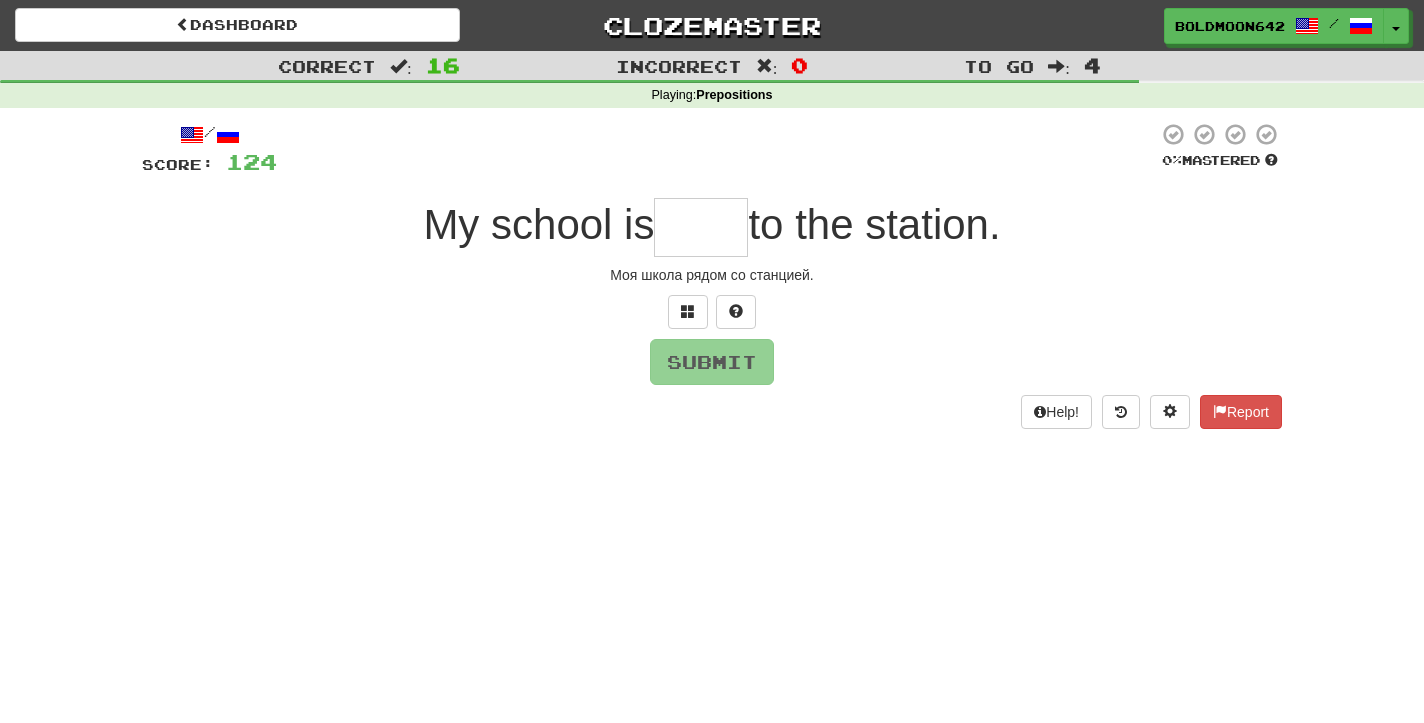 type on "*" 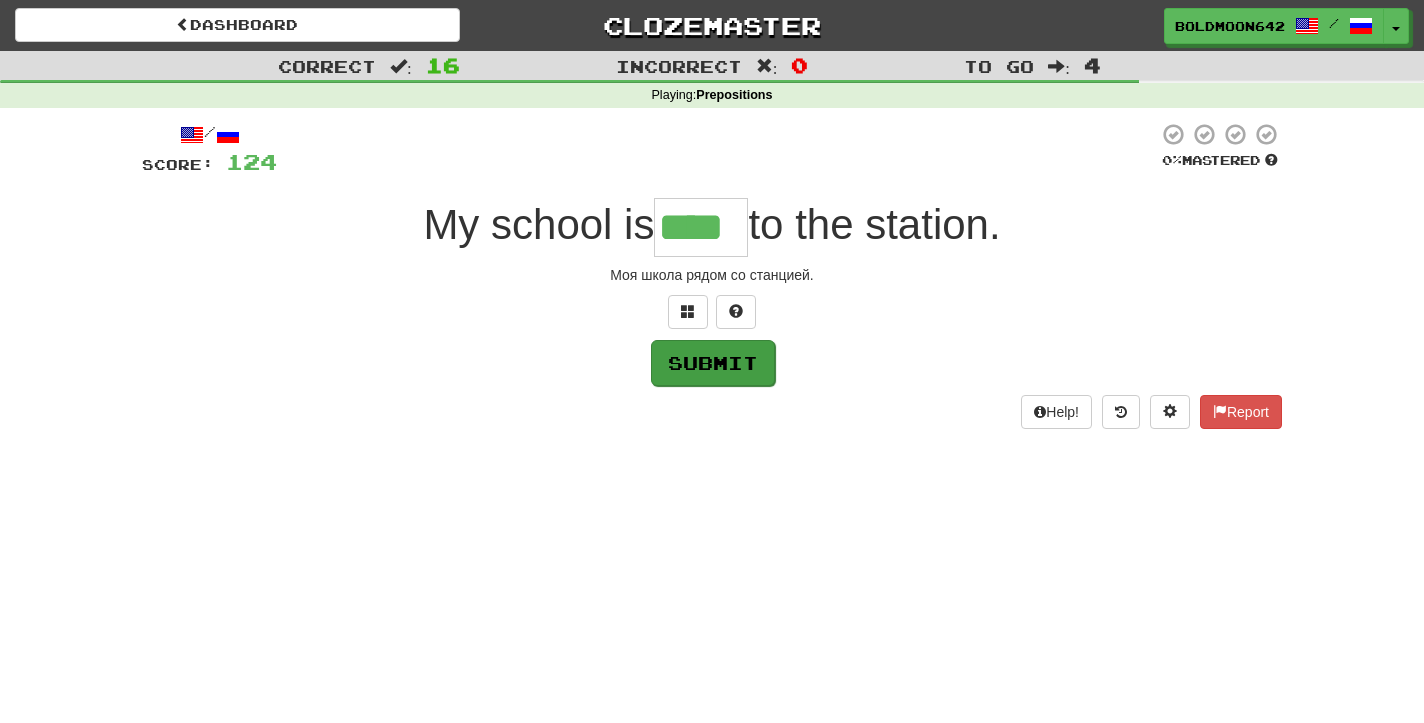 type on "****" 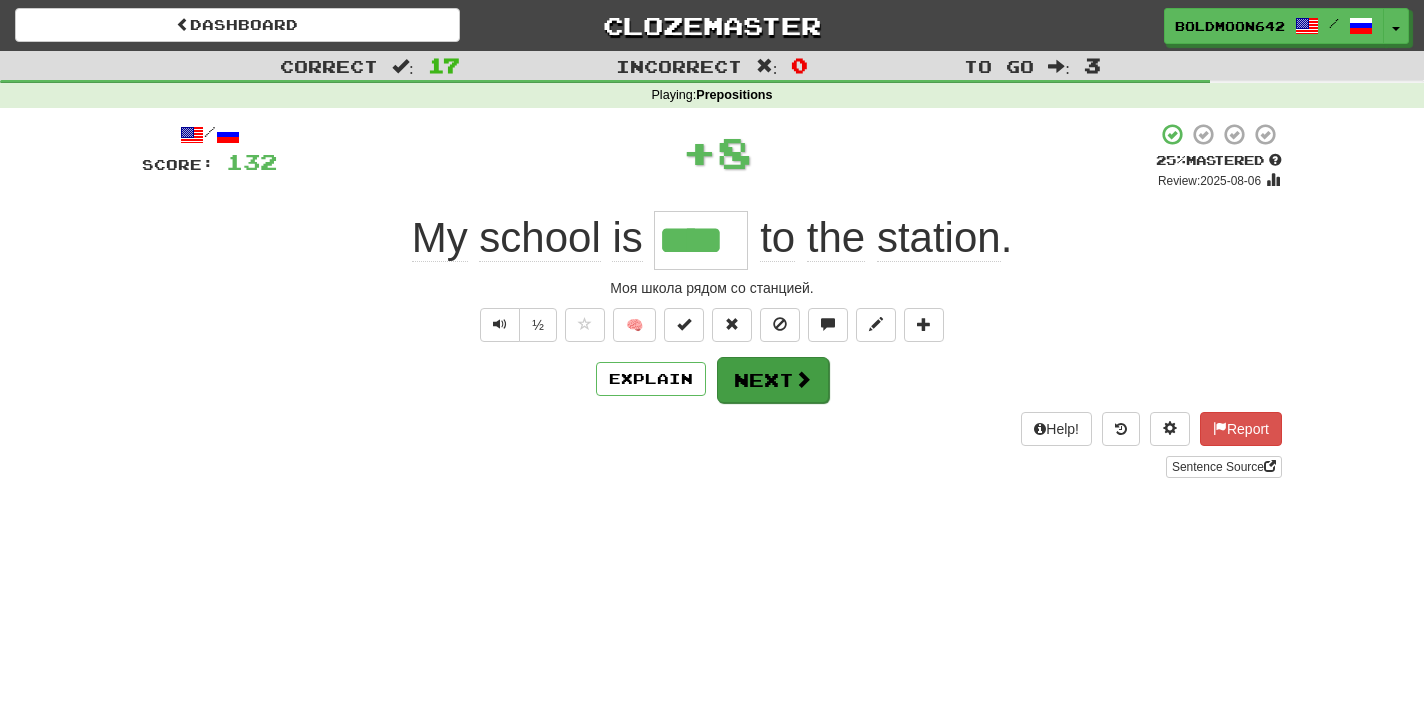 click at bounding box center (803, 379) 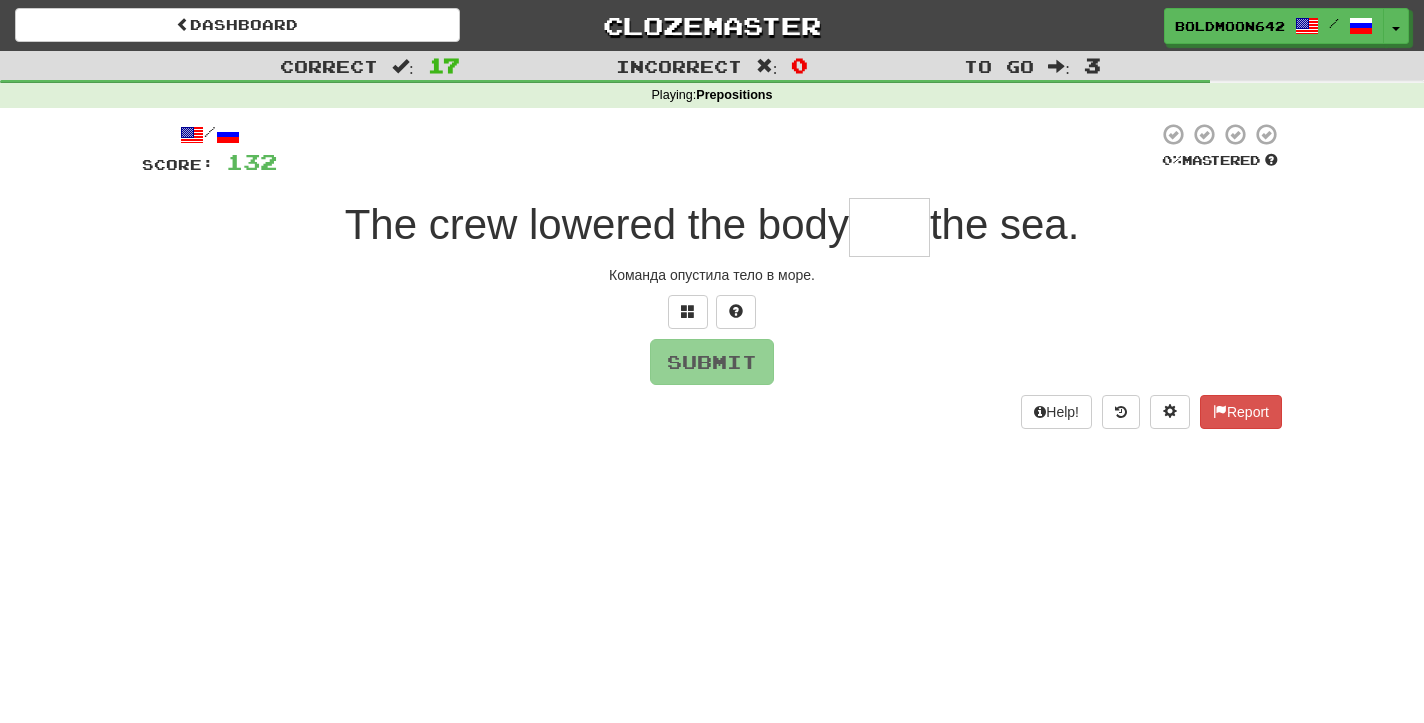 click at bounding box center [889, 227] 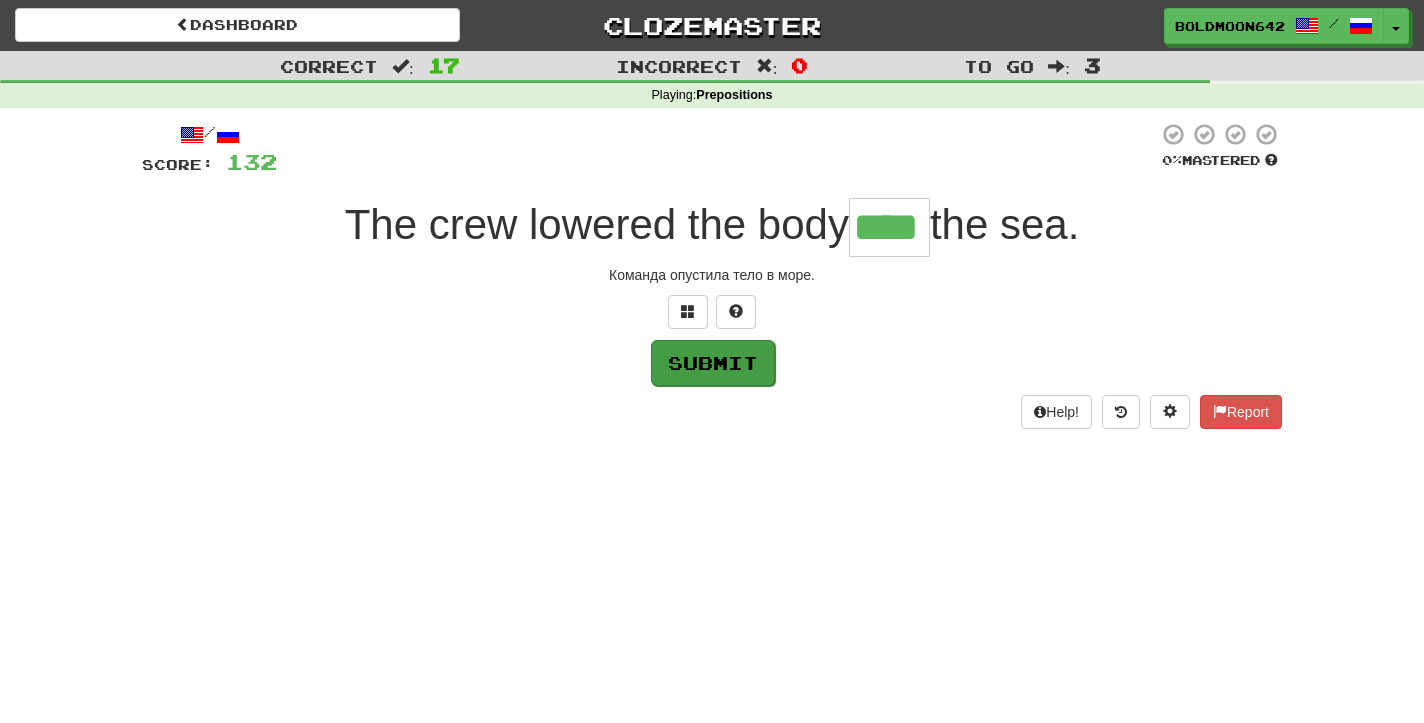 type on "****" 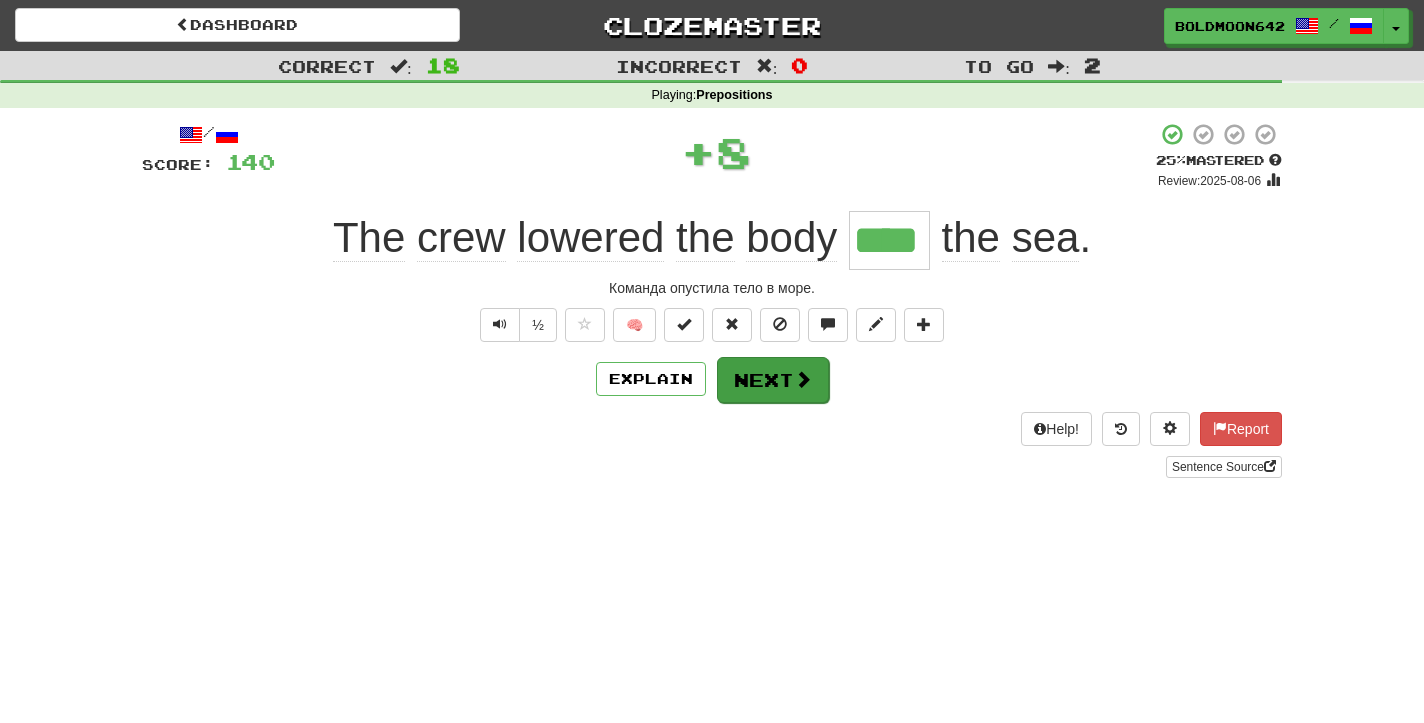 click on "Next" at bounding box center (773, 380) 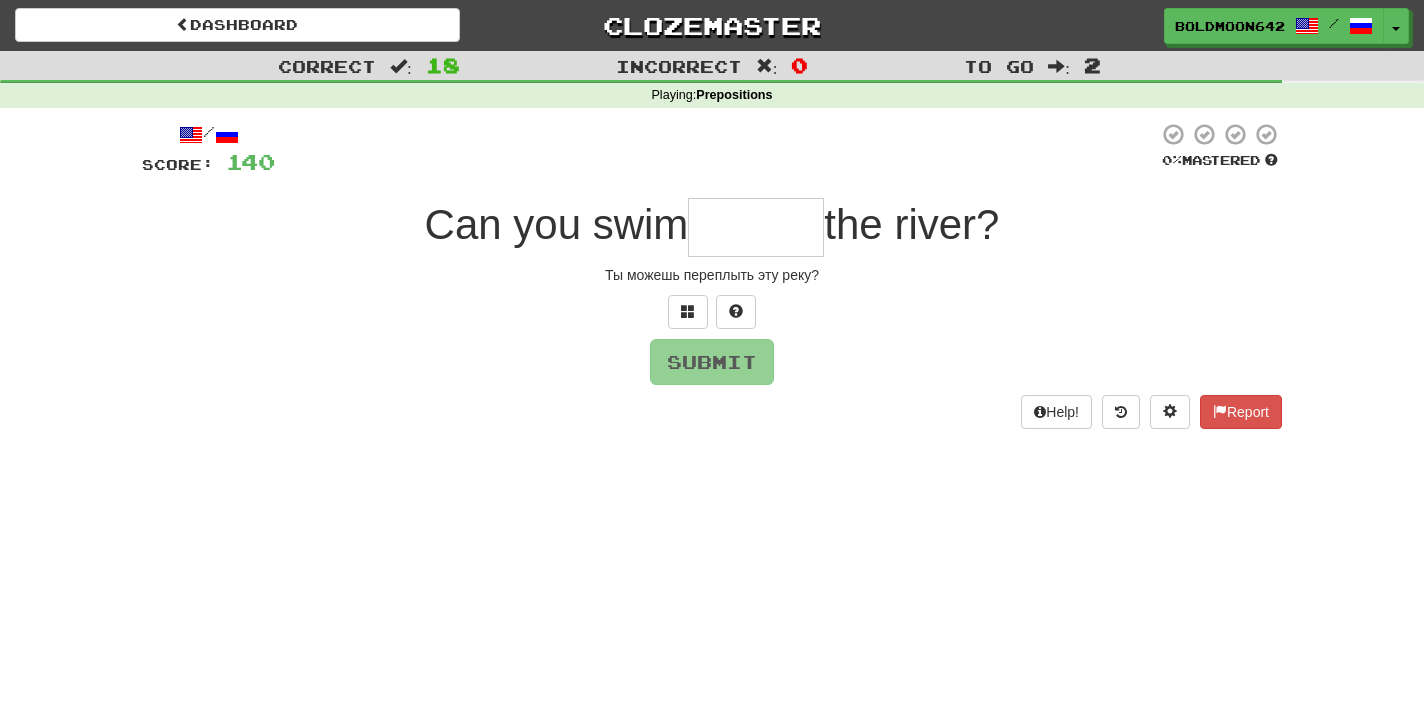 click at bounding box center (756, 227) 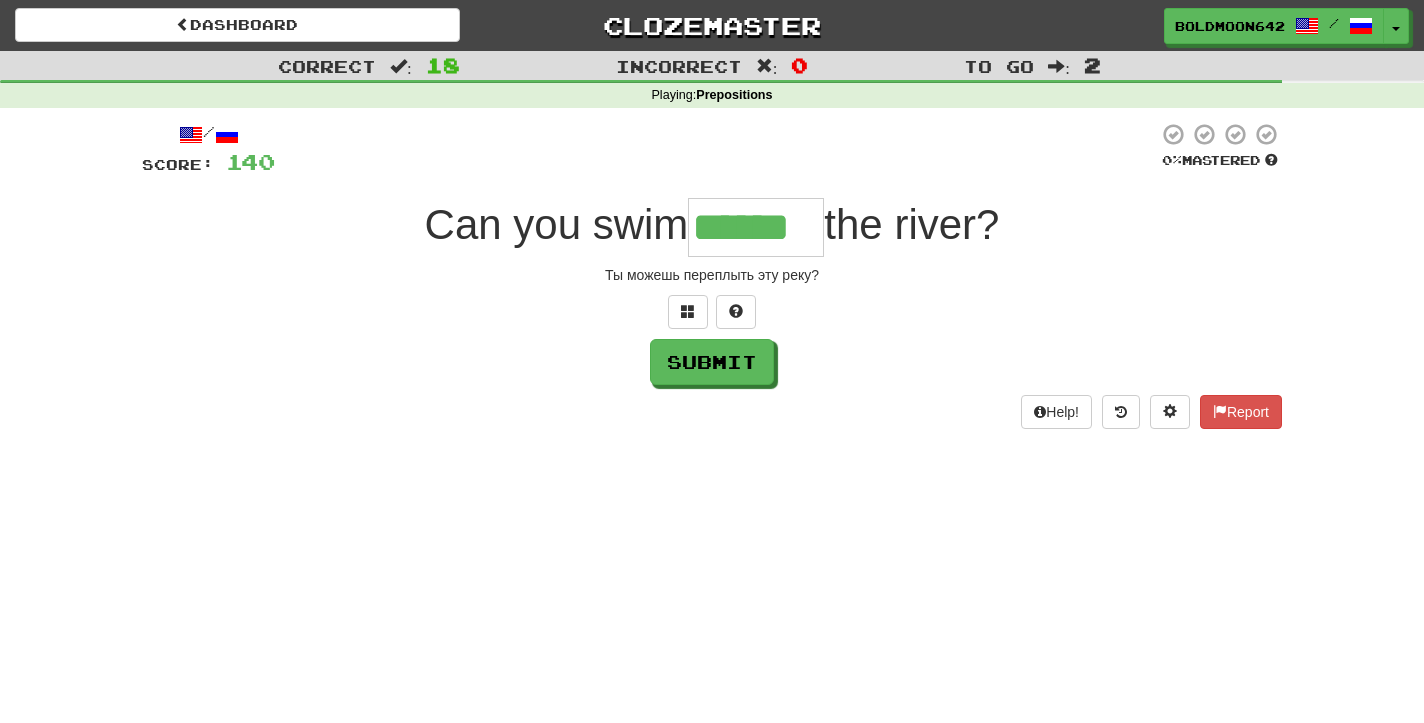 type on "******" 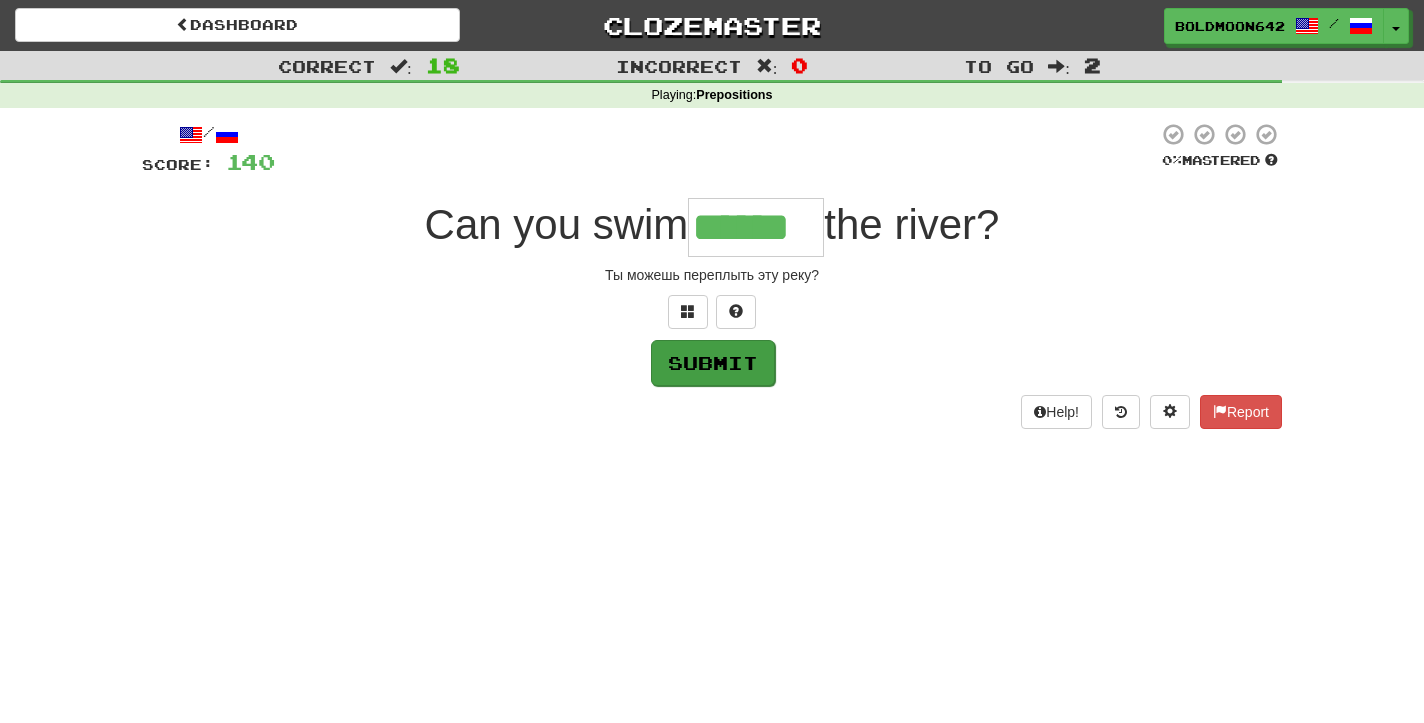 click on "Submit" at bounding box center (713, 363) 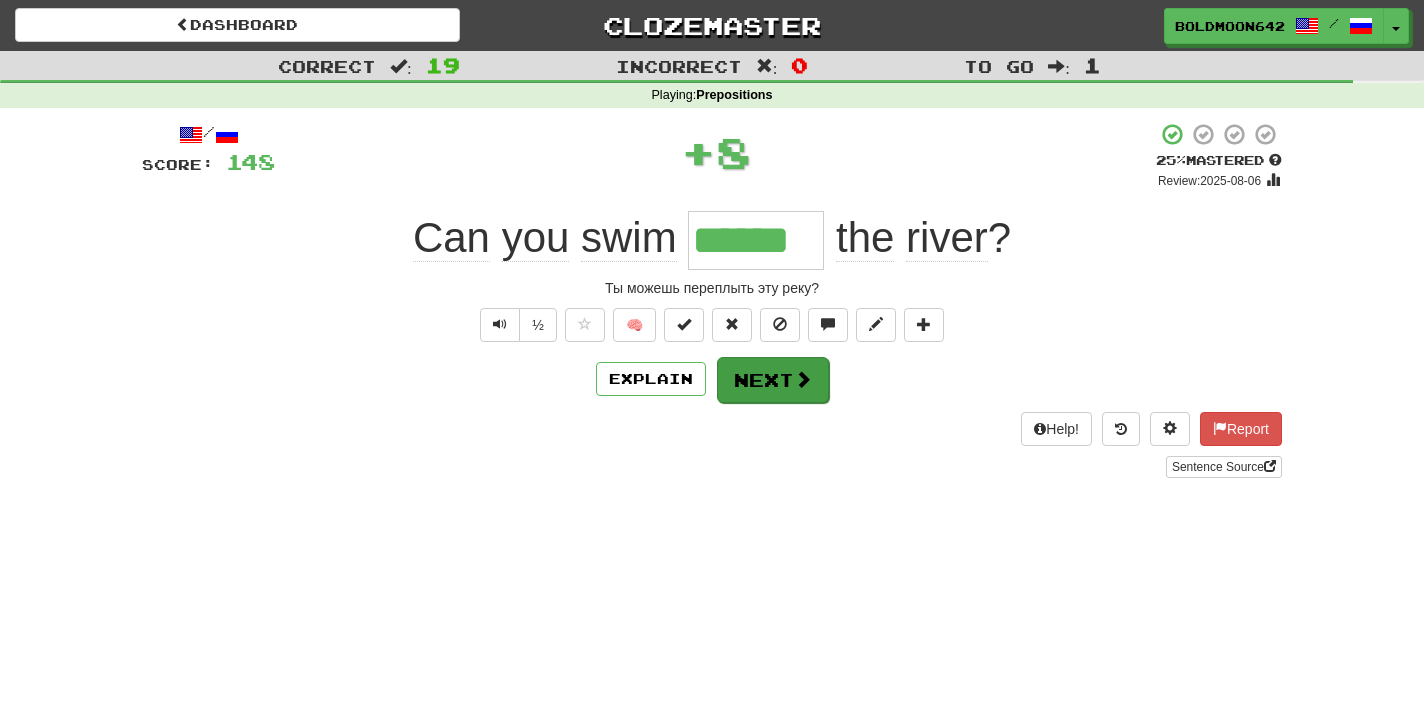 click on "Next" at bounding box center (773, 380) 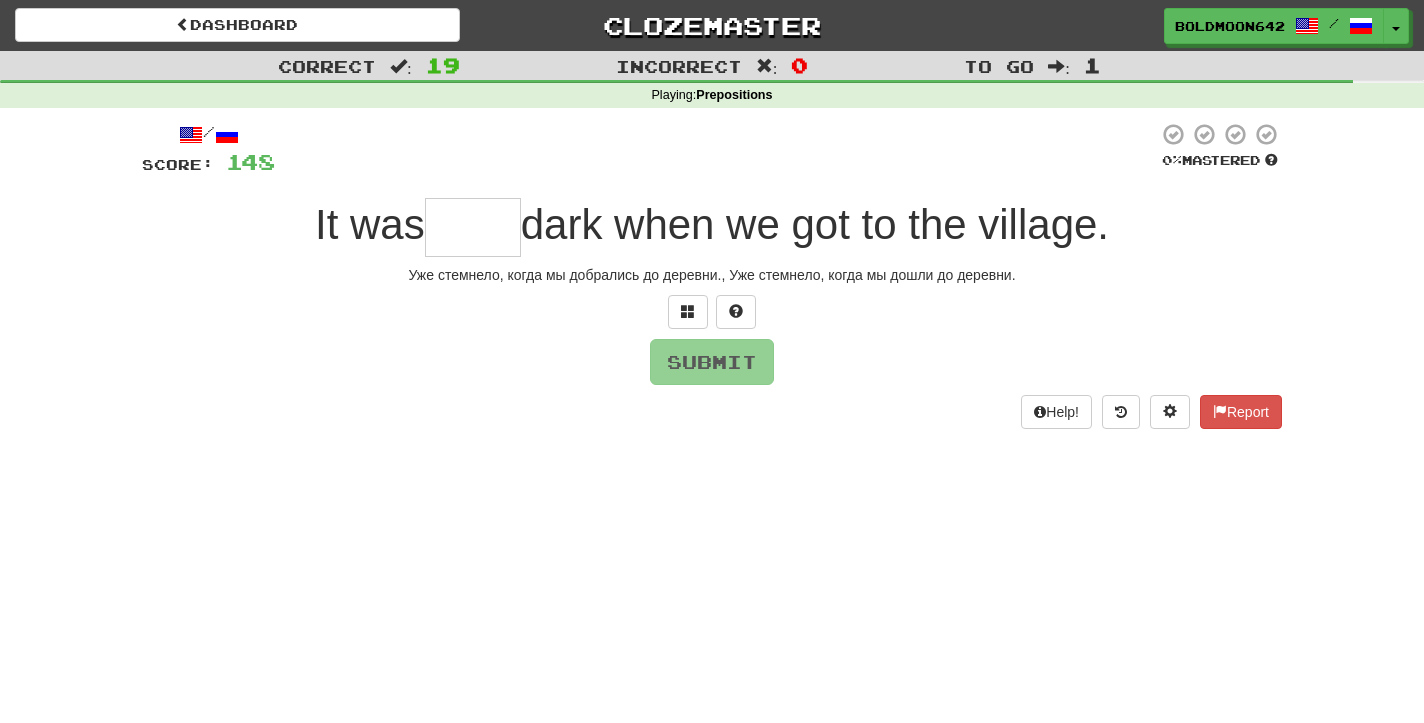 click at bounding box center [473, 227] 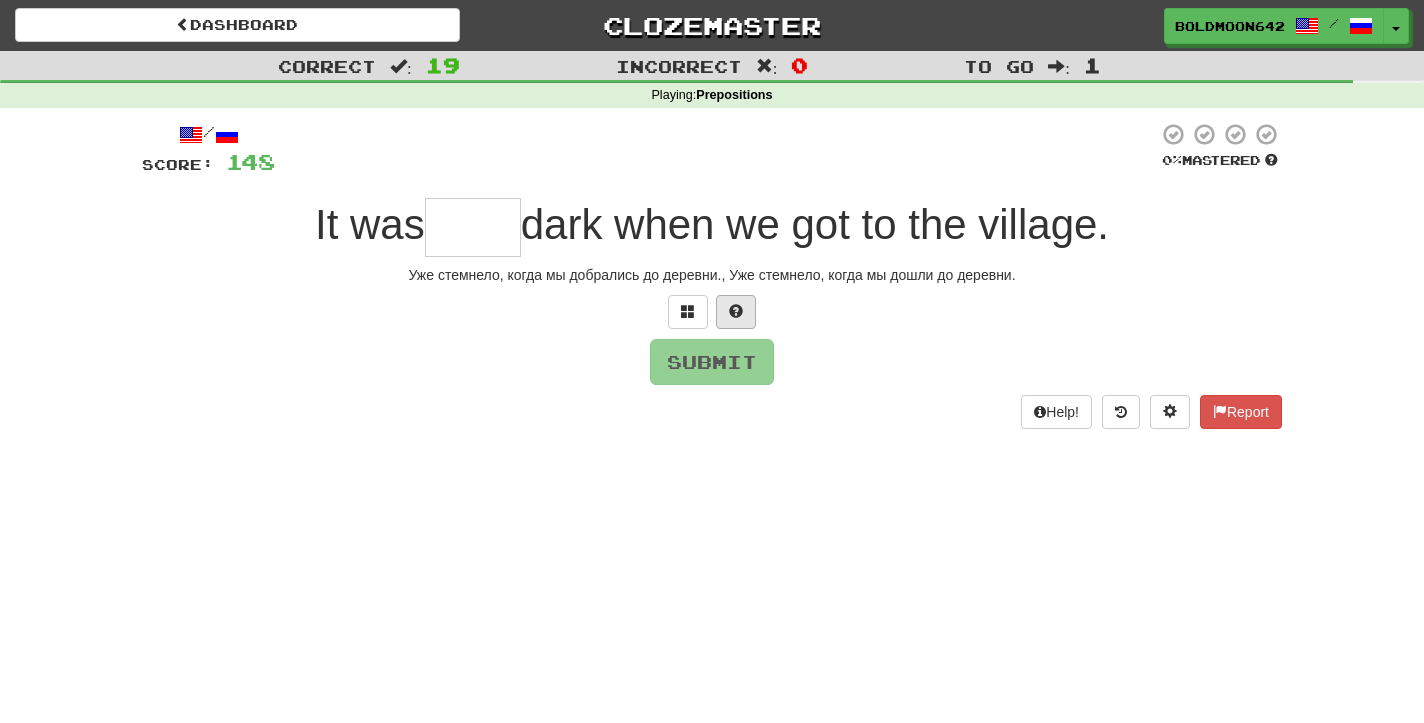 click at bounding box center [736, 312] 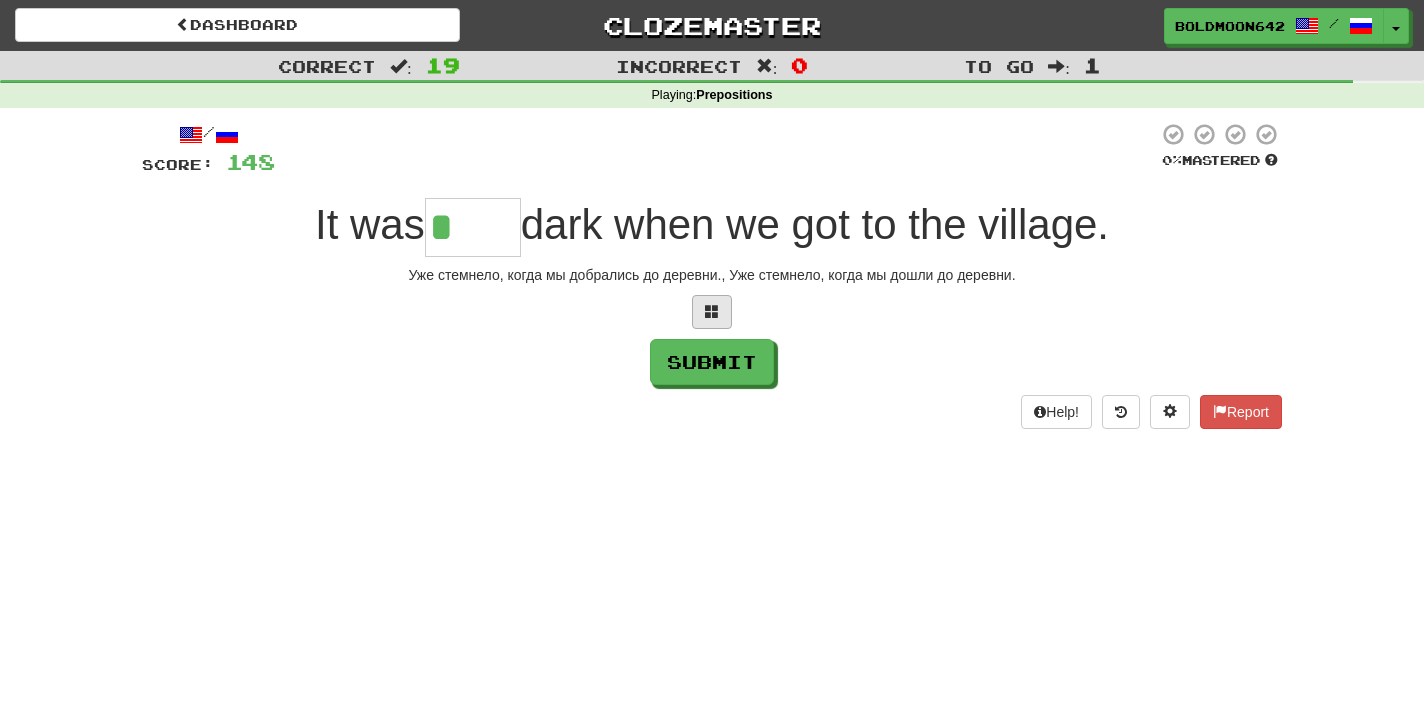 click at bounding box center (712, 312) 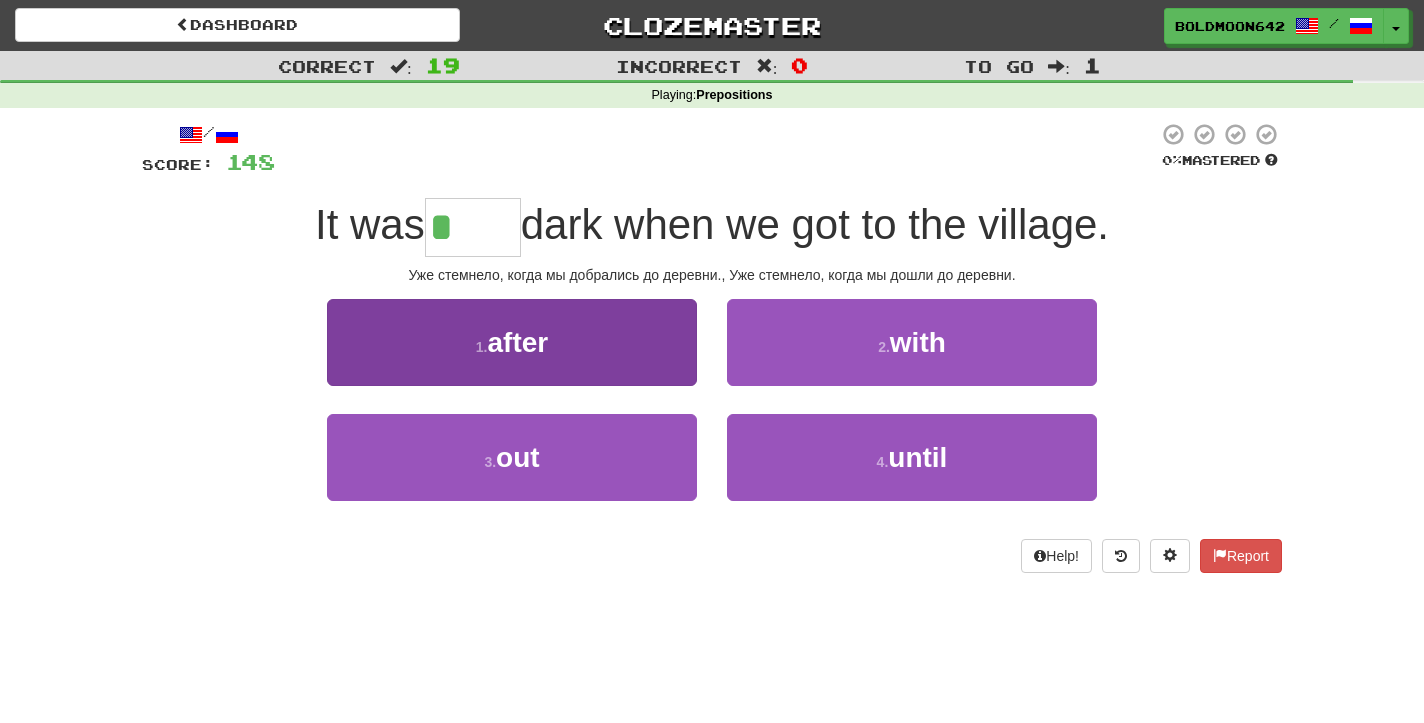click on "1 .  after" at bounding box center [512, 342] 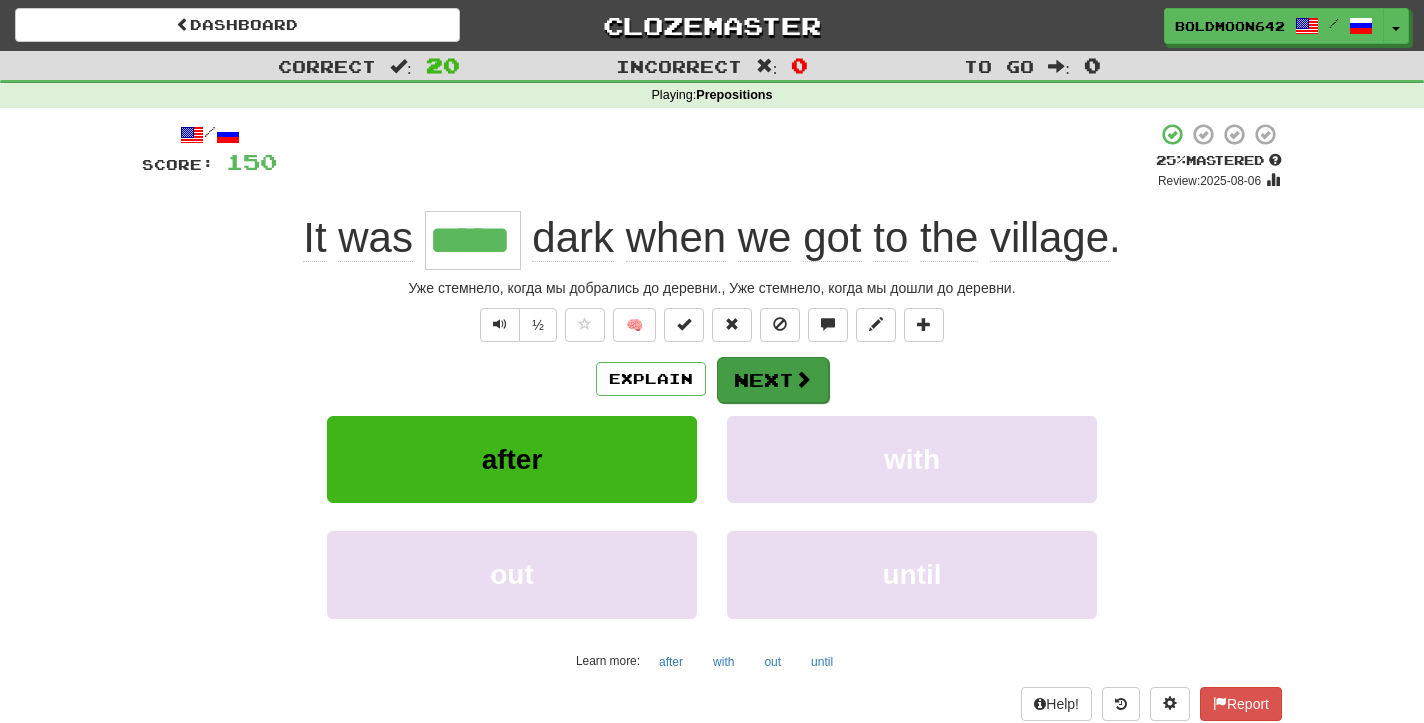 click on "Next" at bounding box center (773, 380) 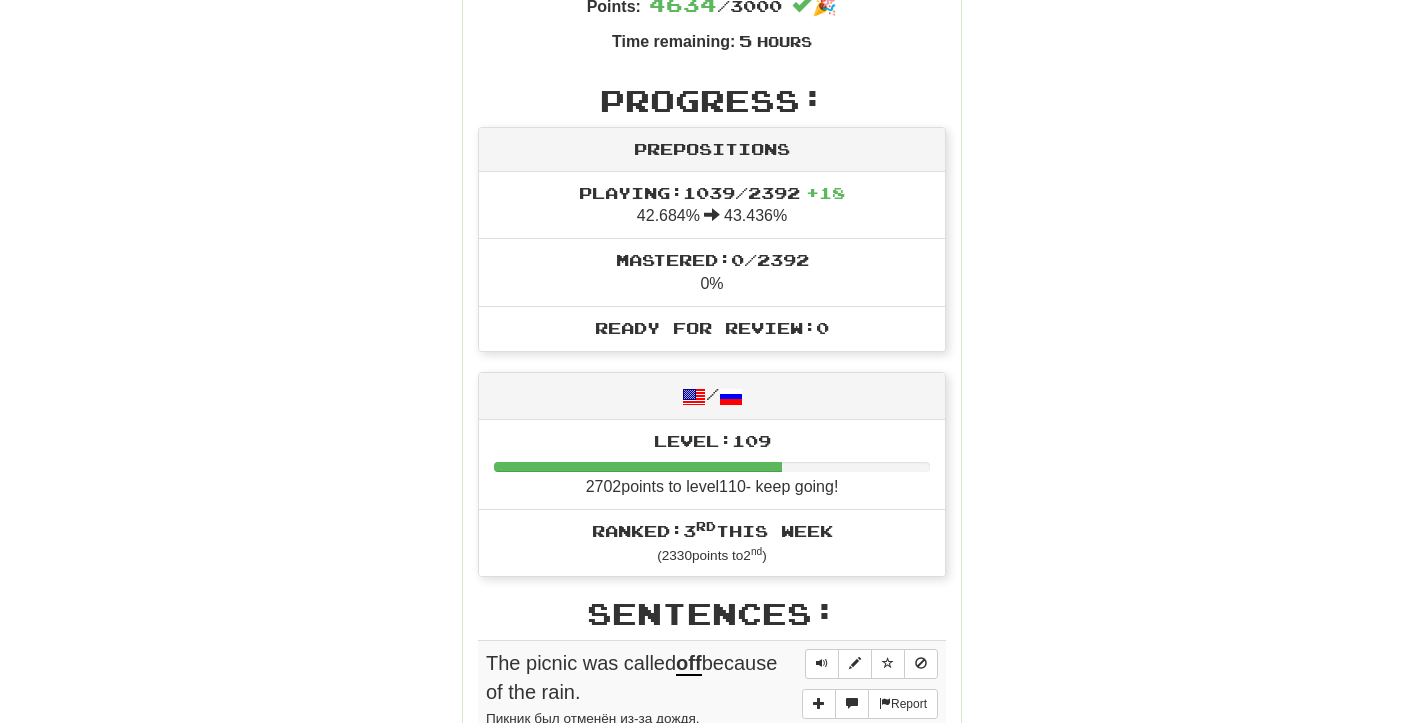 scroll, scrollTop: 0, scrollLeft: 0, axis: both 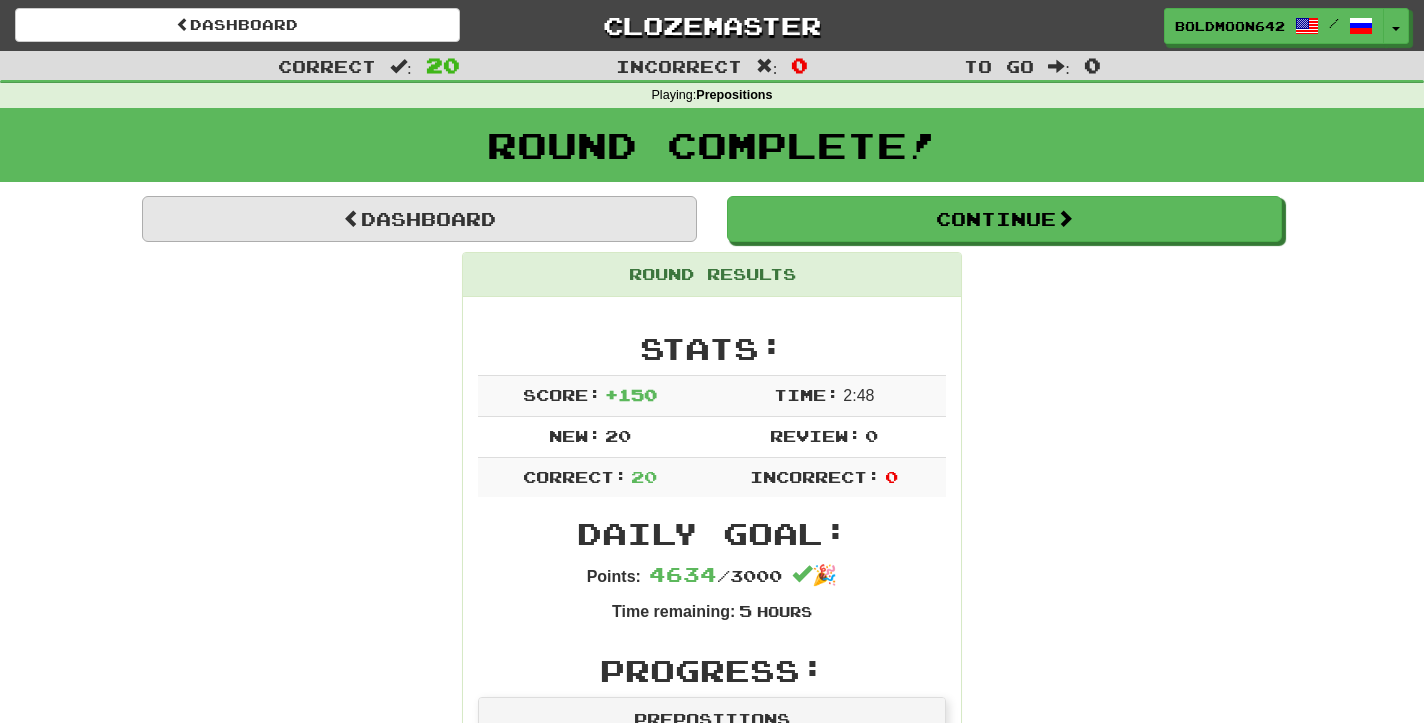 click on "Dashboard" at bounding box center [419, 219] 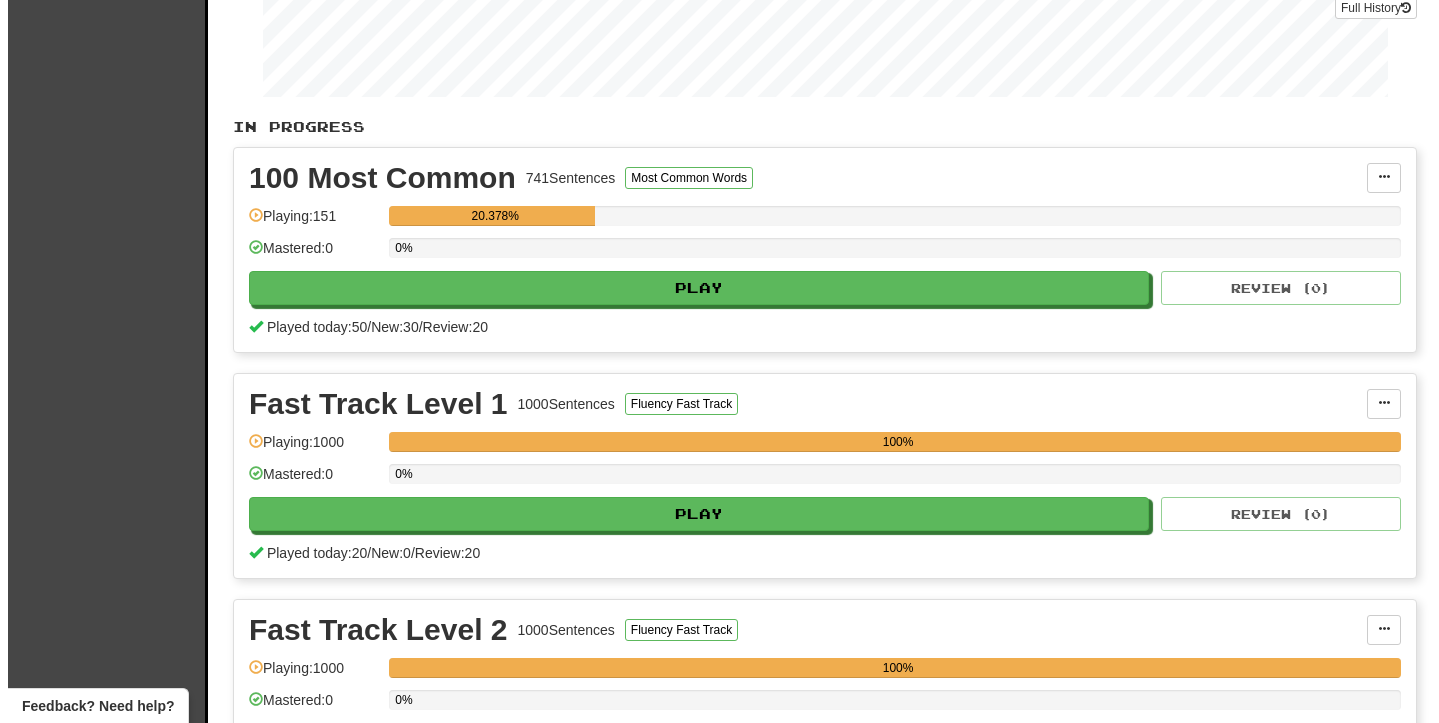 scroll, scrollTop: 357, scrollLeft: 0, axis: vertical 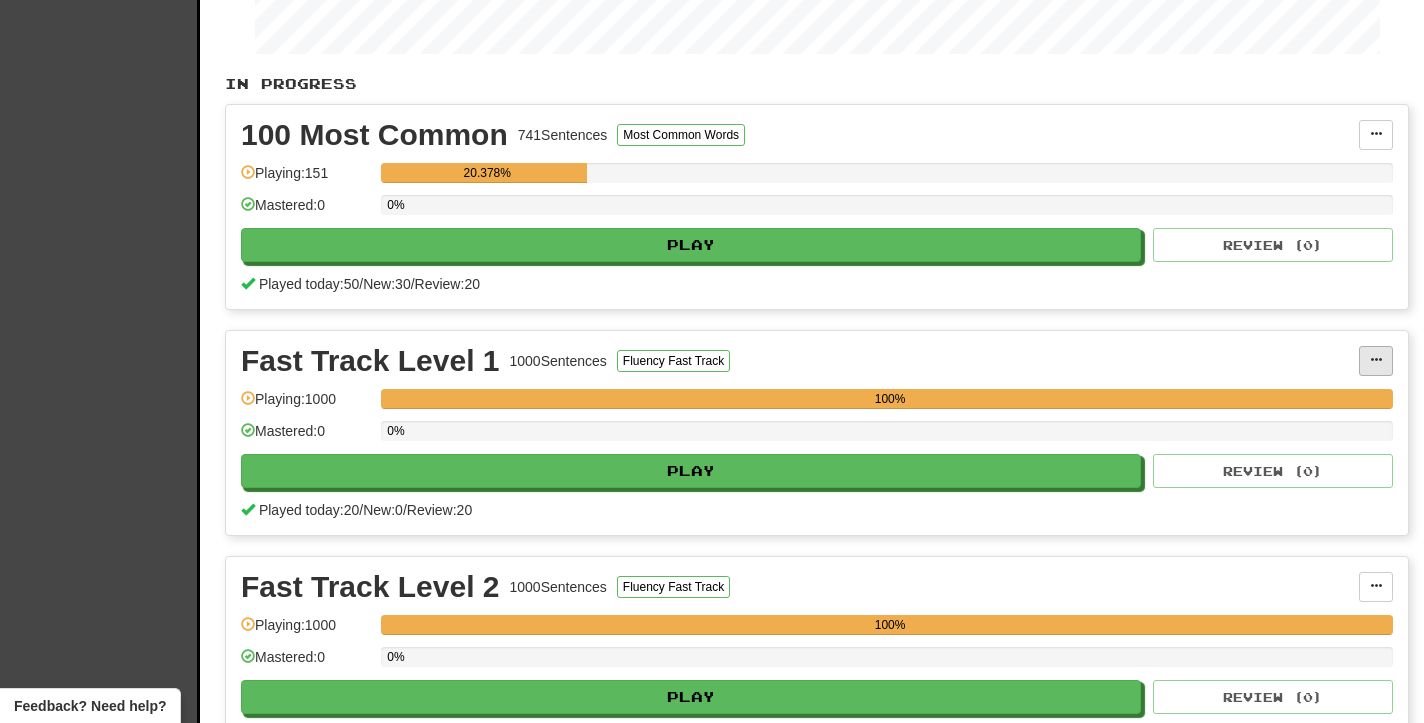 click at bounding box center (1376, 361) 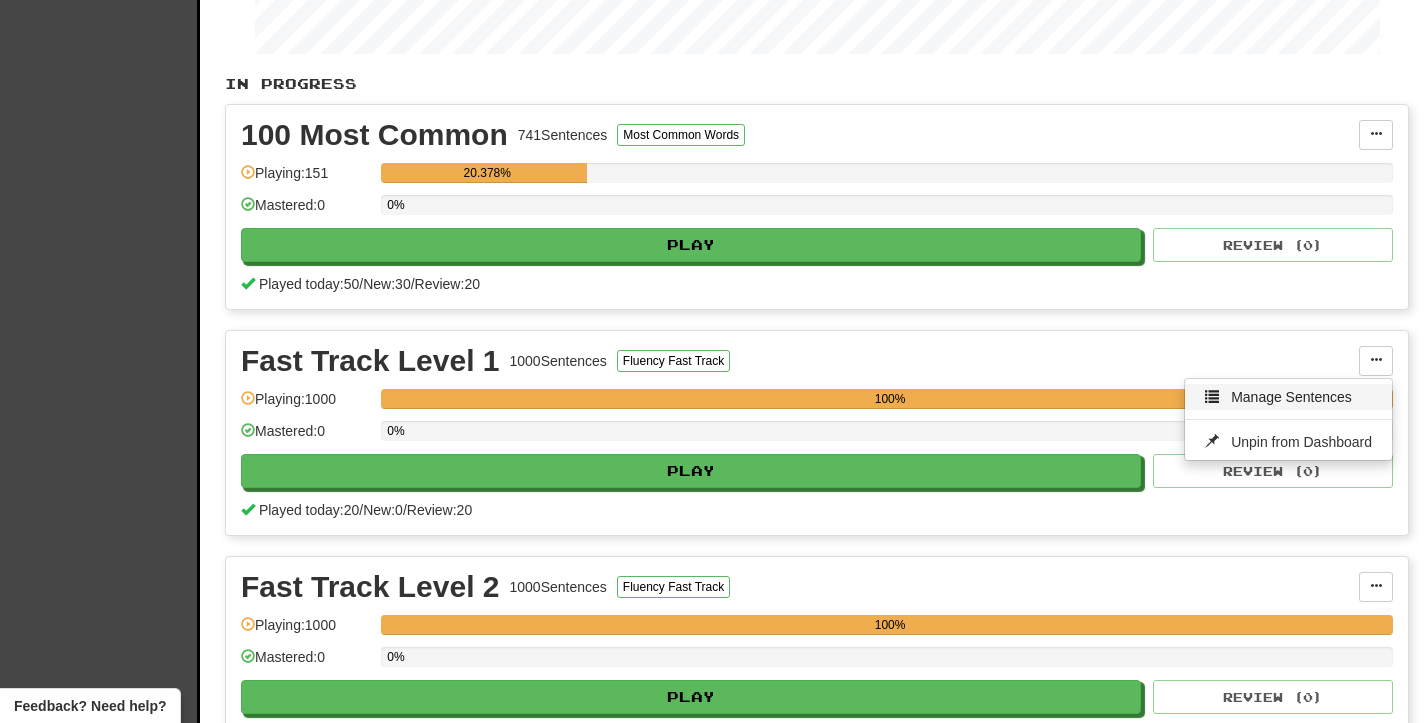 click on "Manage Sentences" at bounding box center [1288, 397] 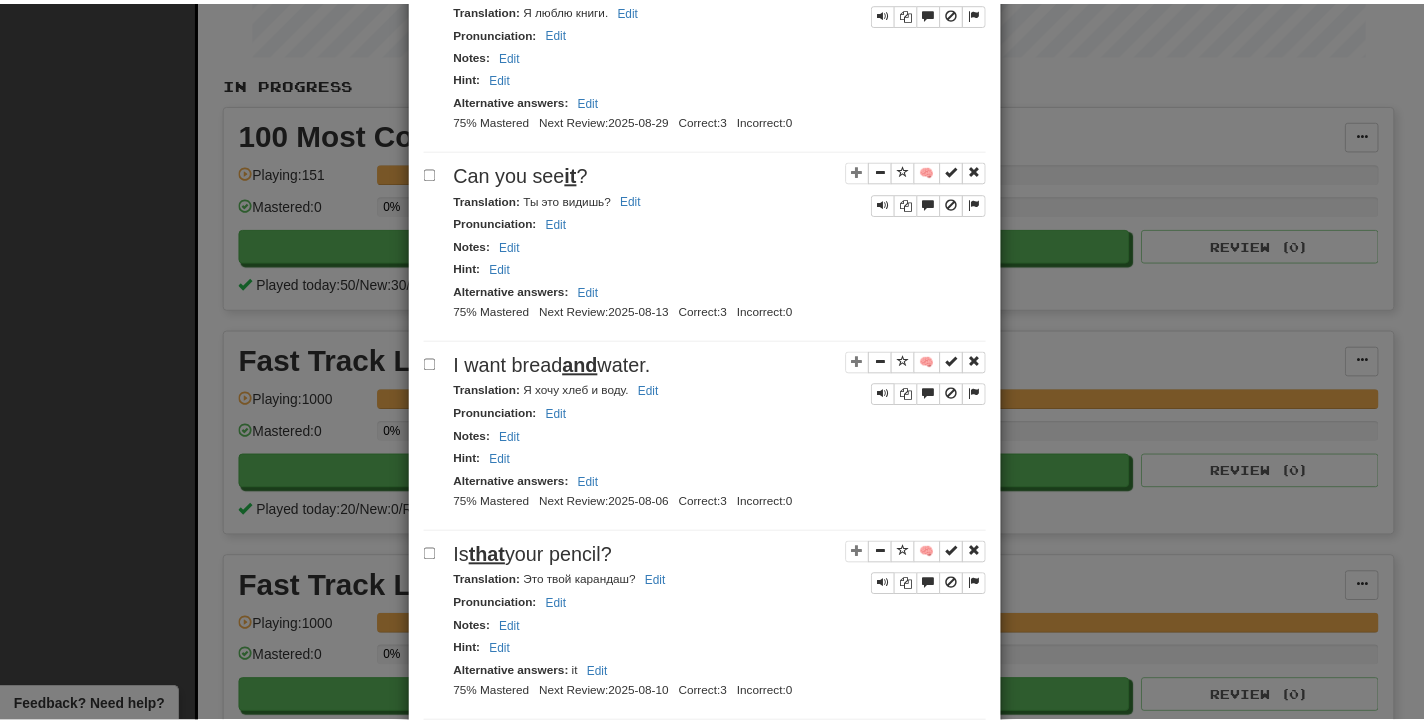 scroll, scrollTop: 0, scrollLeft: 0, axis: both 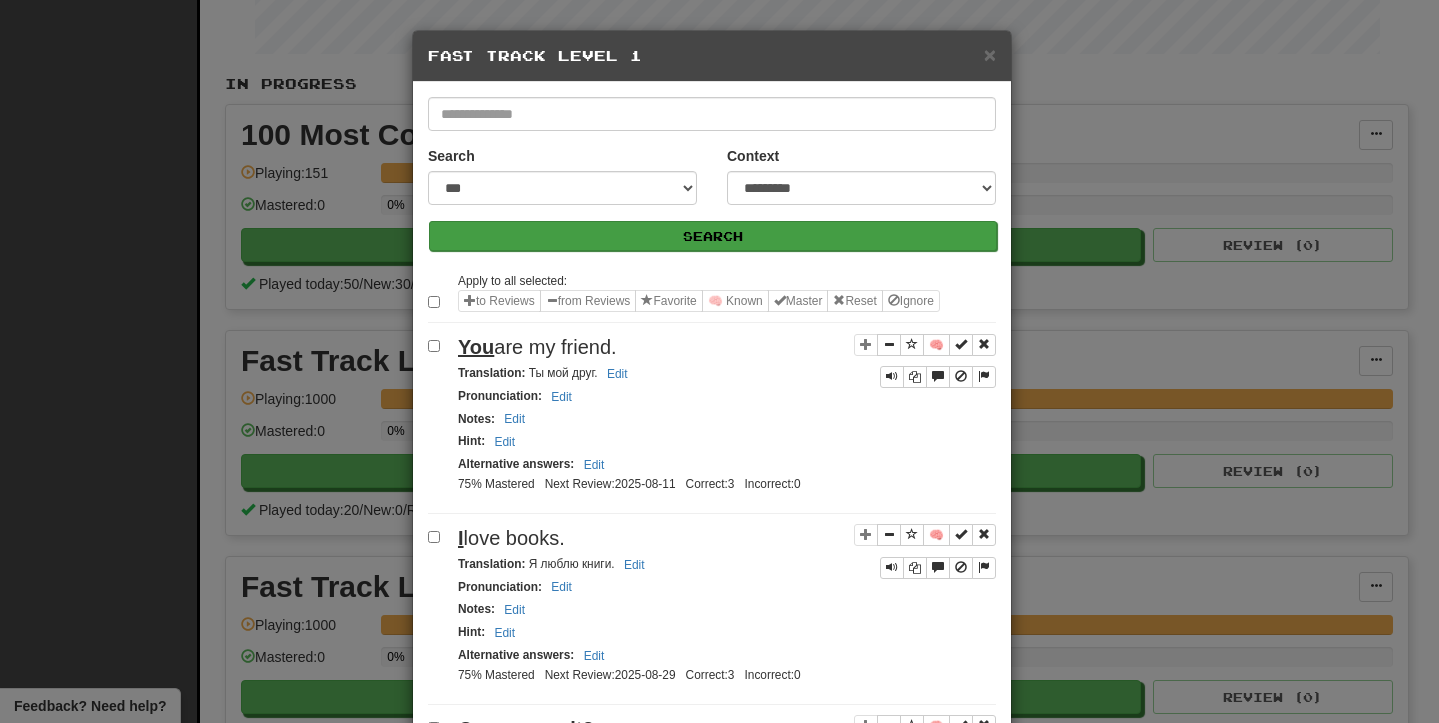 click on "×" at bounding box center (990, 54) 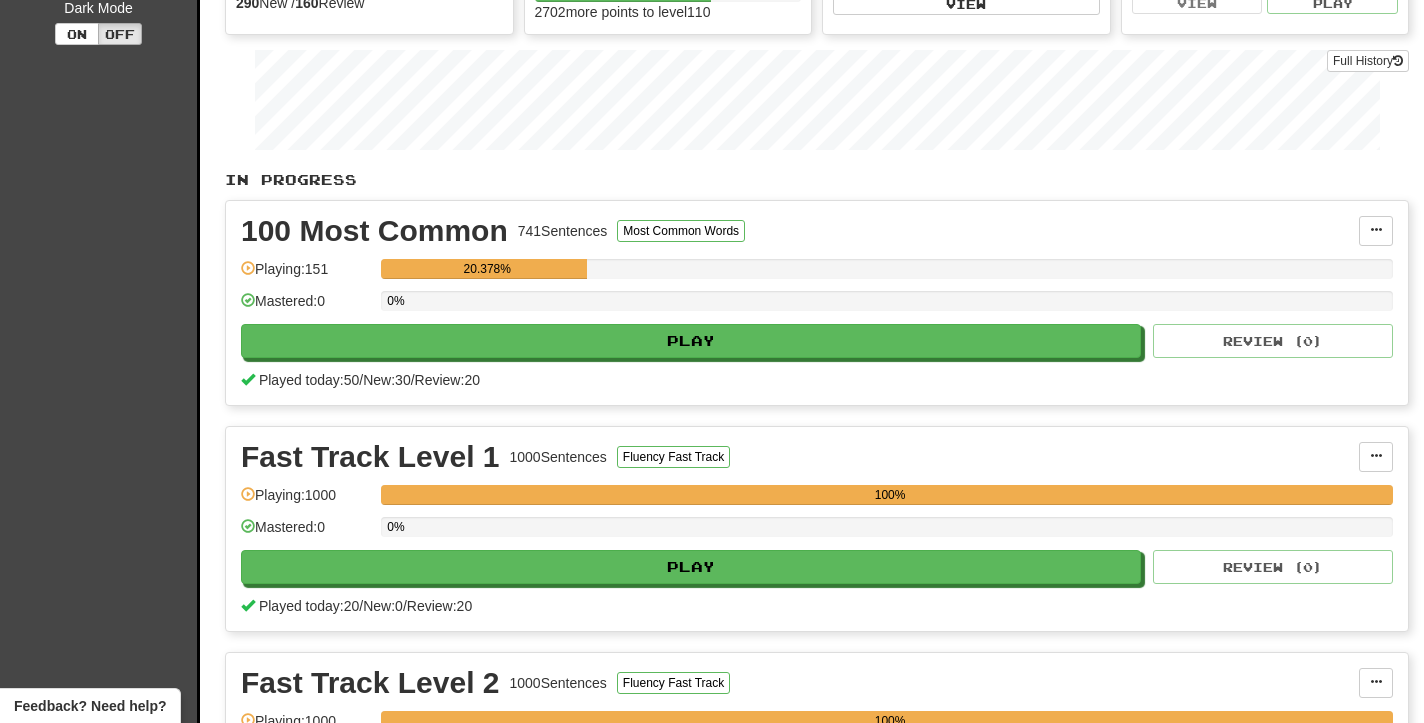 scroll, scrollTop: 0, scrollLeft: 0, axis: both 